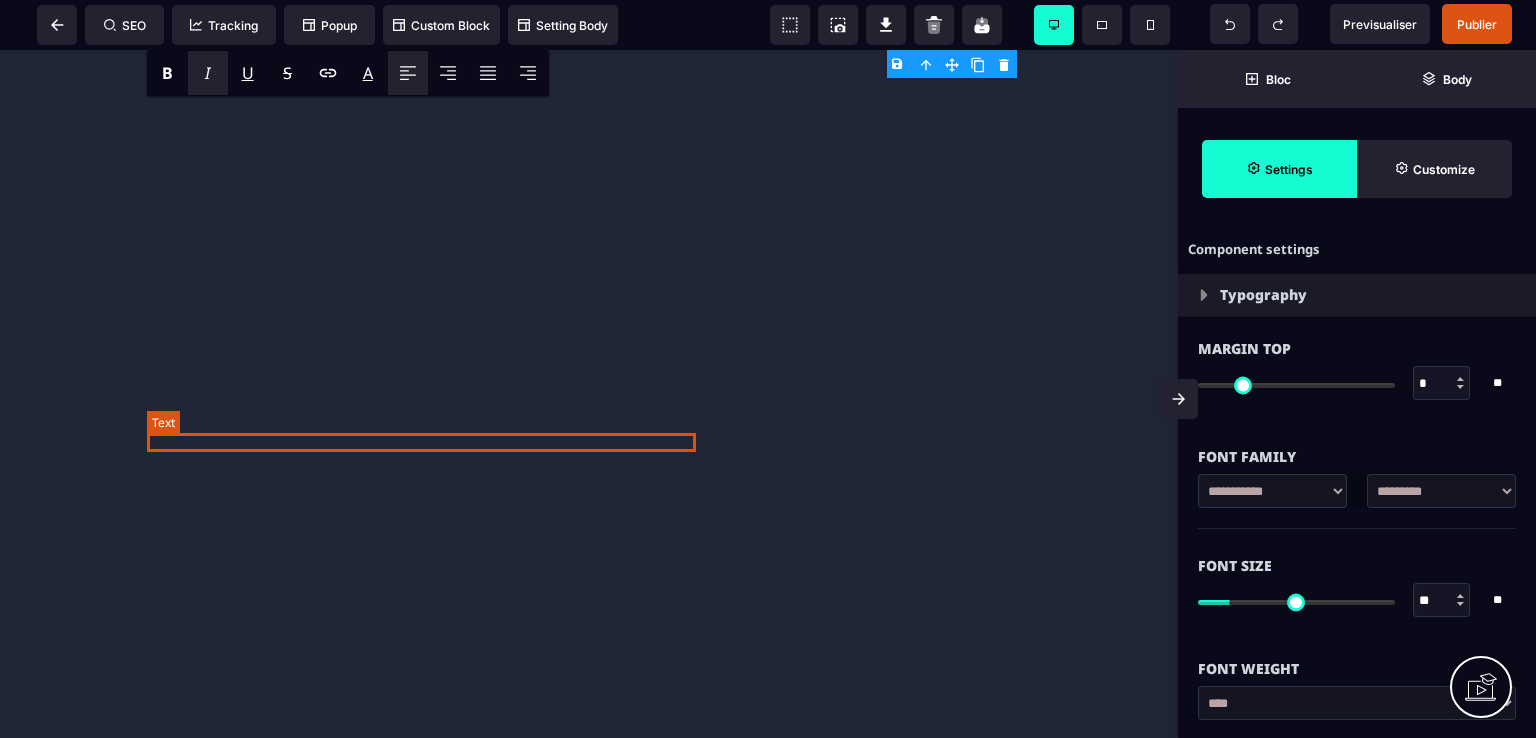 select on "***" 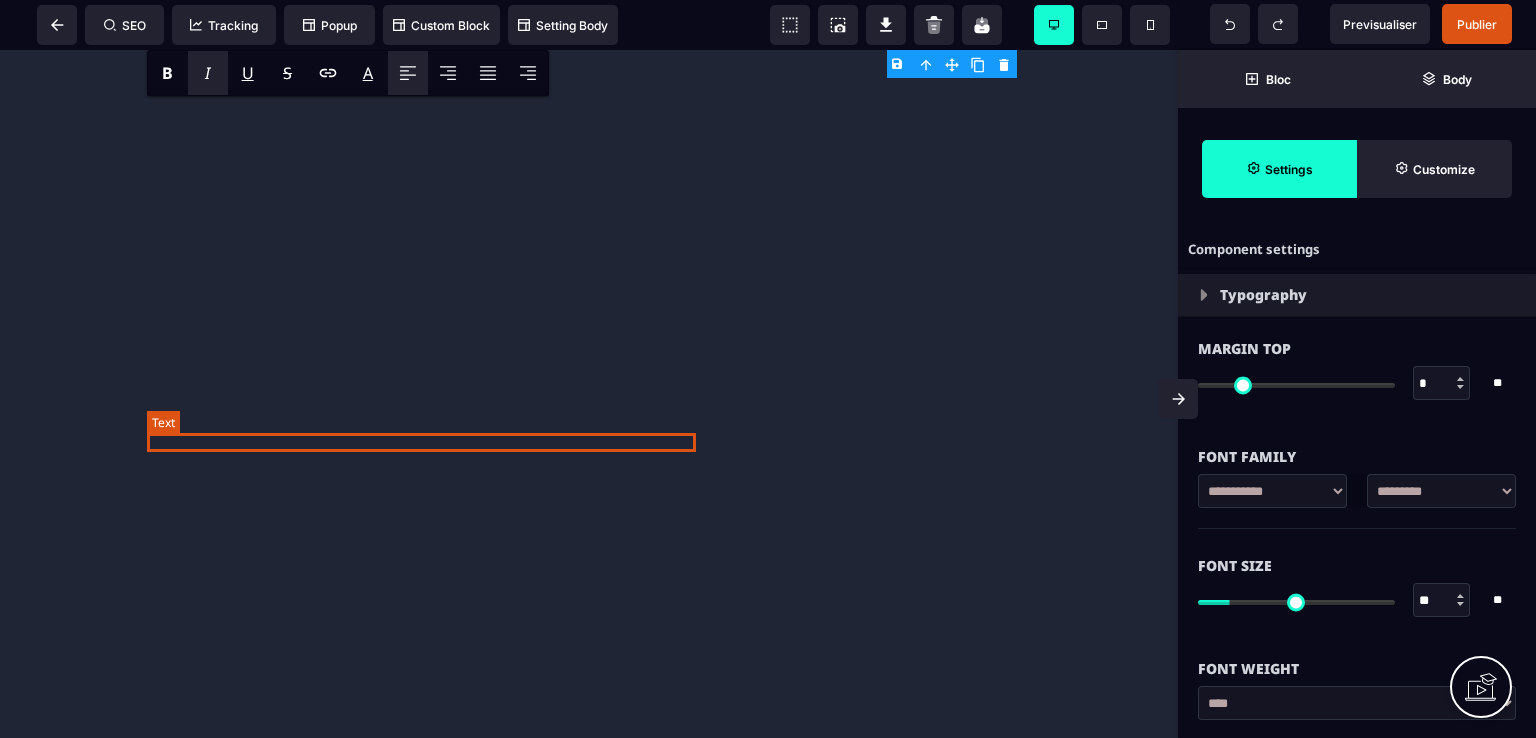scroll, scrollTop: 0, scrollLeft: 0, axis: both 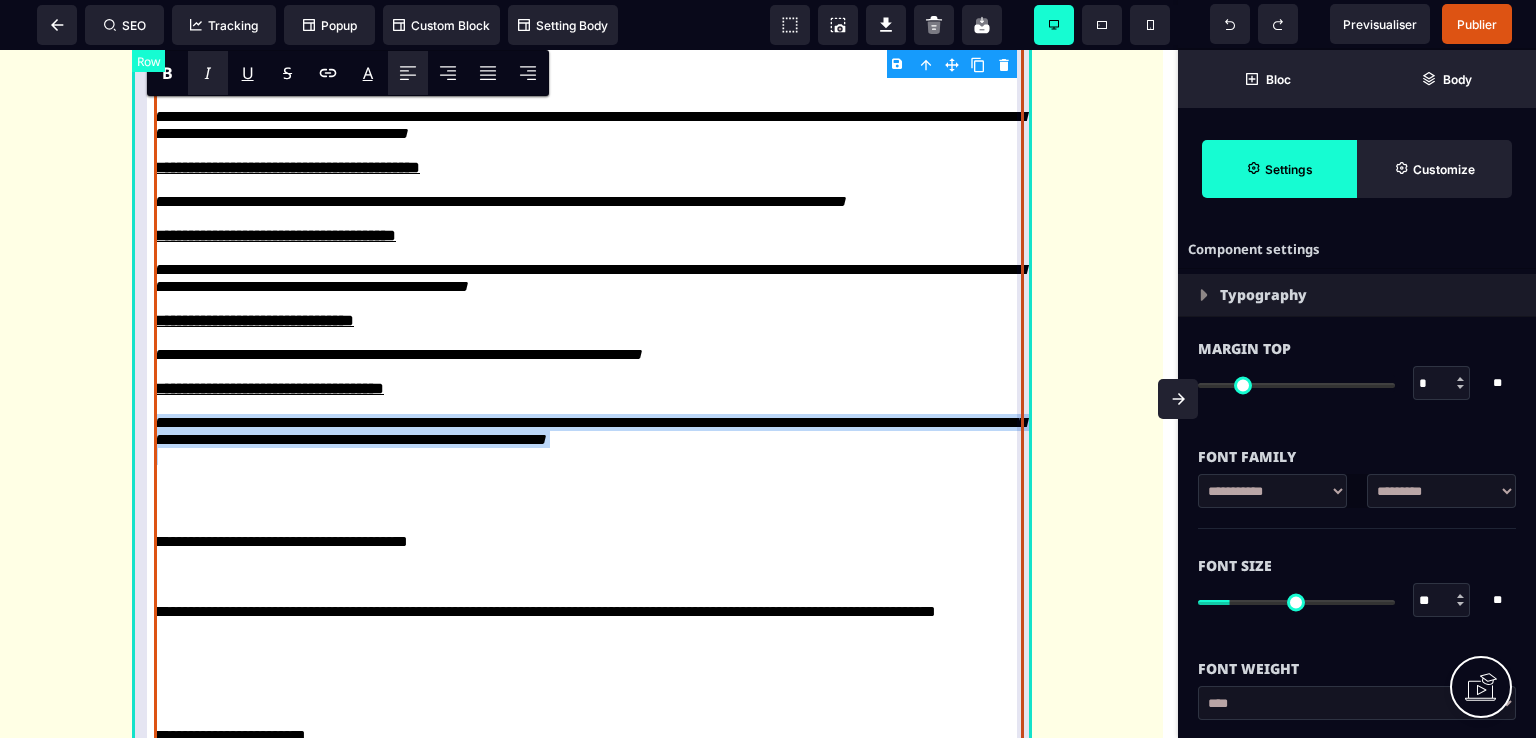 click on "**********" at bounding box center (589, -169) 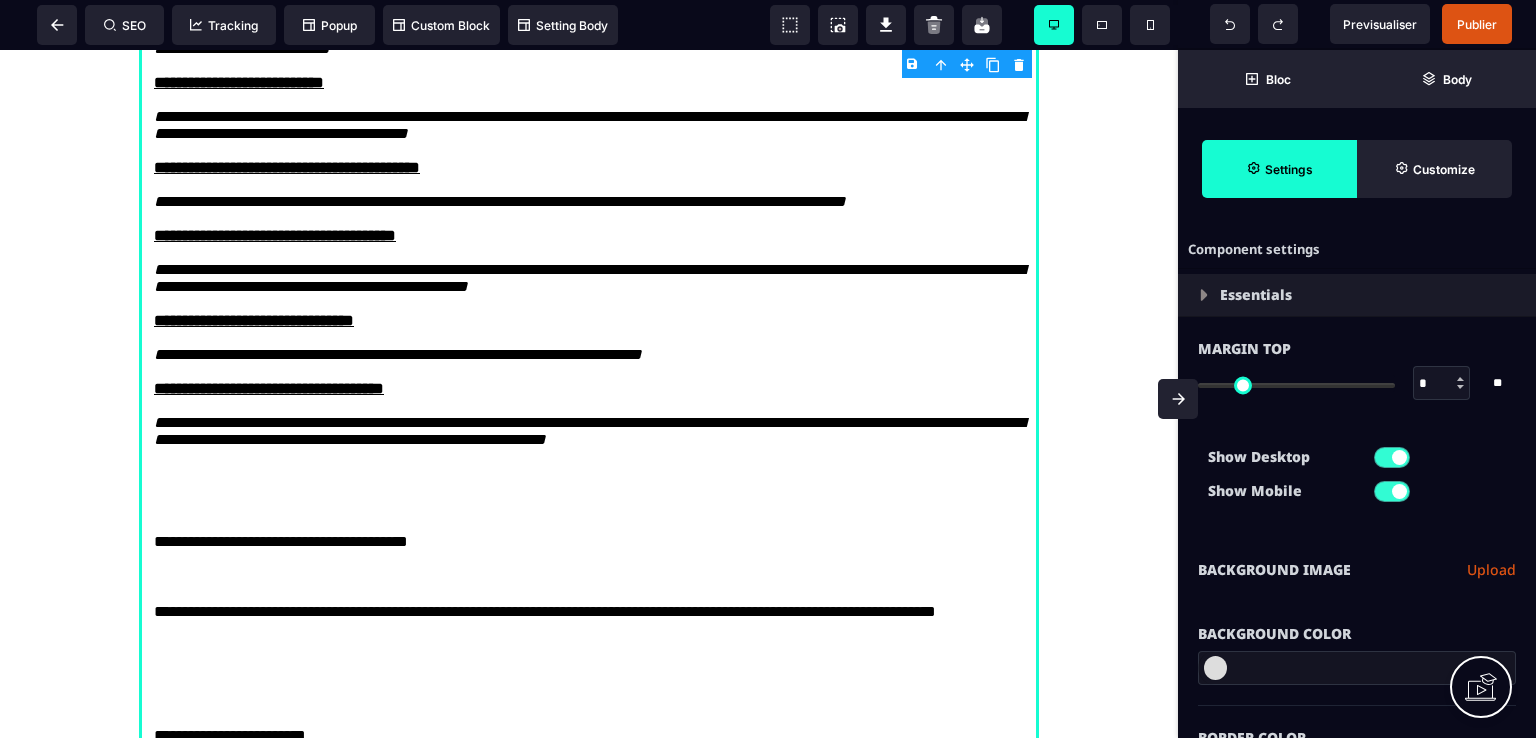 type on "***" 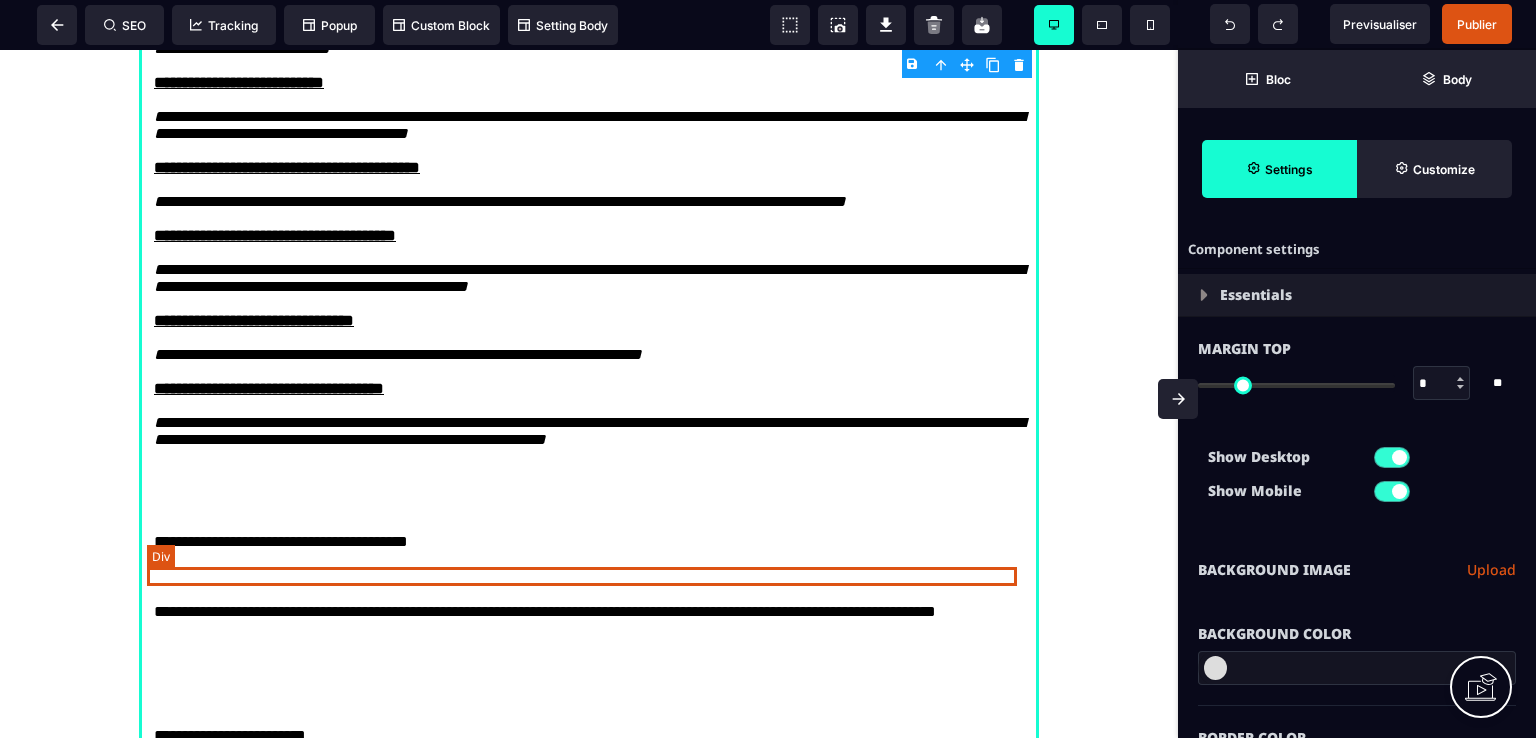 click at bounding box center (589, 473) 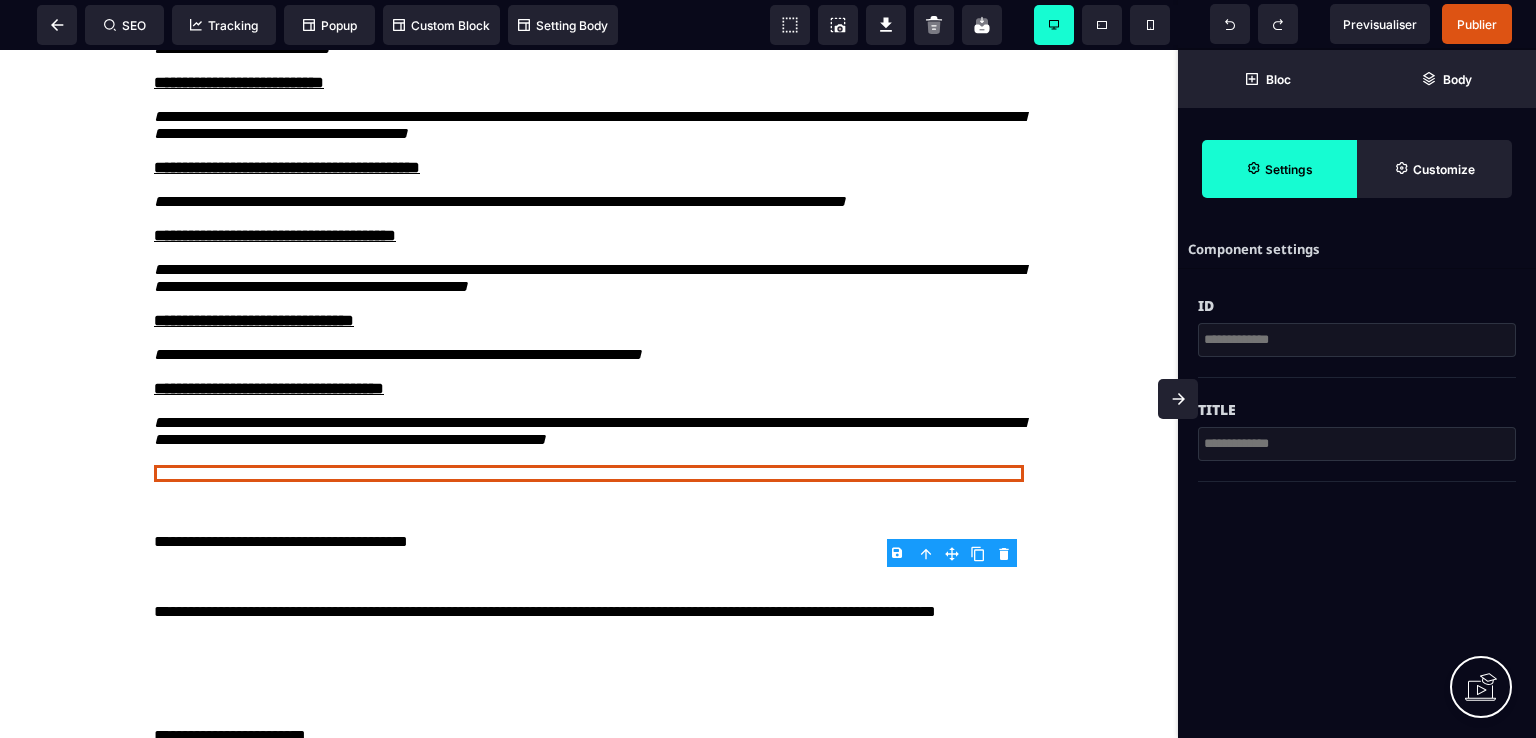 click on "B I U S
A *******
Div
SEO
Tracking
Popup" at bounding box center (768, 369) 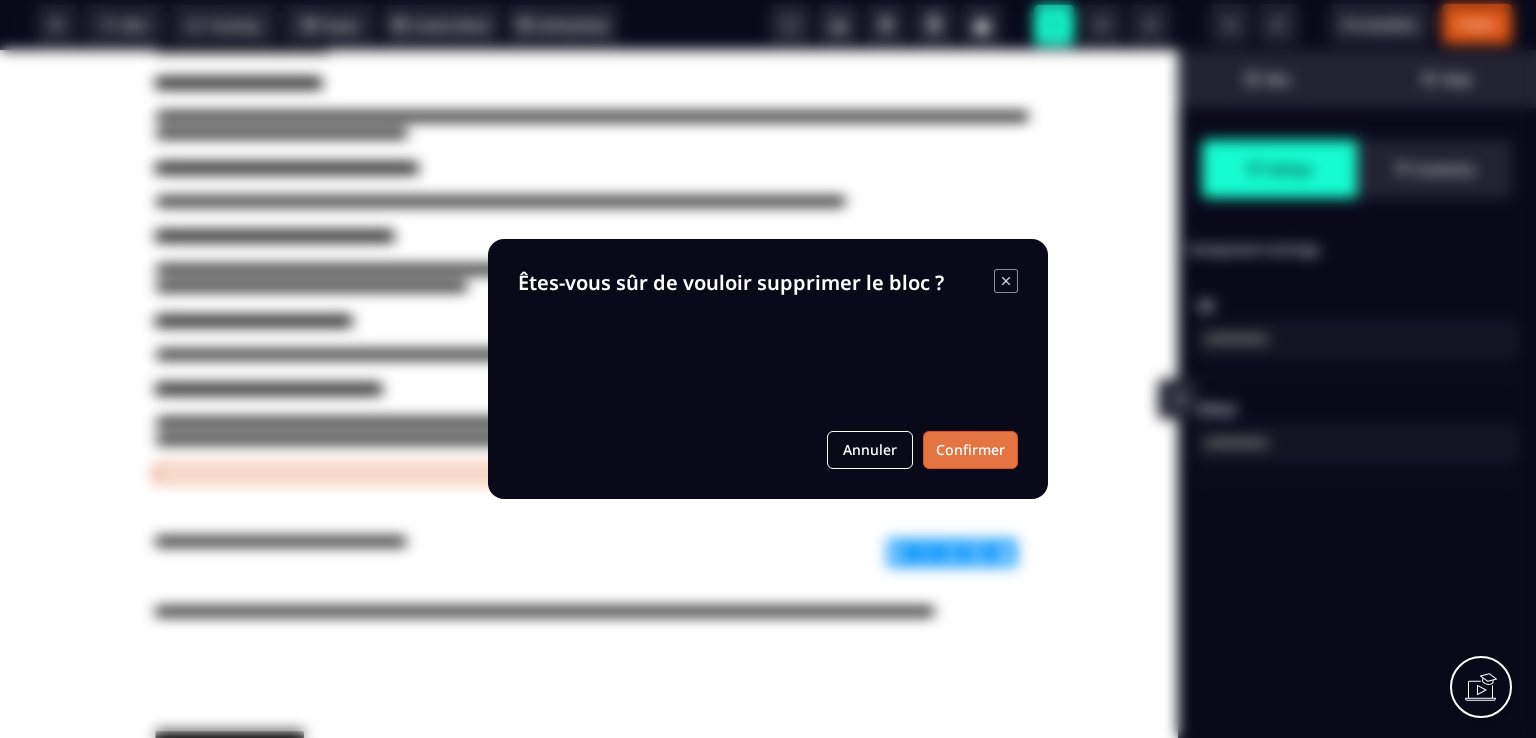click on "Confirmer" at bounding box center (970, 450) 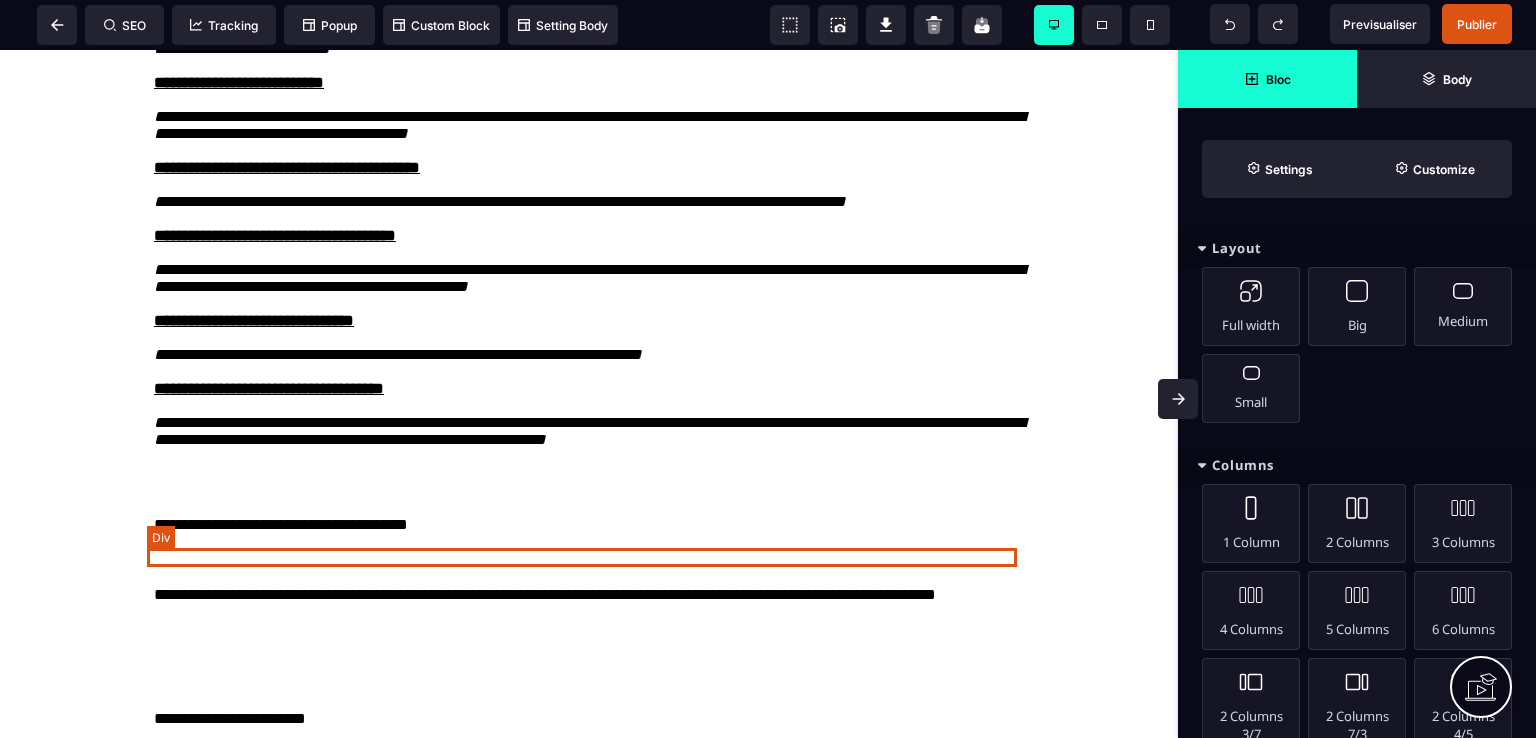 click at bounding box center (589, 456) 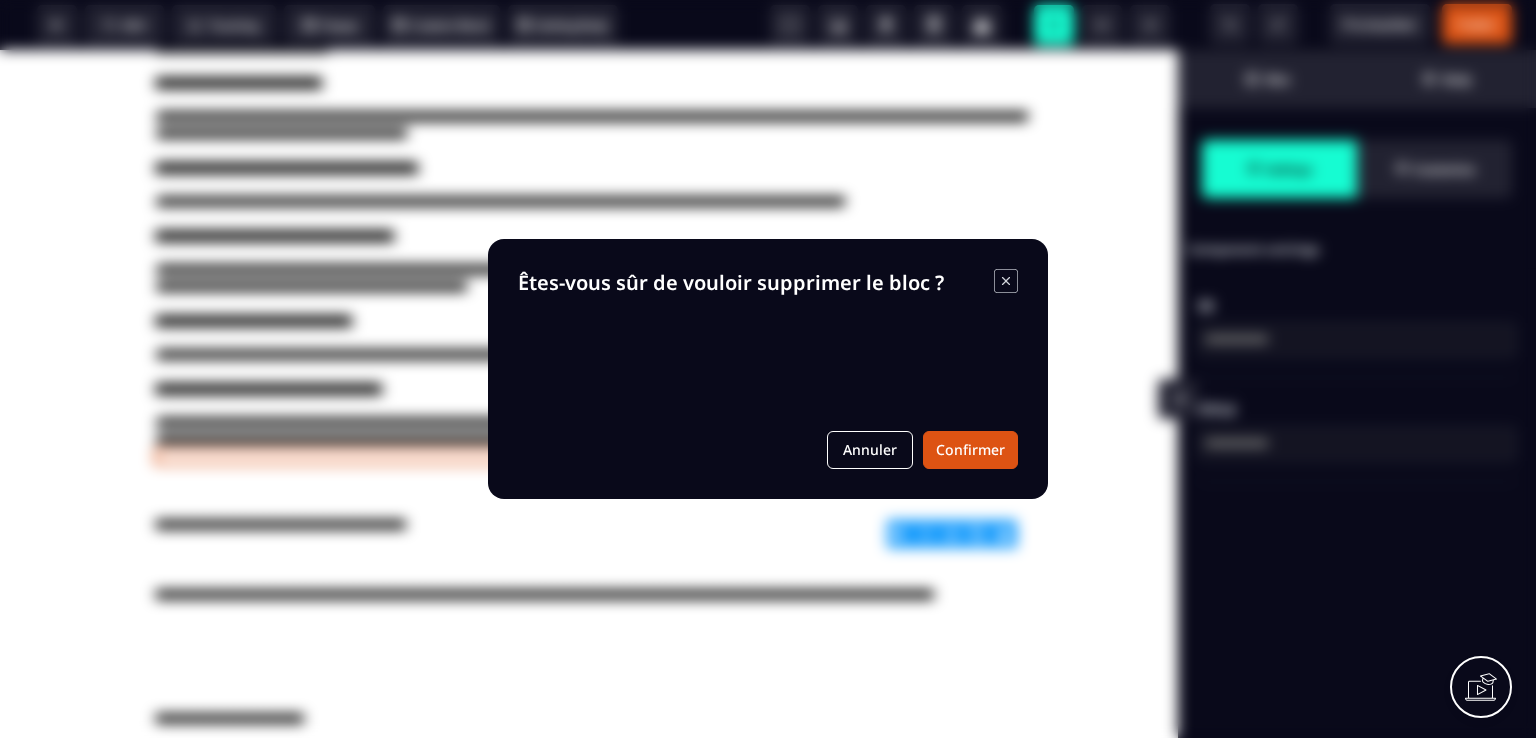 click on "B I U S
A *******
Div
SEO
Tracking
Popup" at bounding box center [768, 369] 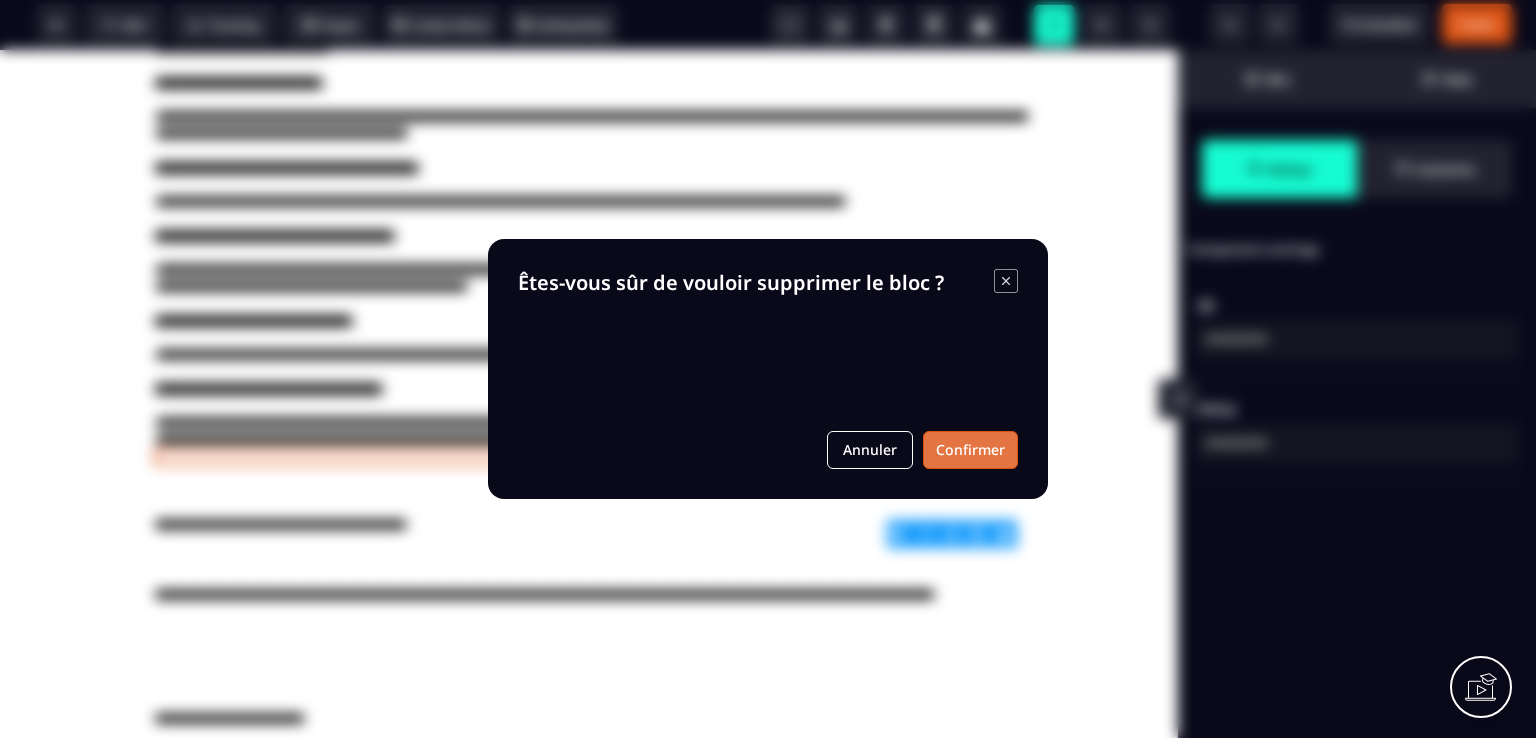 click on "Confirmer" at bounding box center (970, 450) 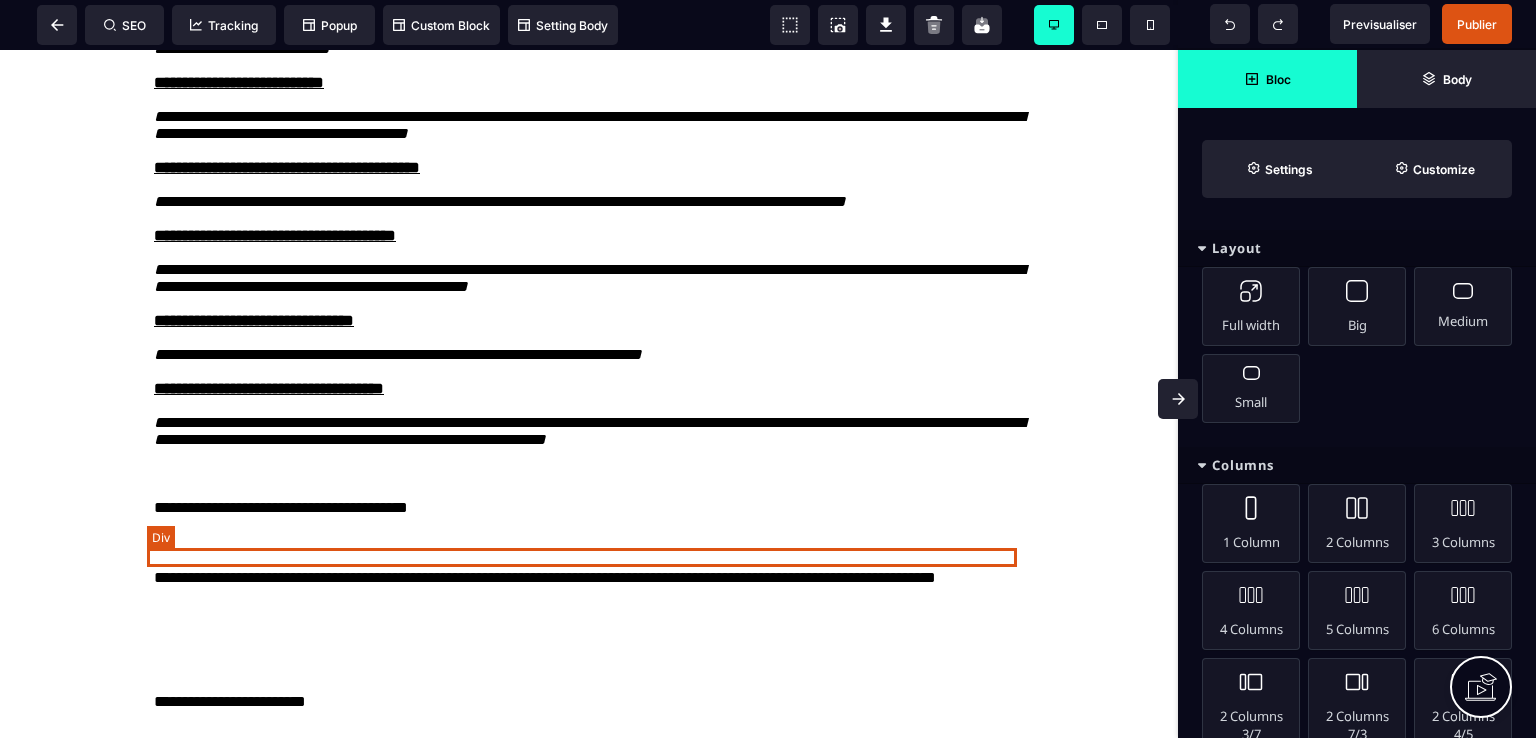 click at bounding box center [589, 456] 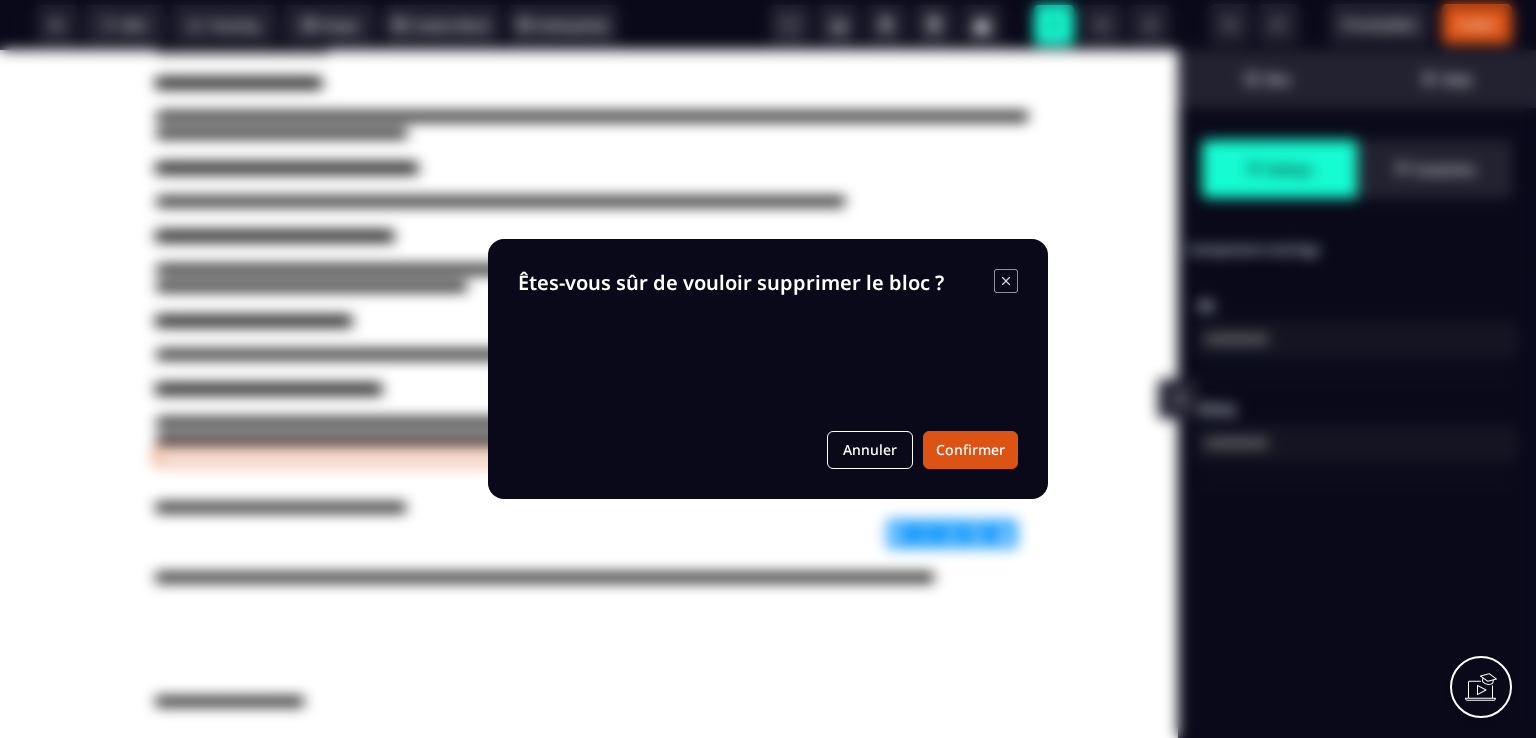 click on "B I U S
A *******
Div
SEO
Tracking
Popup" at bounding box center (768, 369) 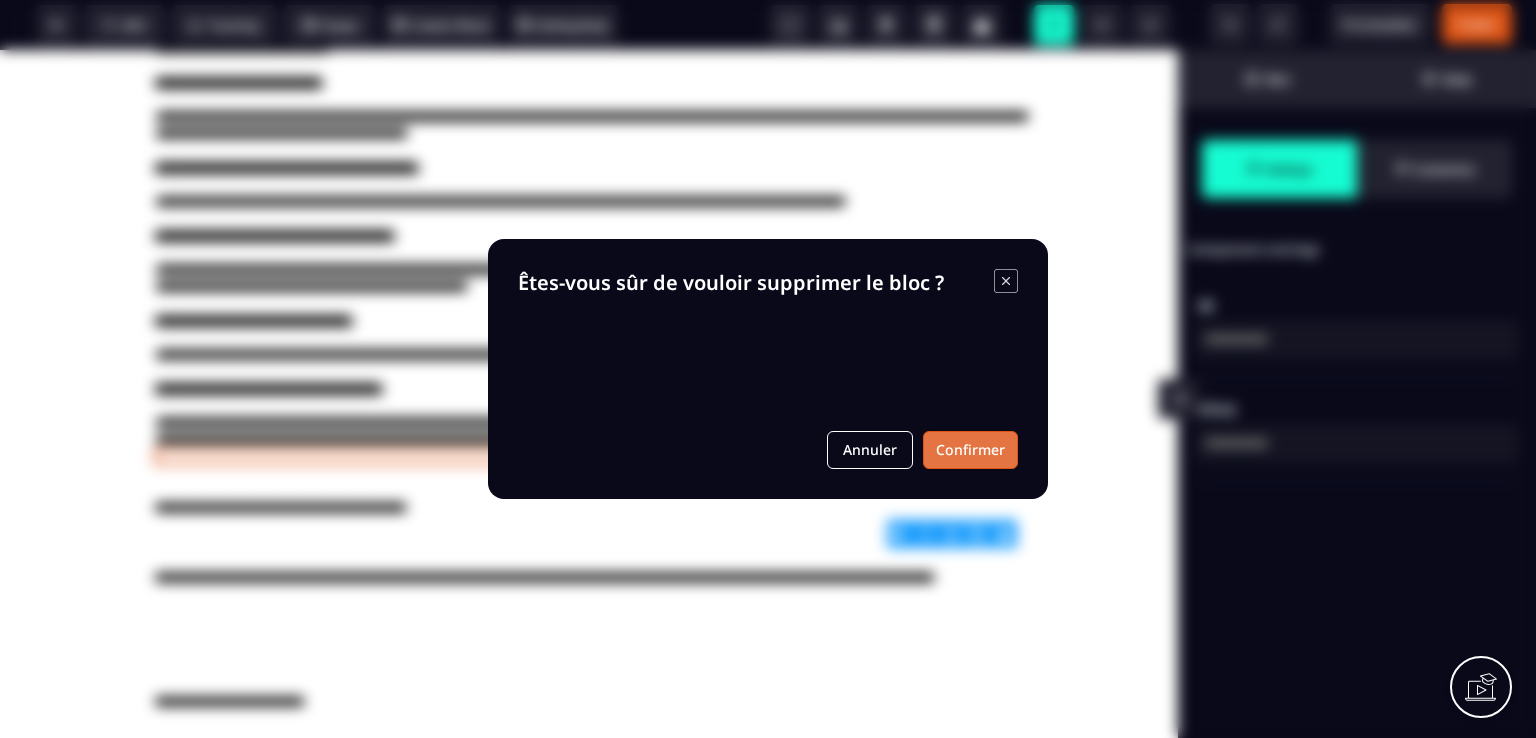 click on "Confirmer" at bounding box center (970, 450) 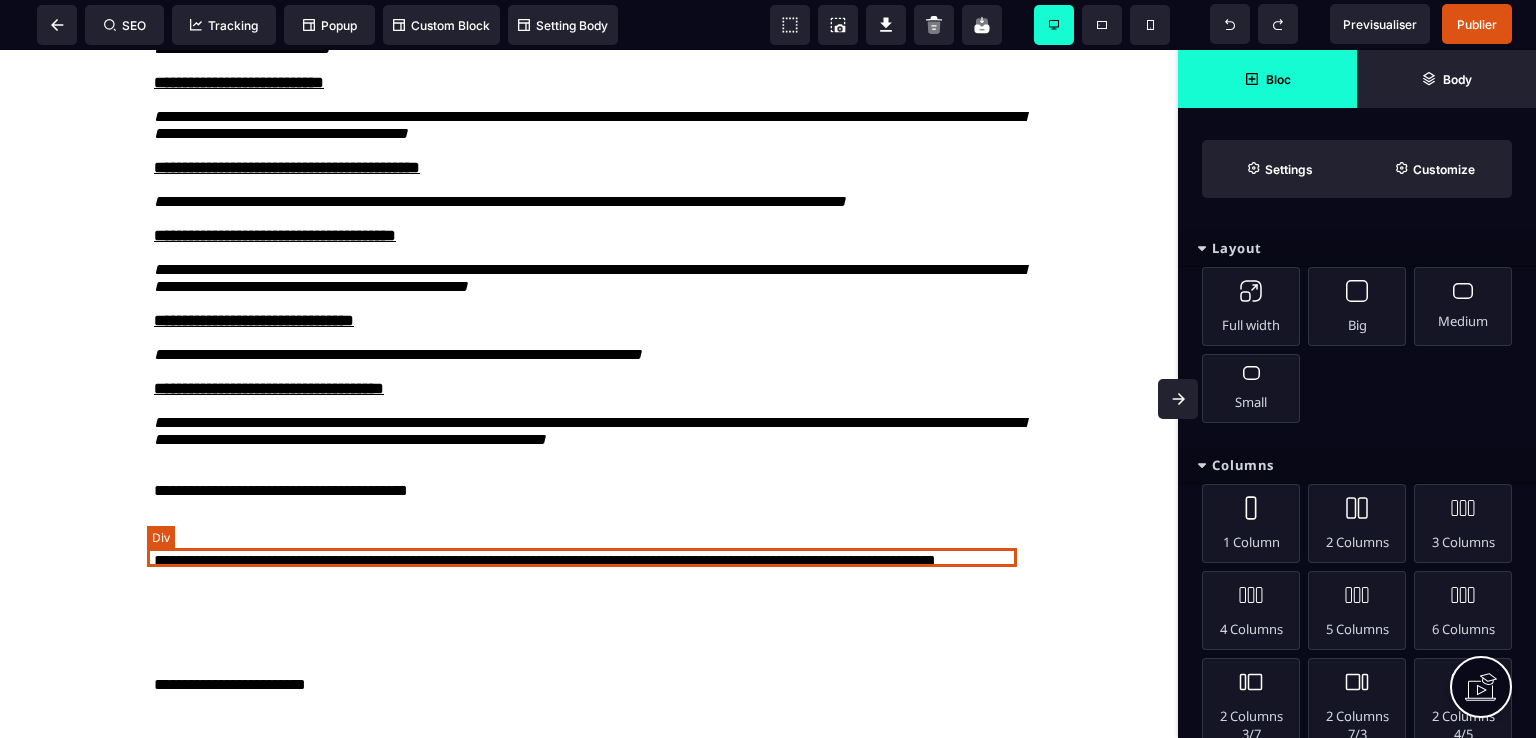 click at bounding box center (589, 456) 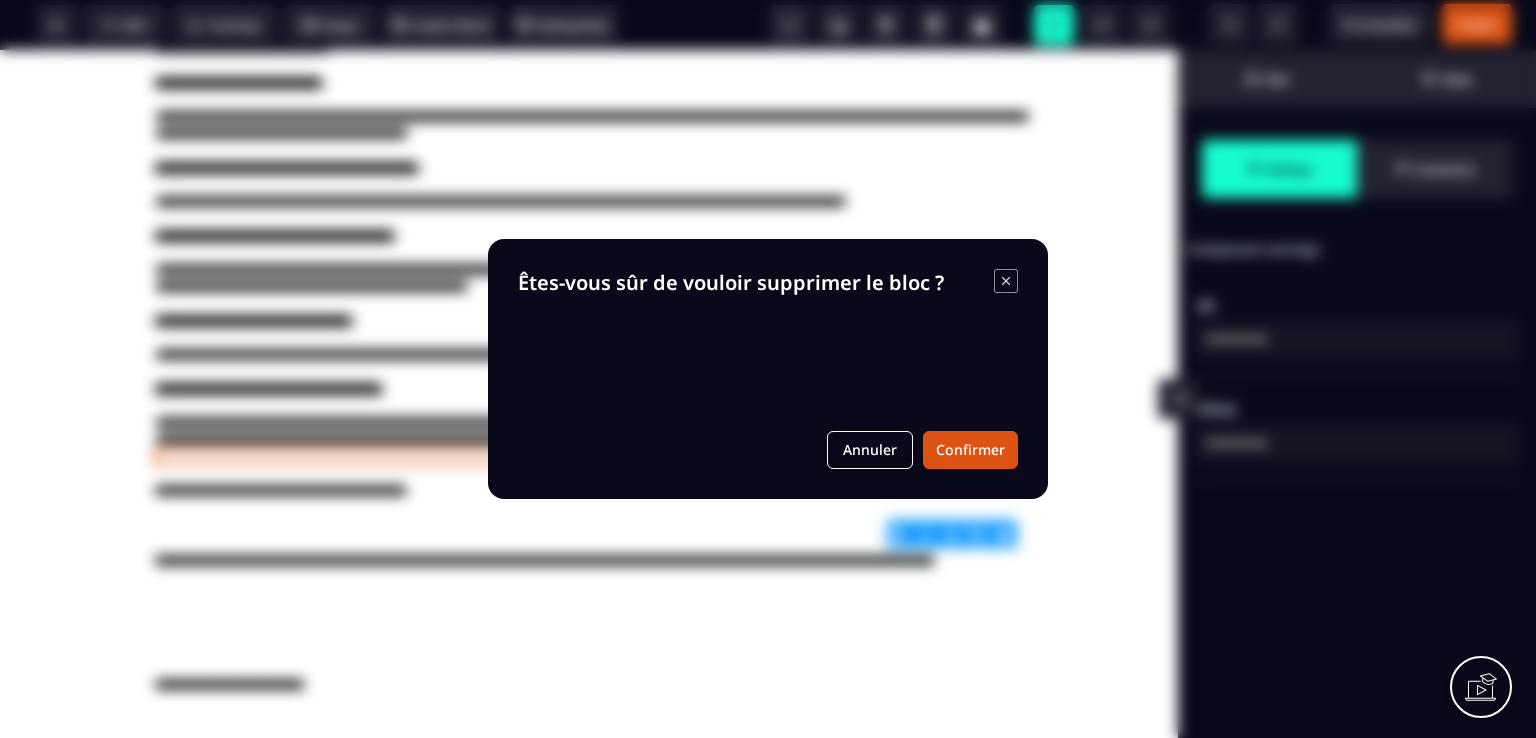 click on "B I U S
A *******
Div
SEO
Tracking
Popup" at bounding box center (768, 369) 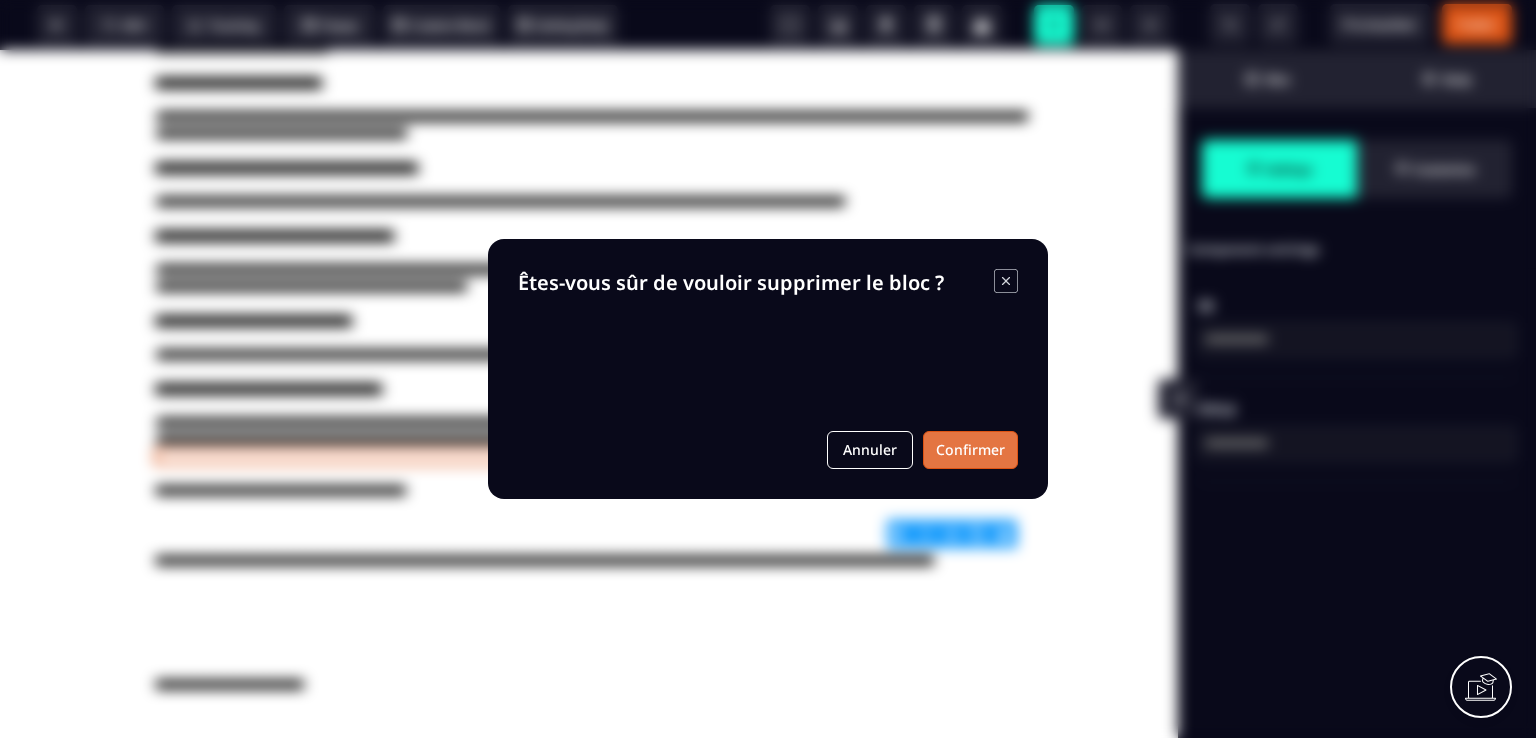 click on "Confirmer" at bounding box center (970, 450) 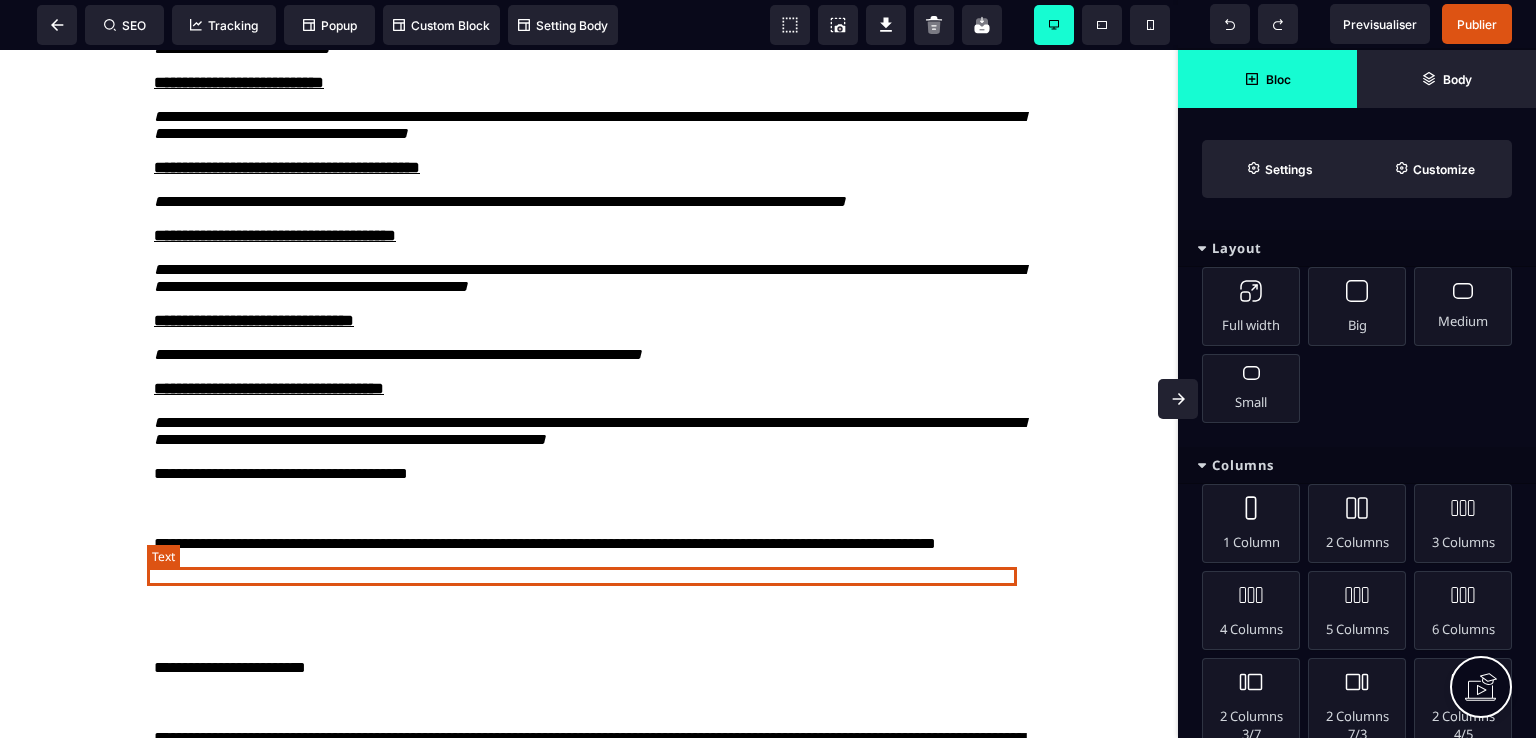 click on "**********" at bounding box center [589, 474] 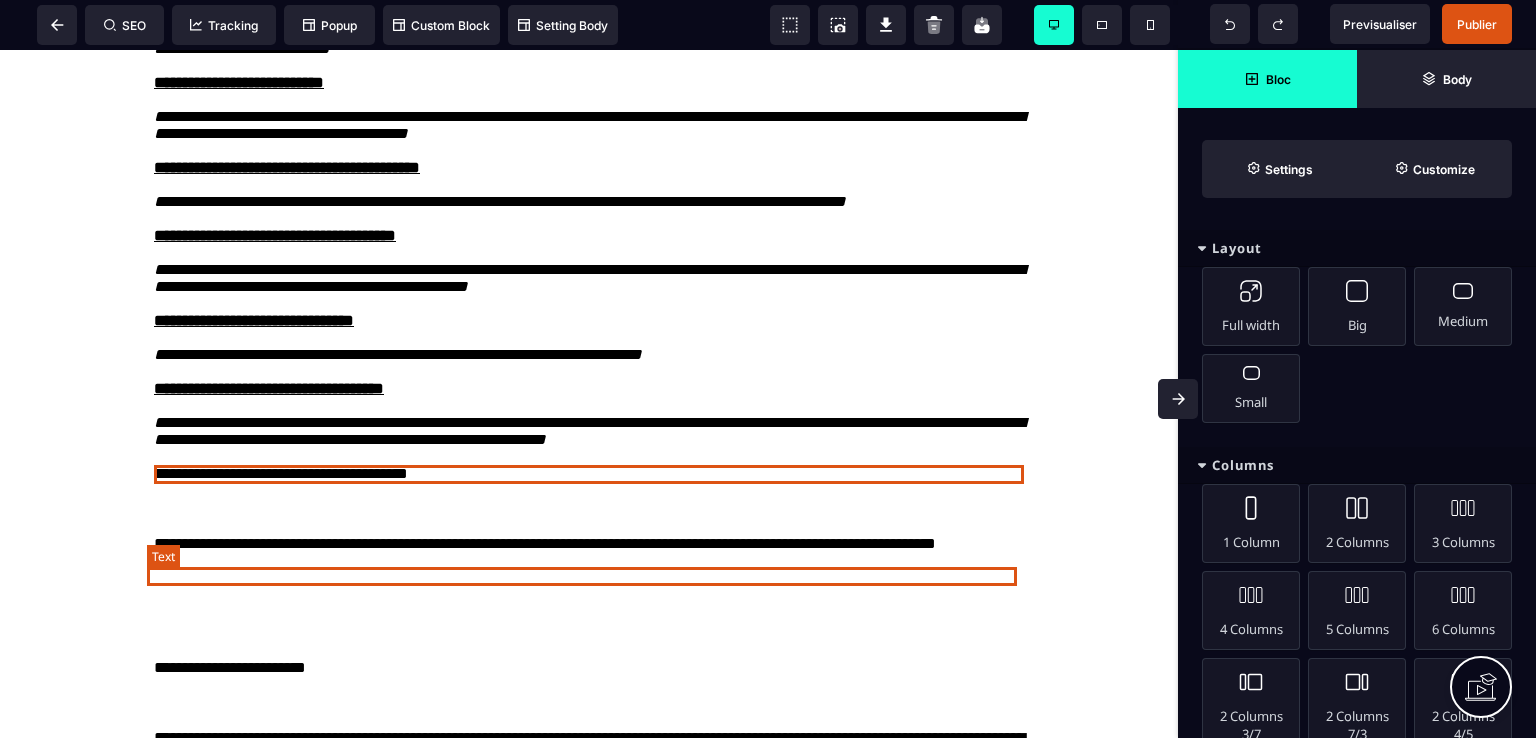 select on "***" 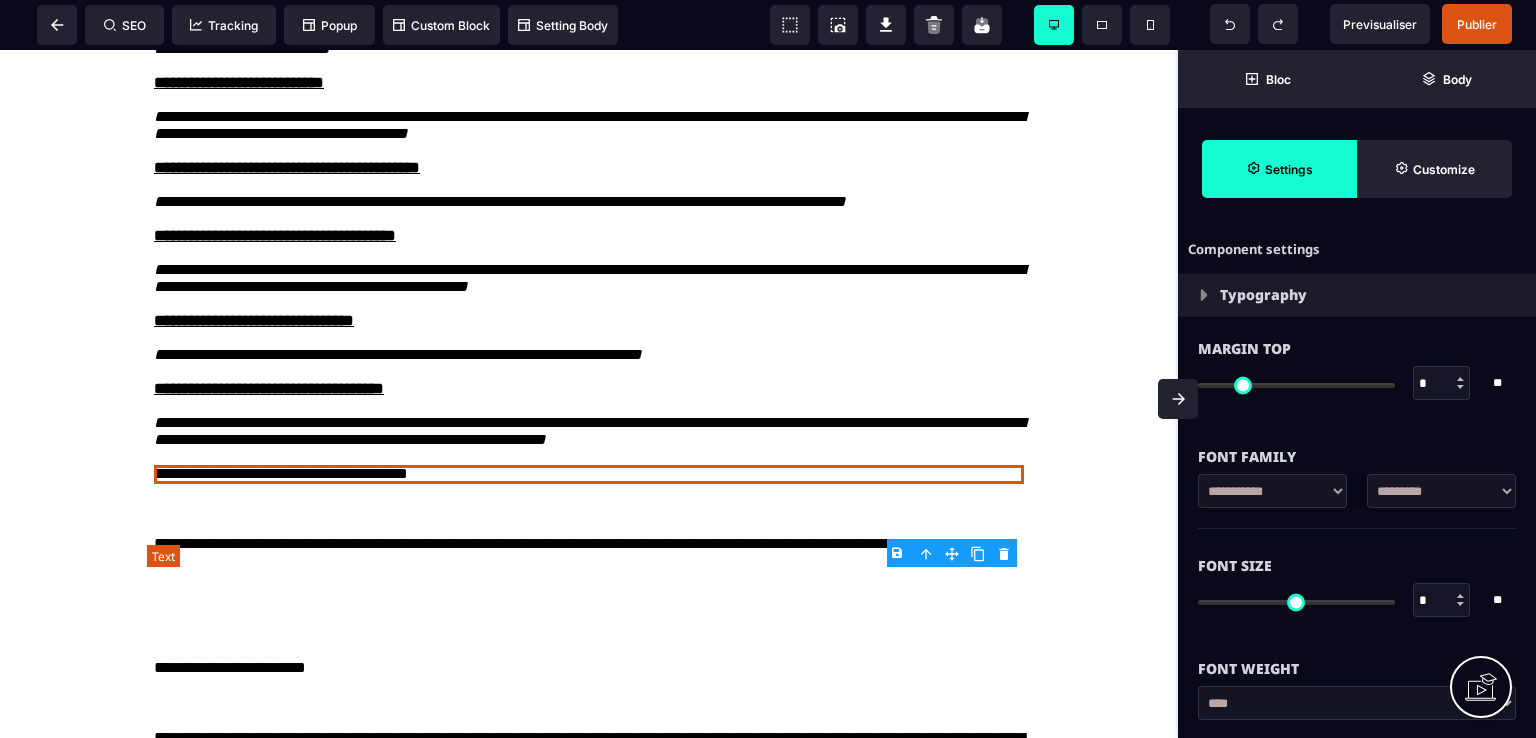 type on "*" 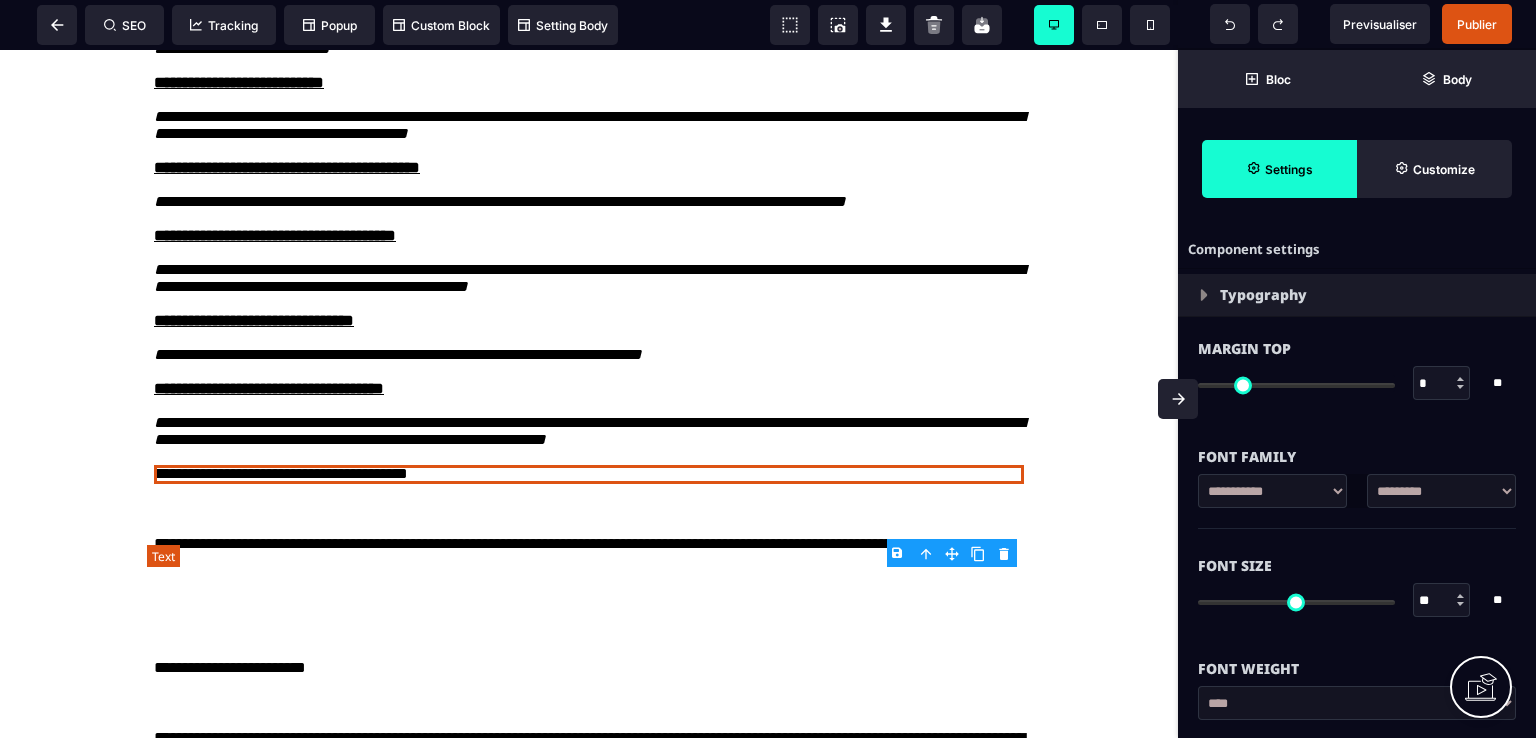 type on "**" 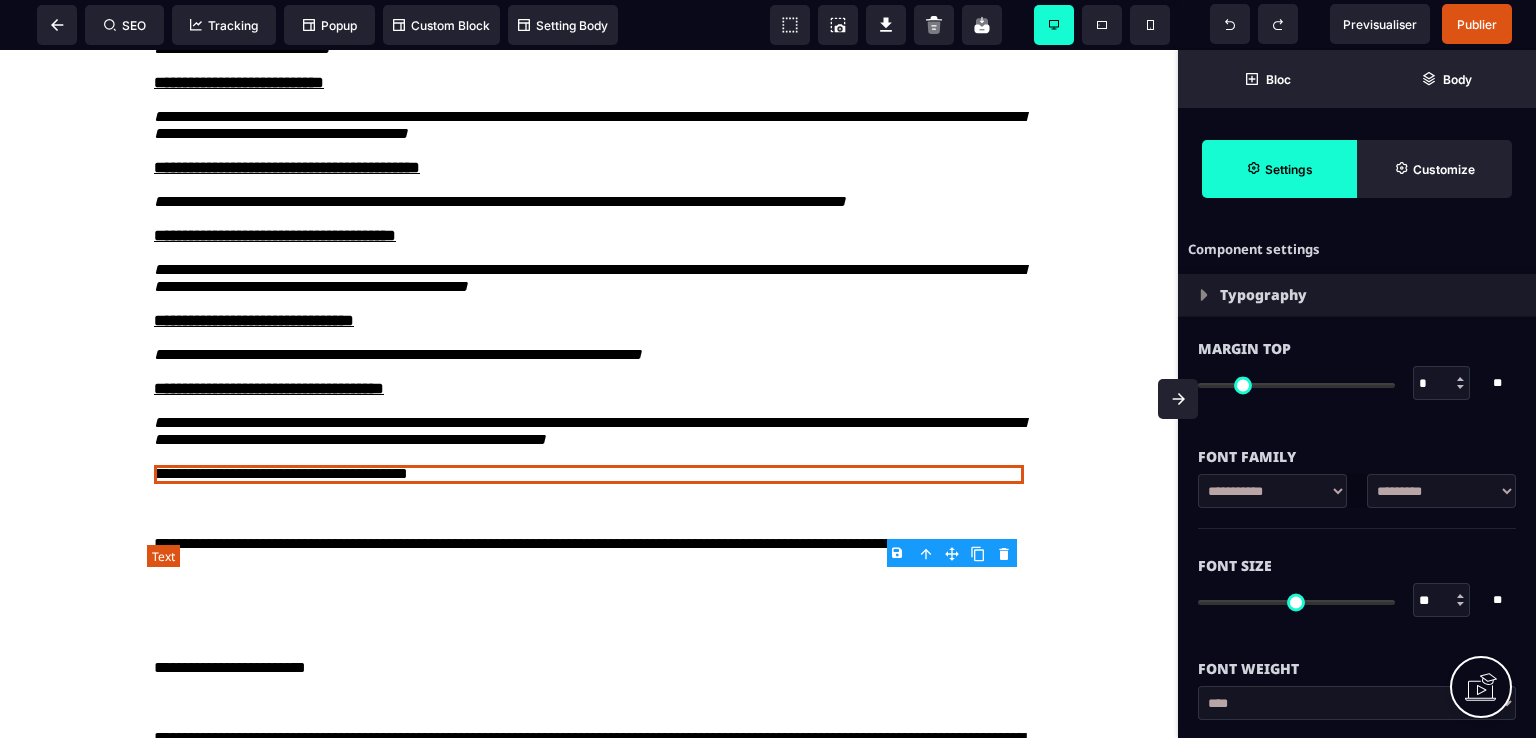 click on "**********" at bounding box center (589, 474) 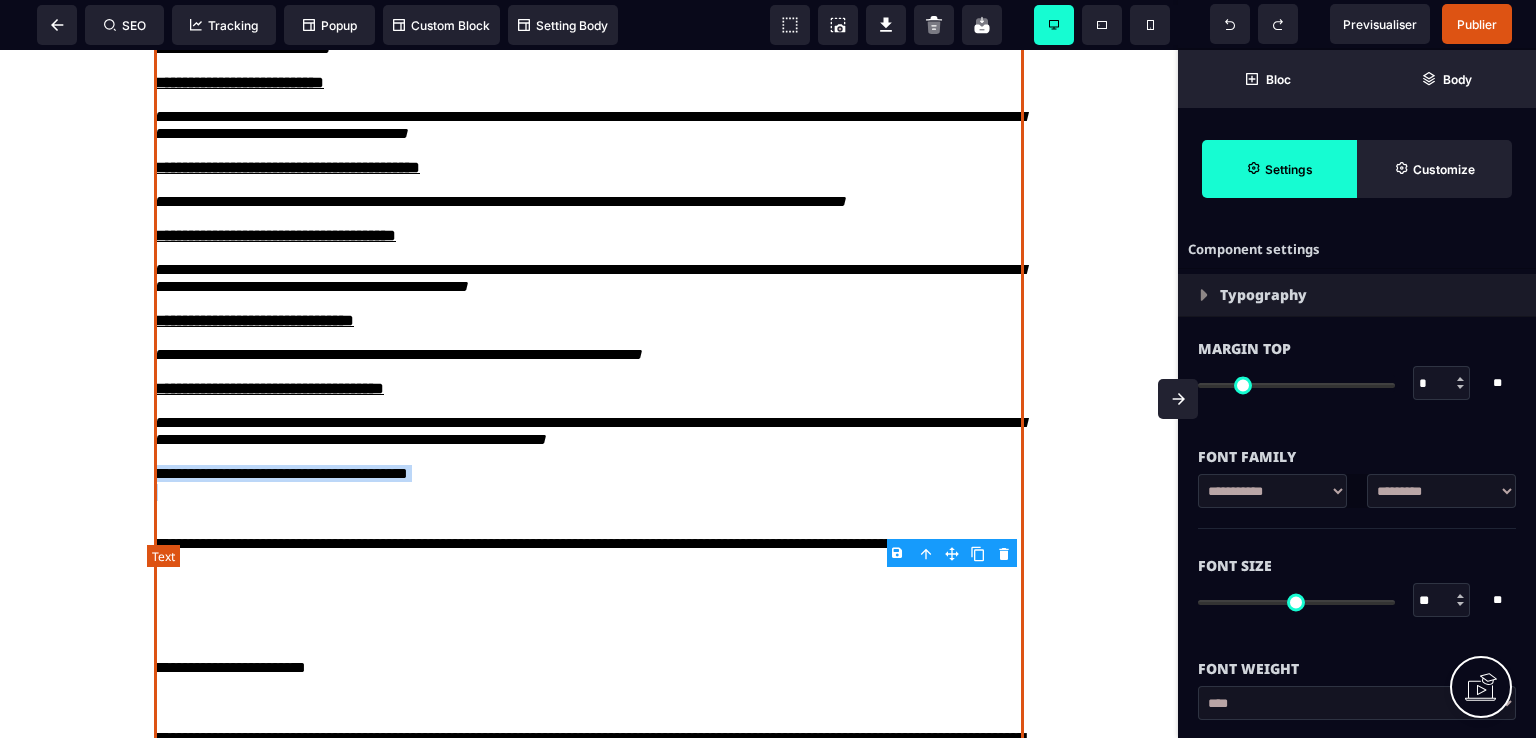click on "**********" at bounding box center [589, 474] 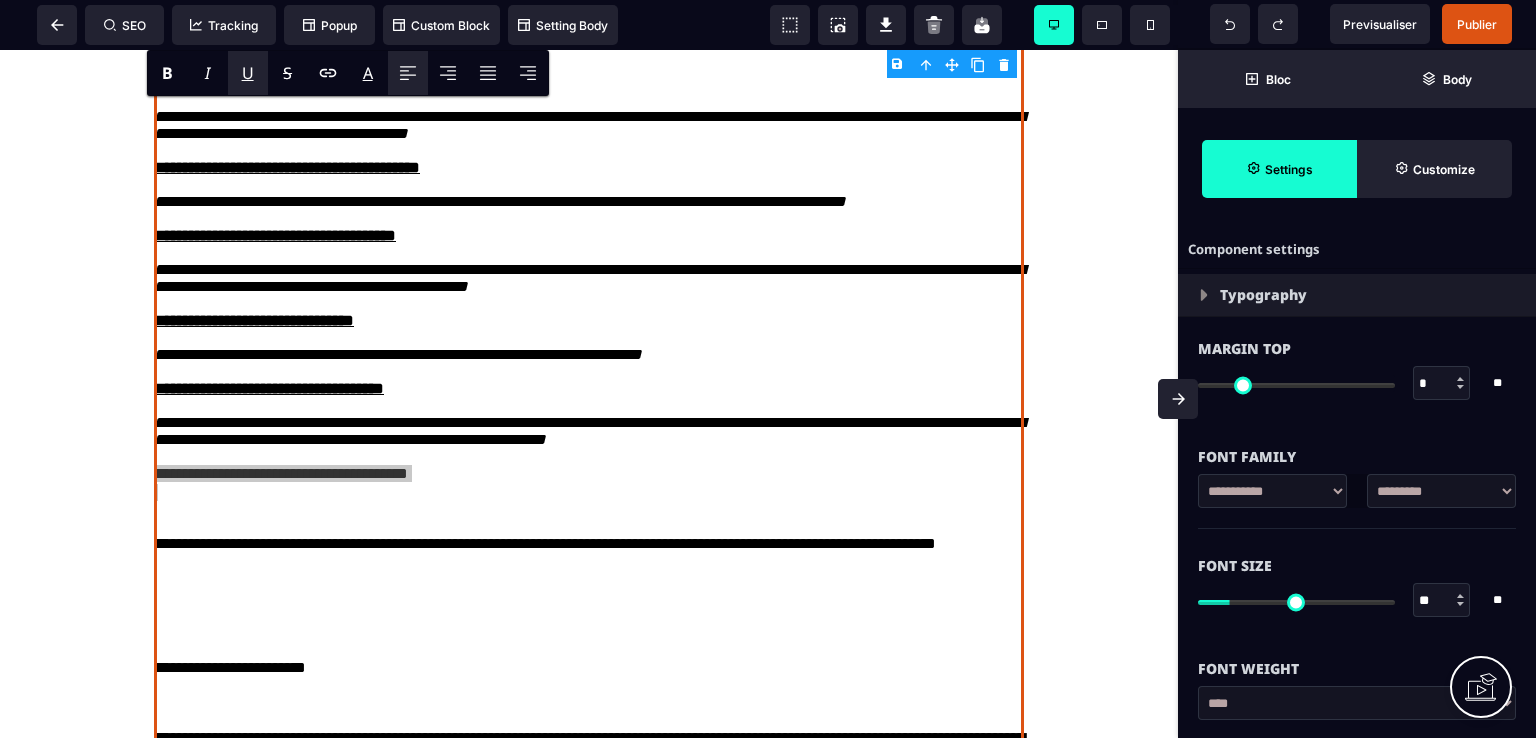click on "U" at bounding box center [248, 73] 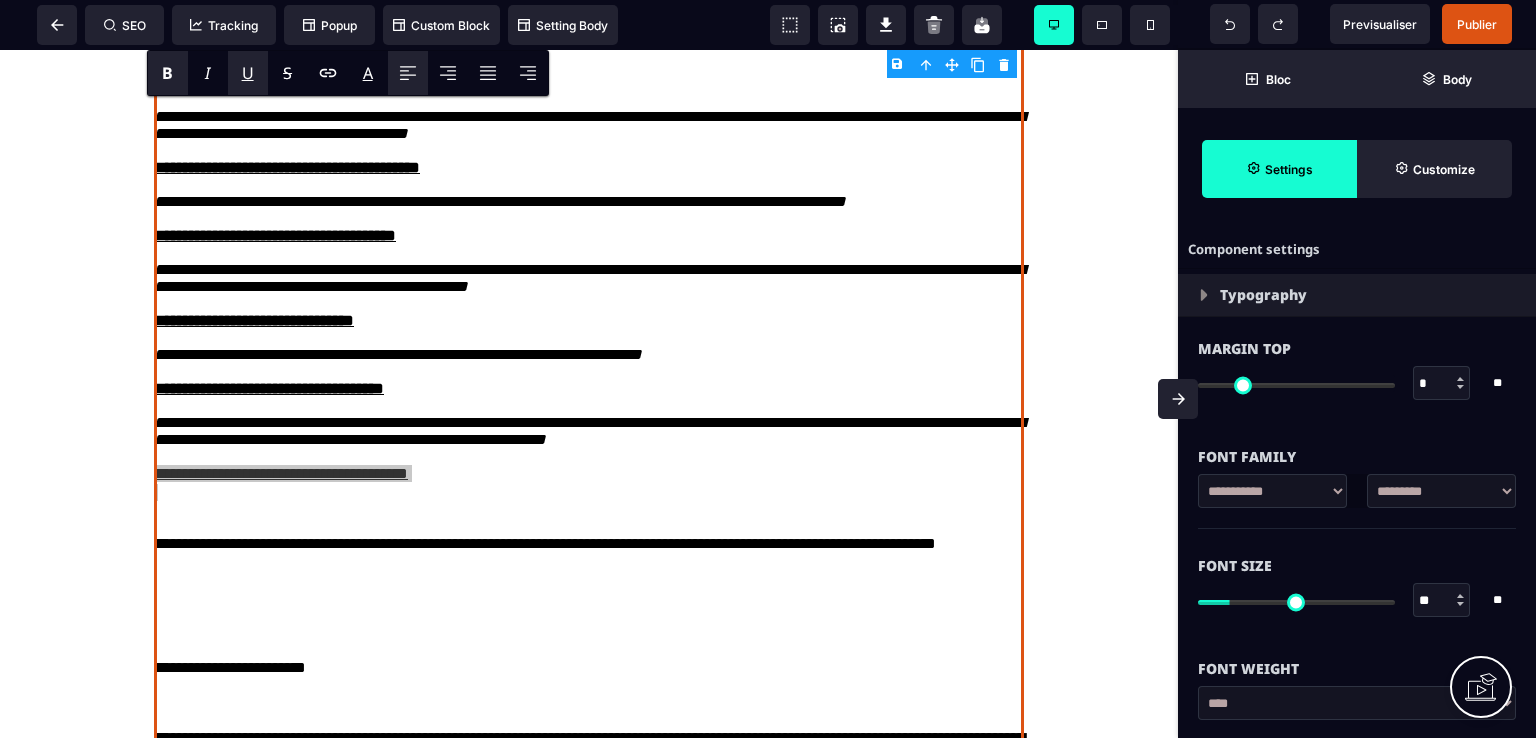 click on "B" at bounding box center [167, 73] 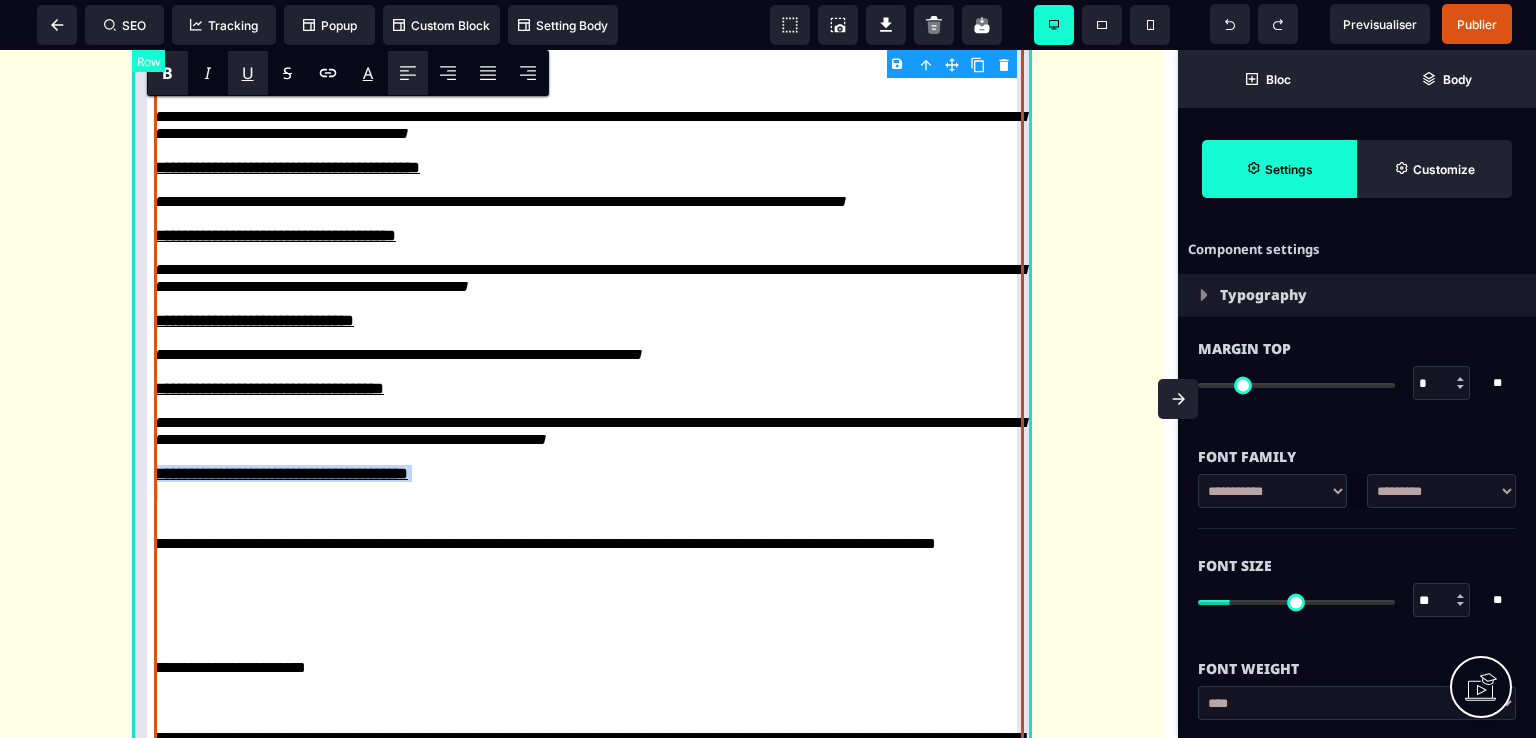 click on "**********" at bounding box center [589, -203] 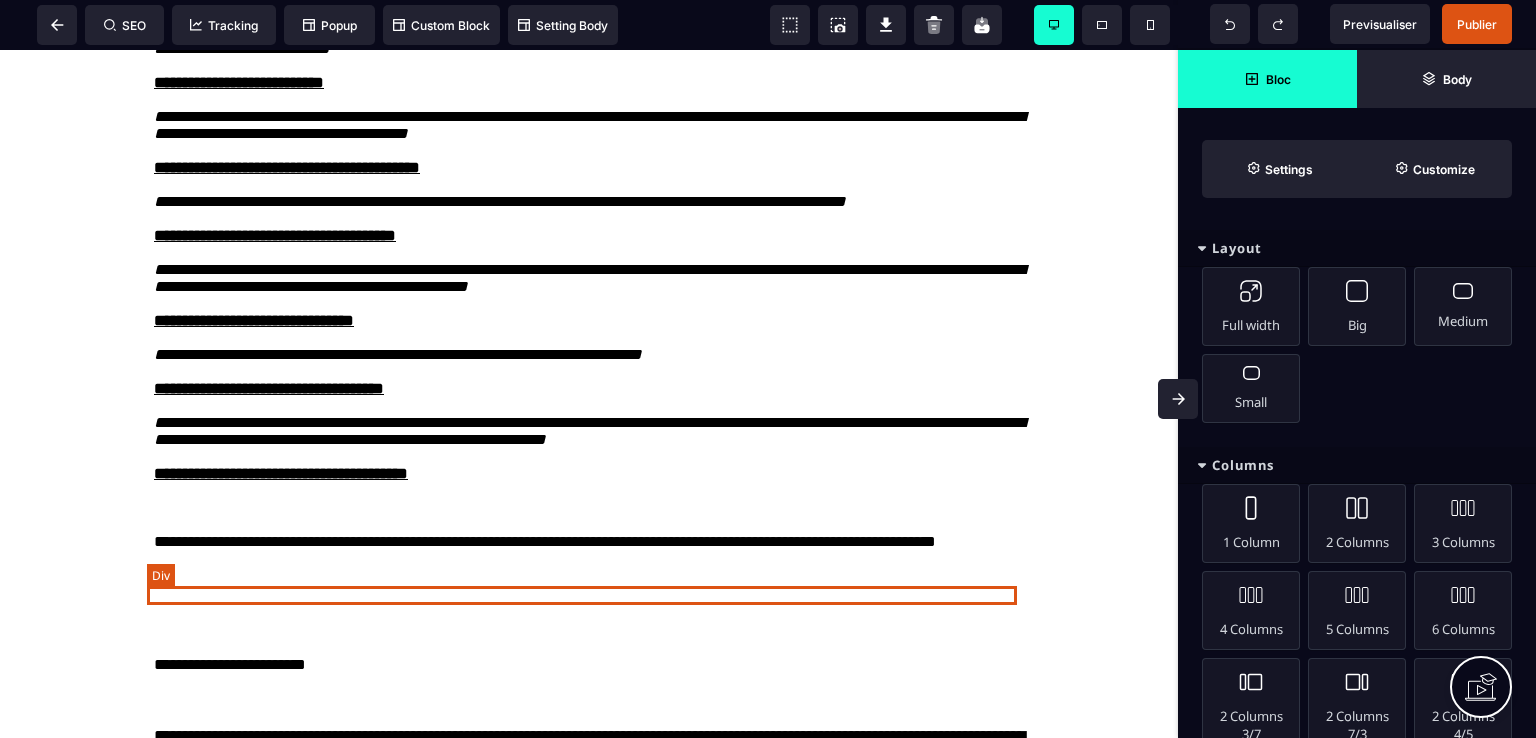 click at bounding box center [589, 490] 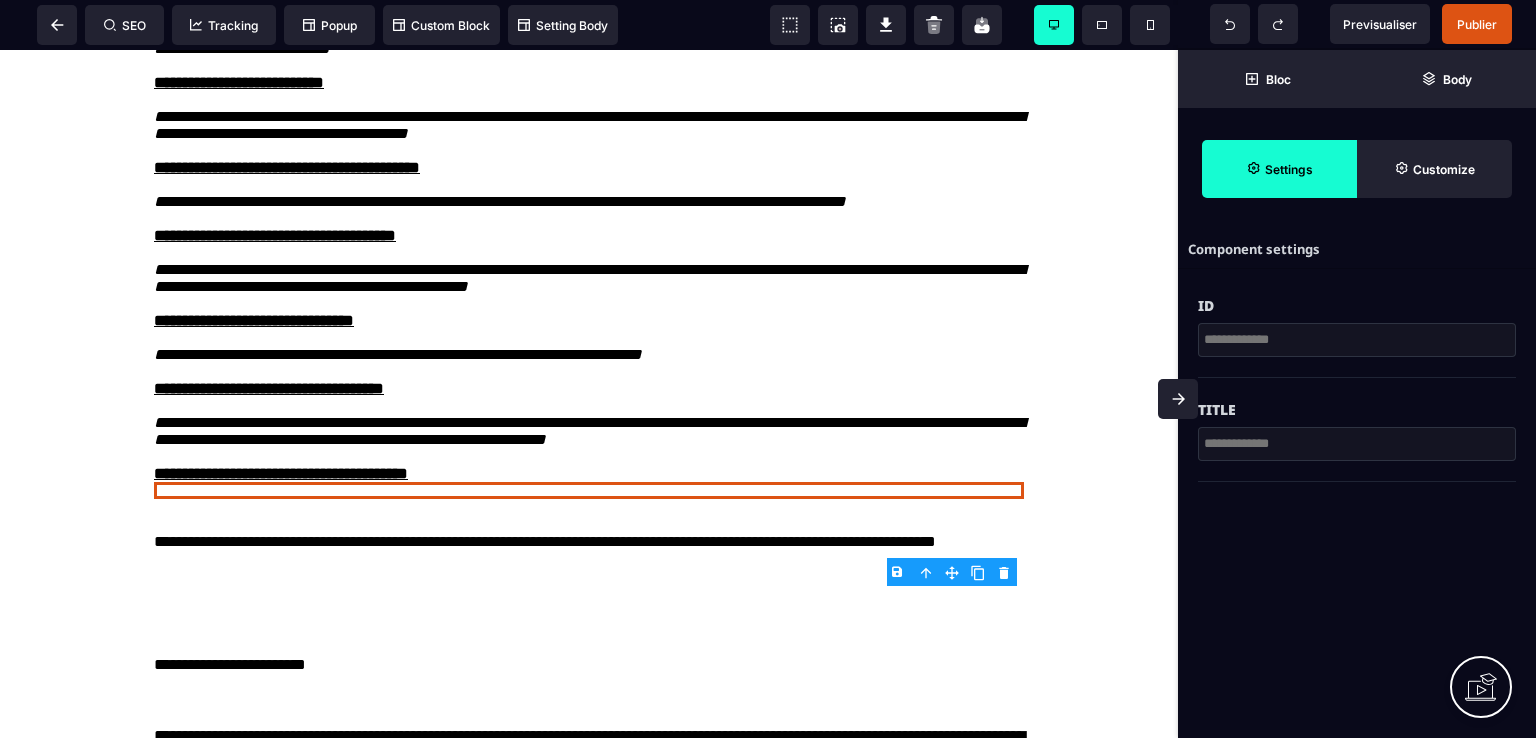 click on "B I U S
A *******
Div
SEO
Tracking
Popup" at bounding box center (768, 369) 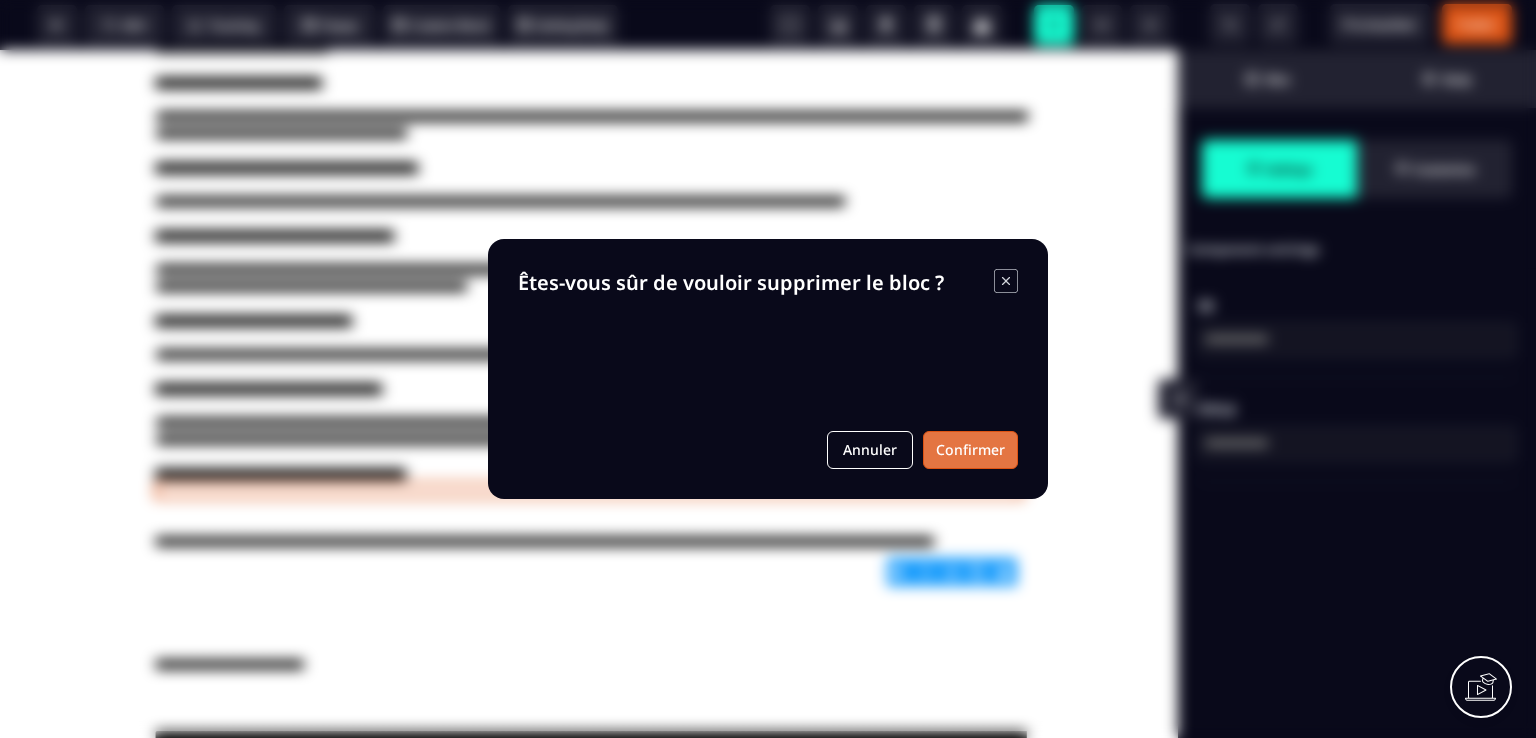 click on "Confirmer" at bounding box center [970, 450] 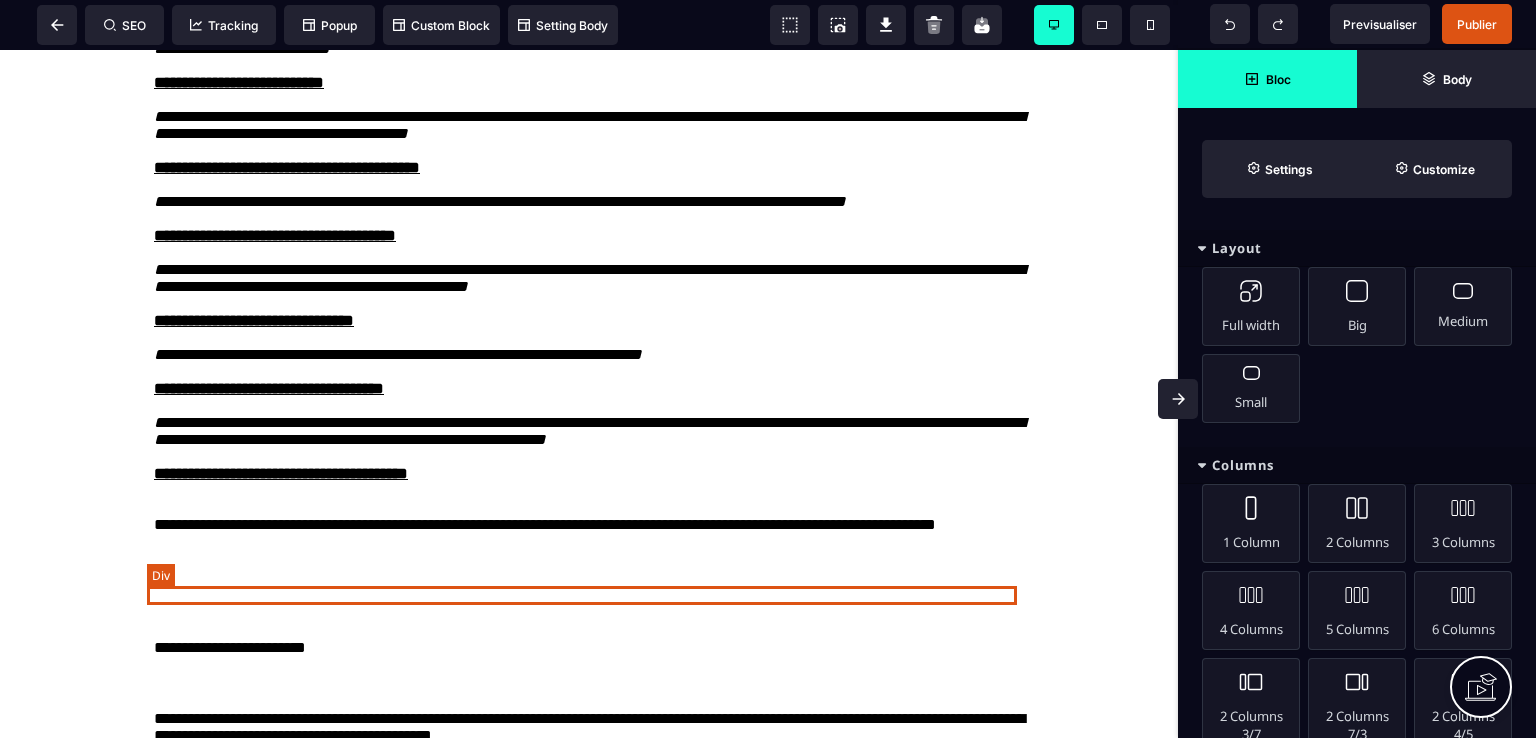 click at bounding box center (589, 490) 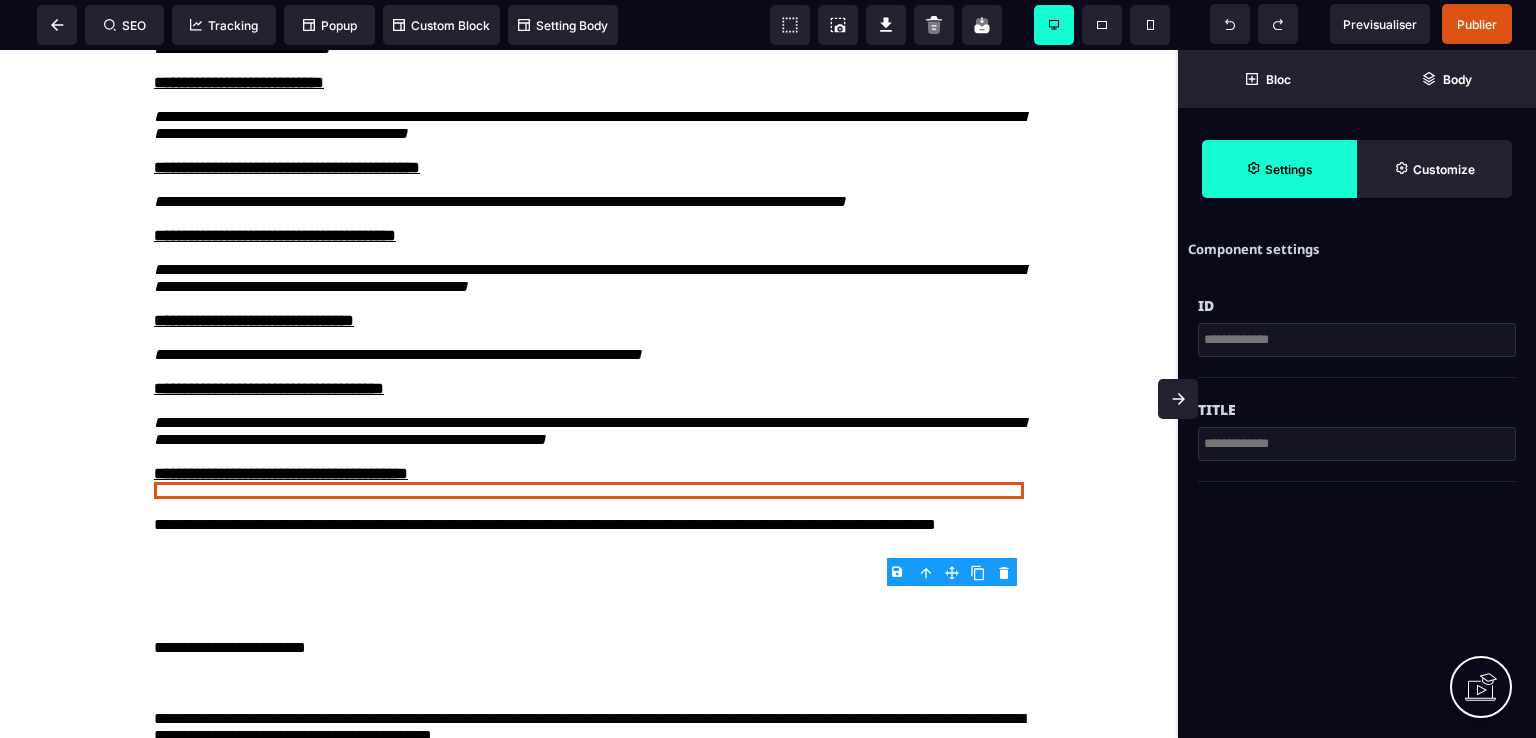 click on "B I U S
A *******
Div
SEO
Tracking
Popup" at bounding box center (768, 369) 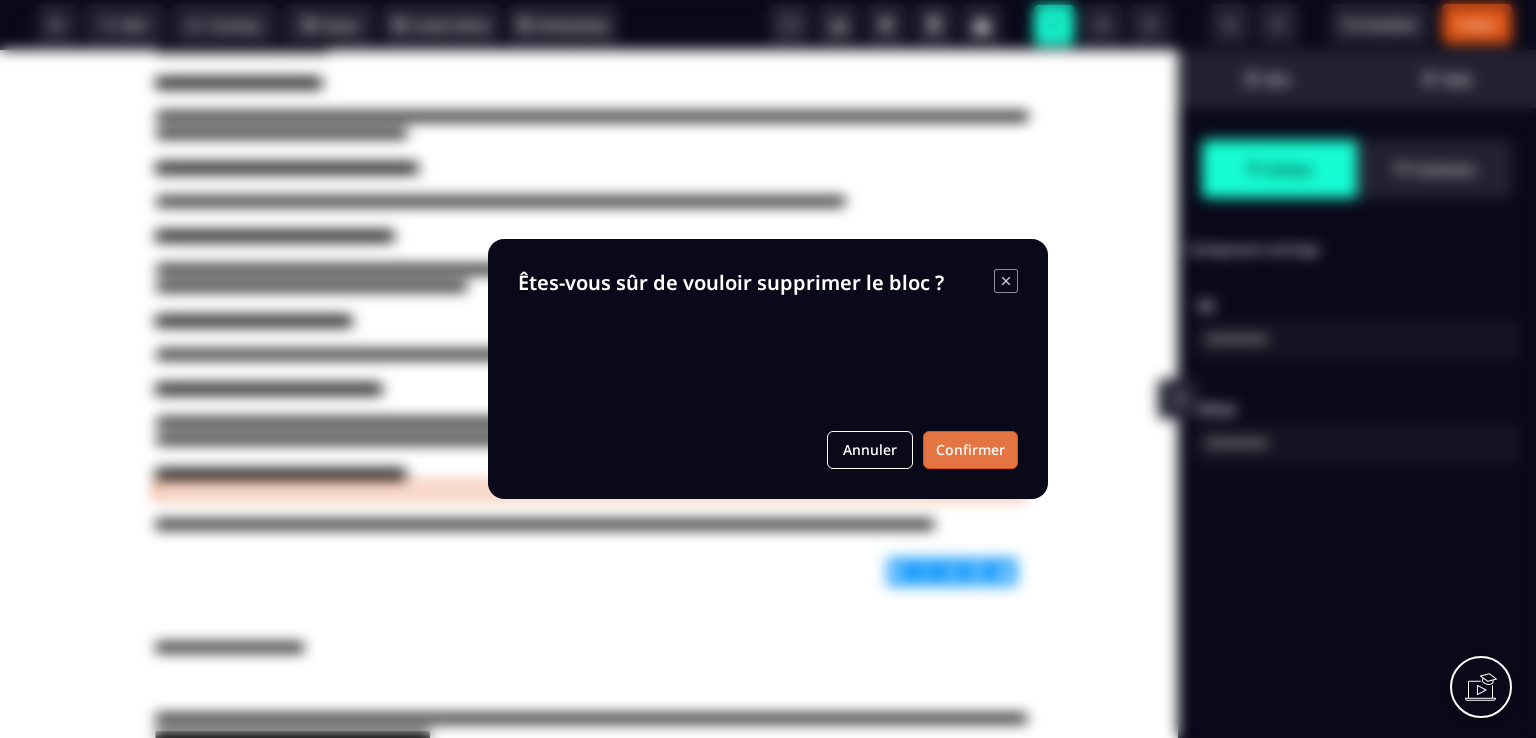 click on "Confirmer" at bounding box center [970, 450] 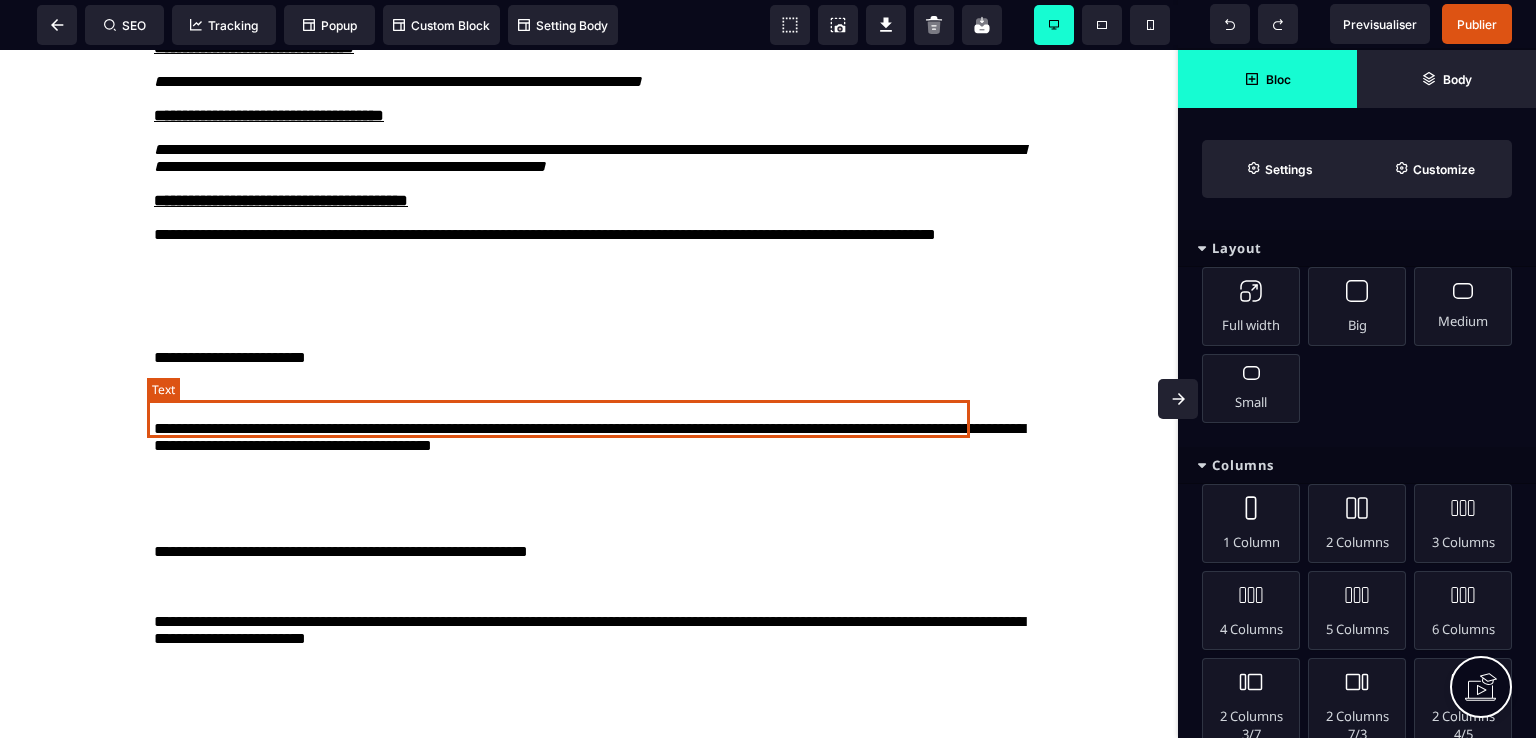 scroll, scrollTop: 2951, scrollLeft: 0, axis: vertical 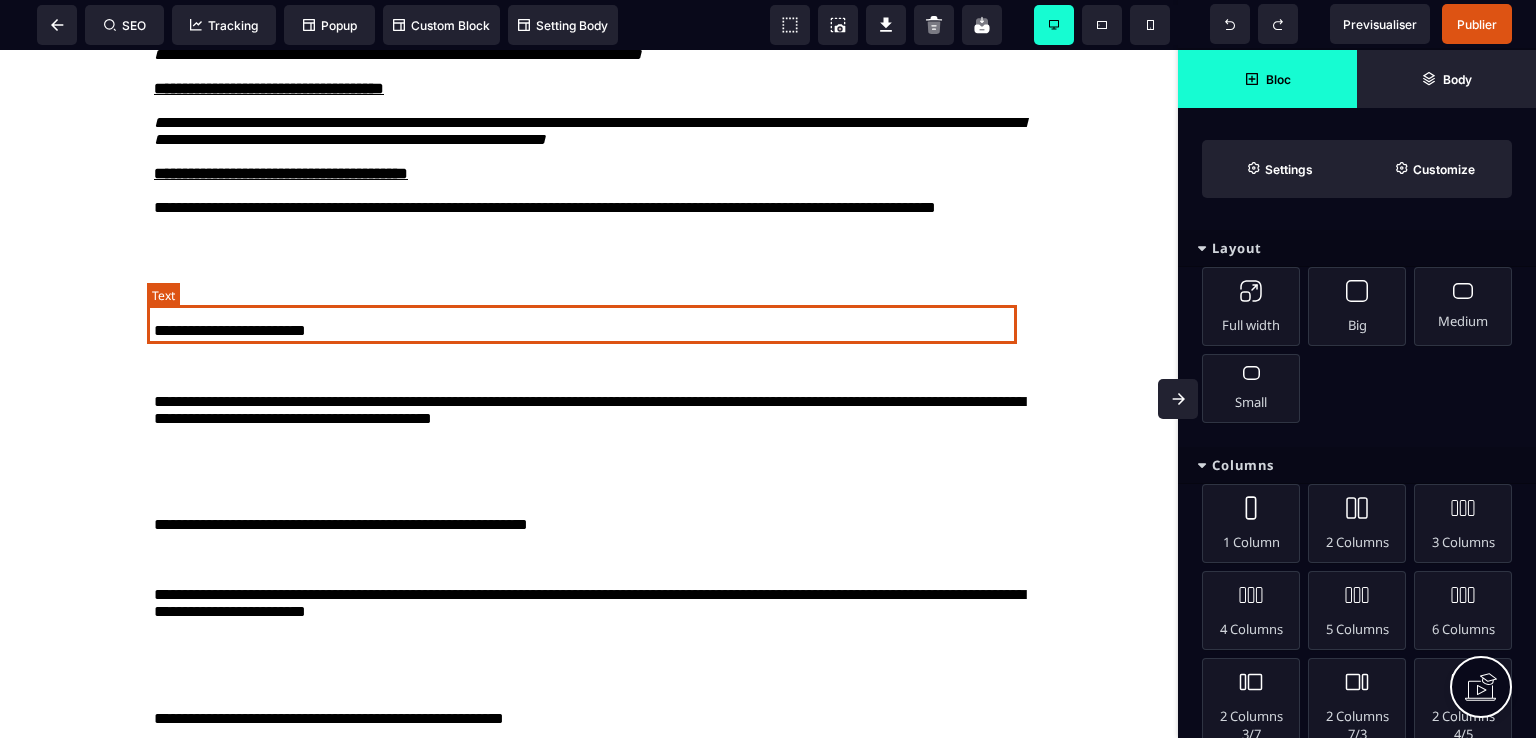 click on "**********" at bounding box center (589, 218) 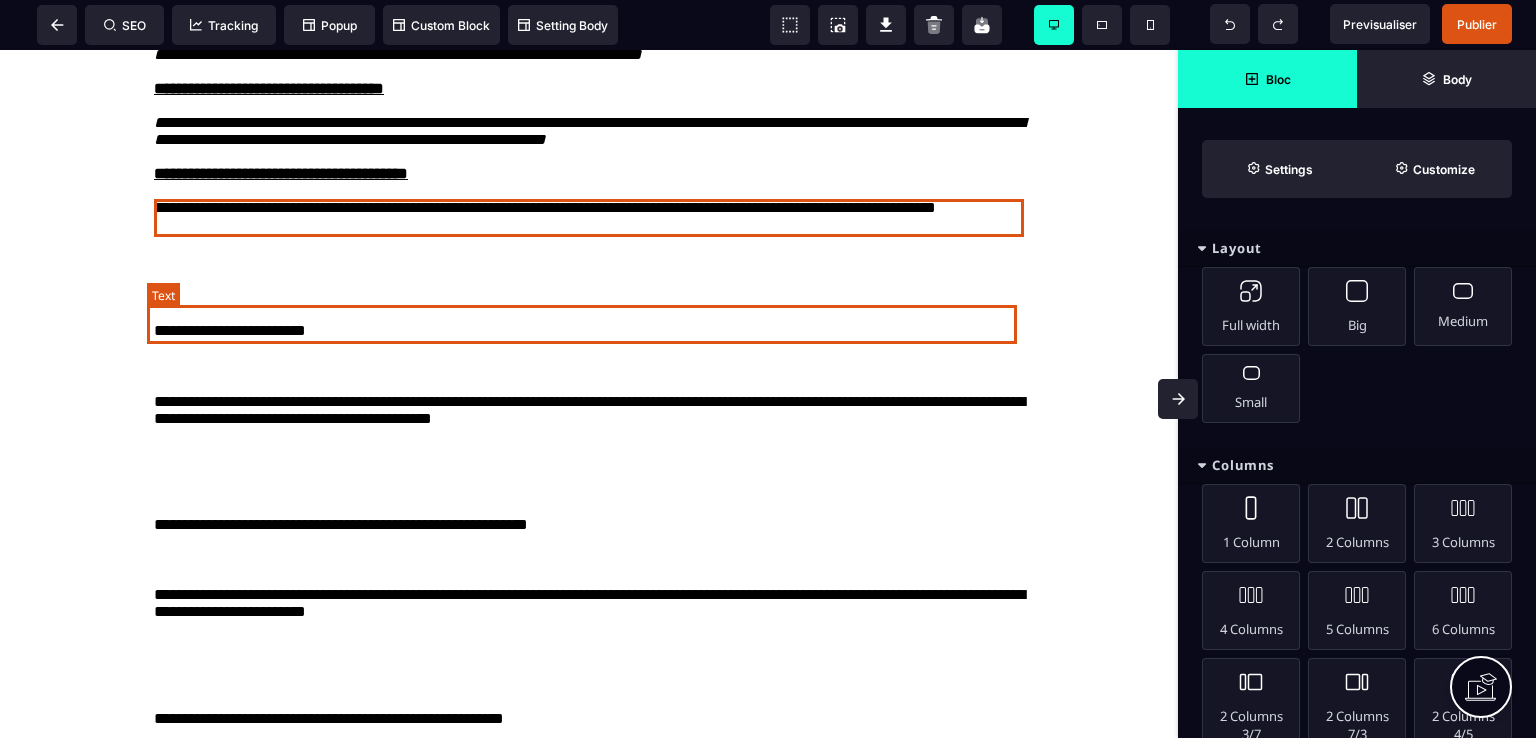 select on "***" 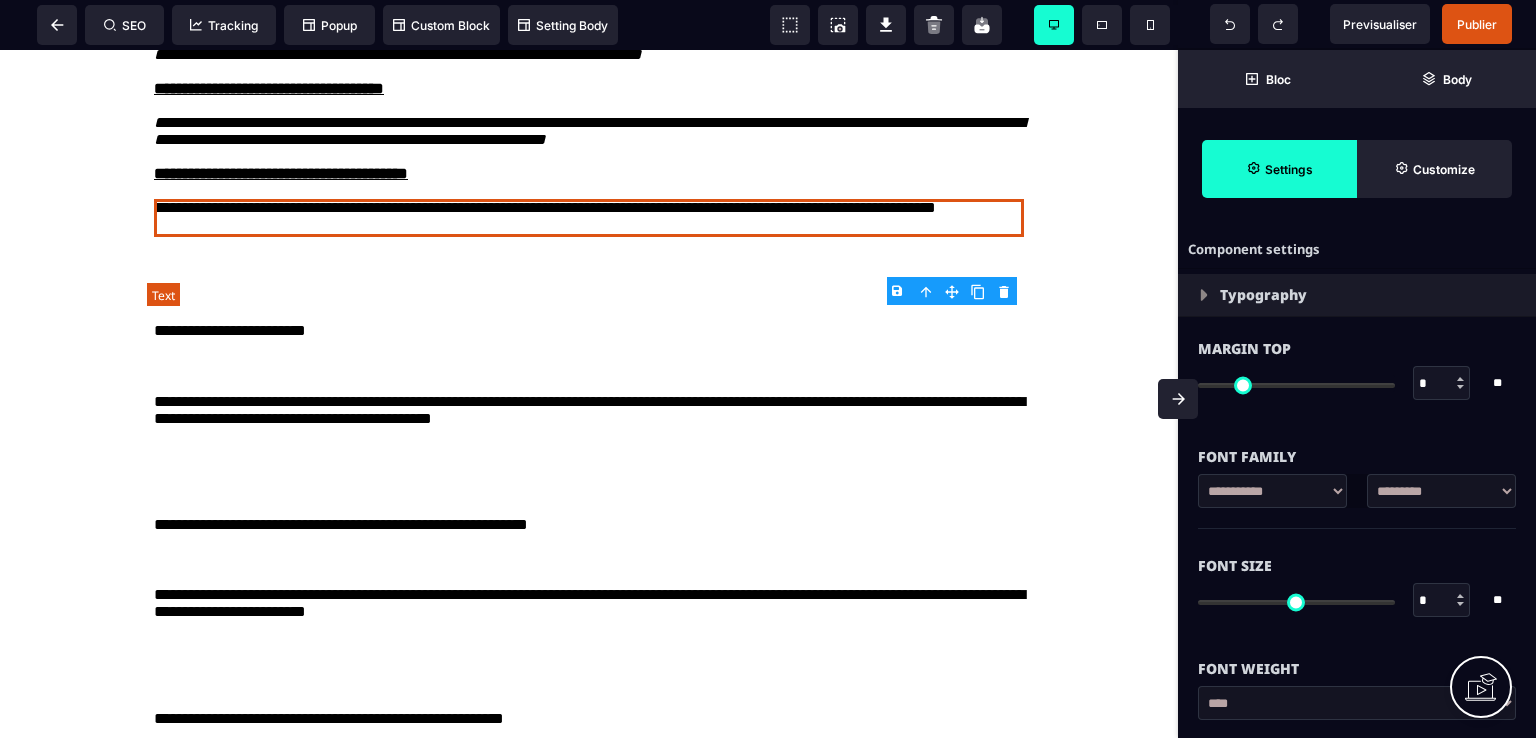 type on "*" 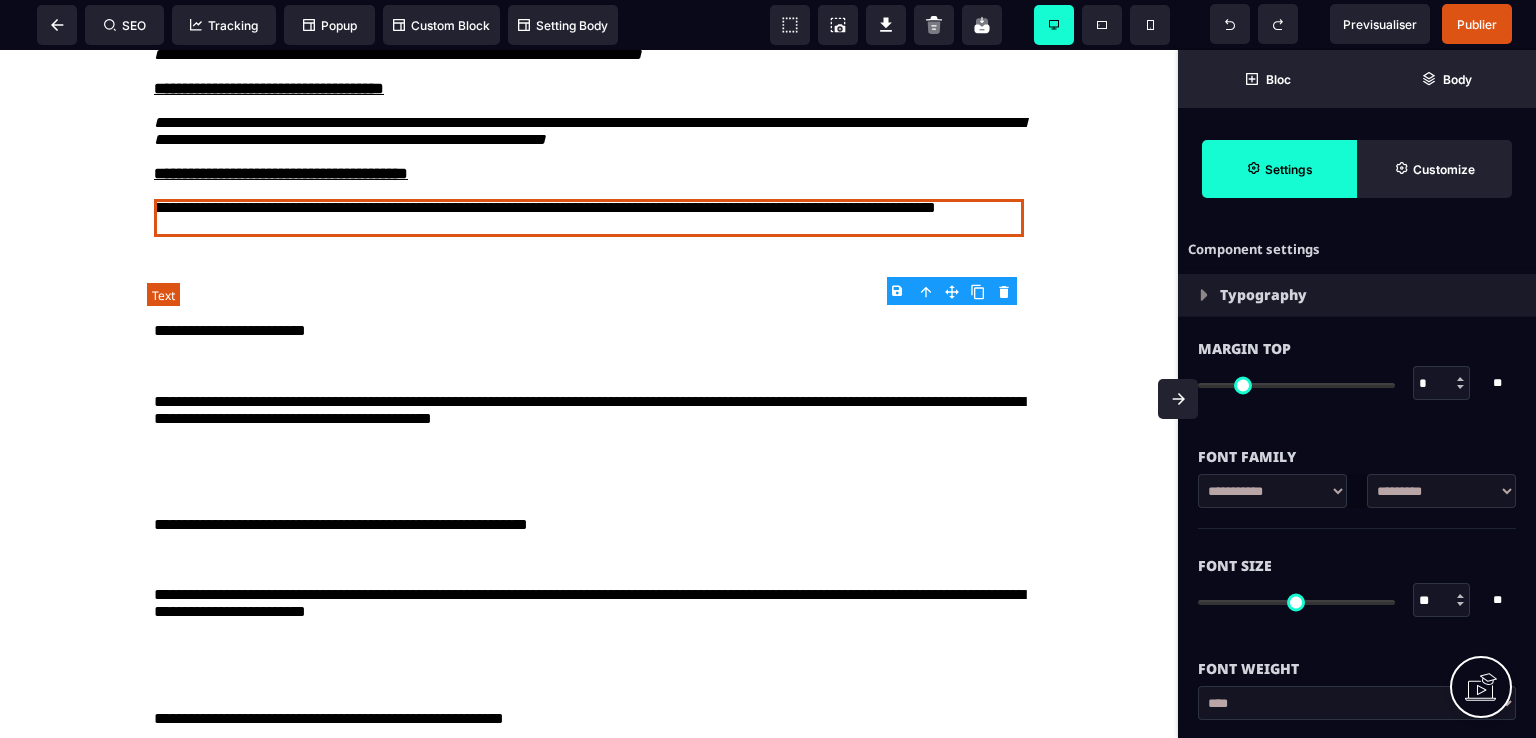 type on "*" 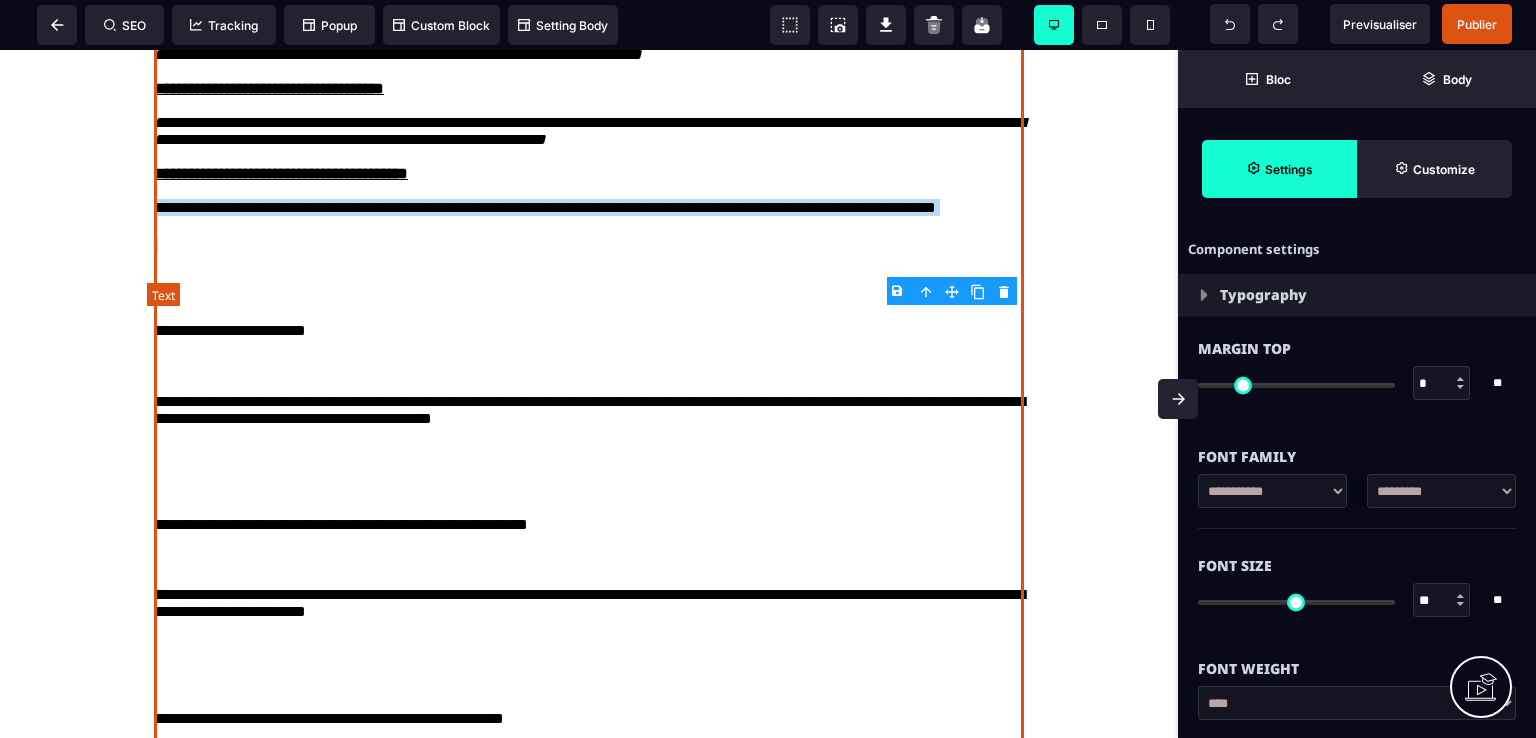 click on "**********" at bounding box center (589, 218) 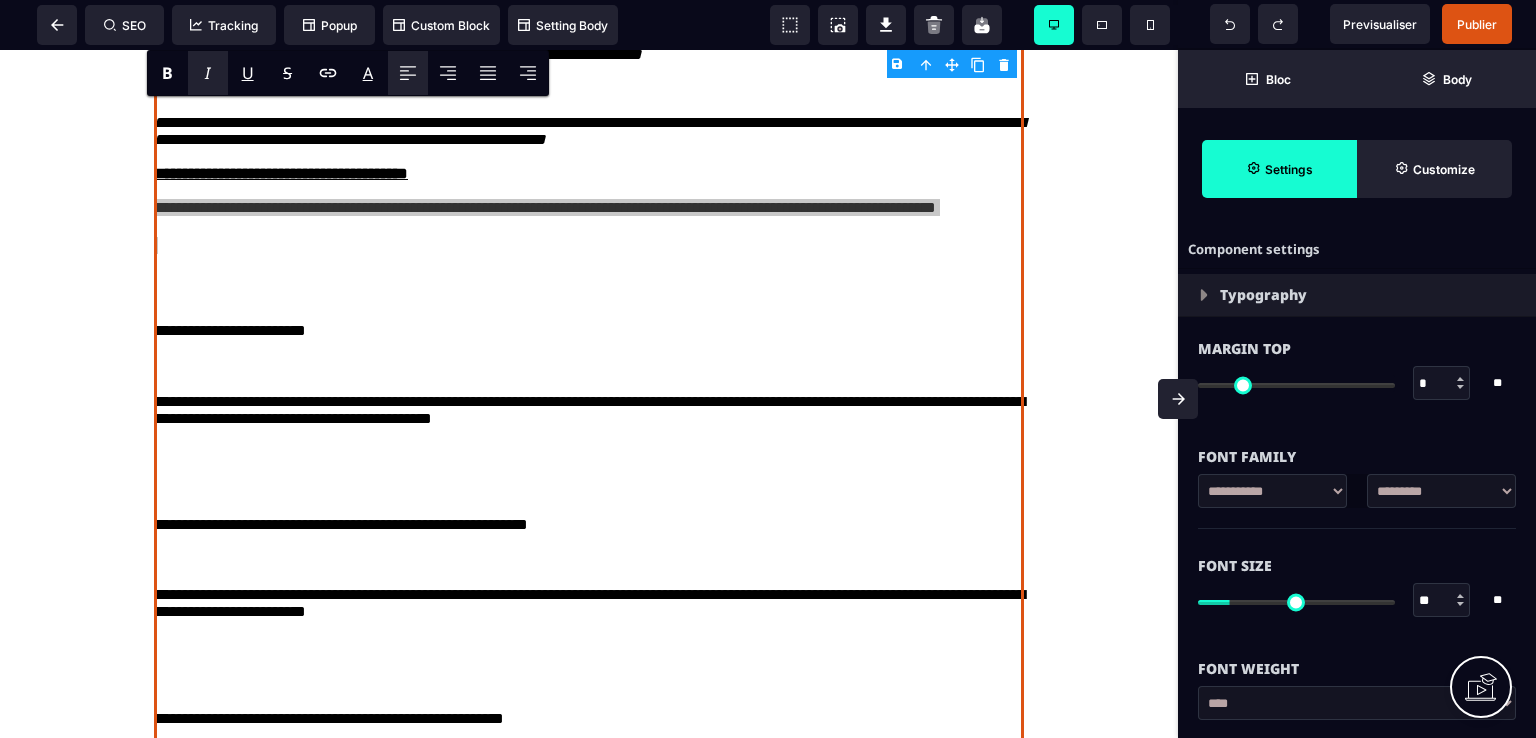 click on "I" at bounding box center (207, 73) 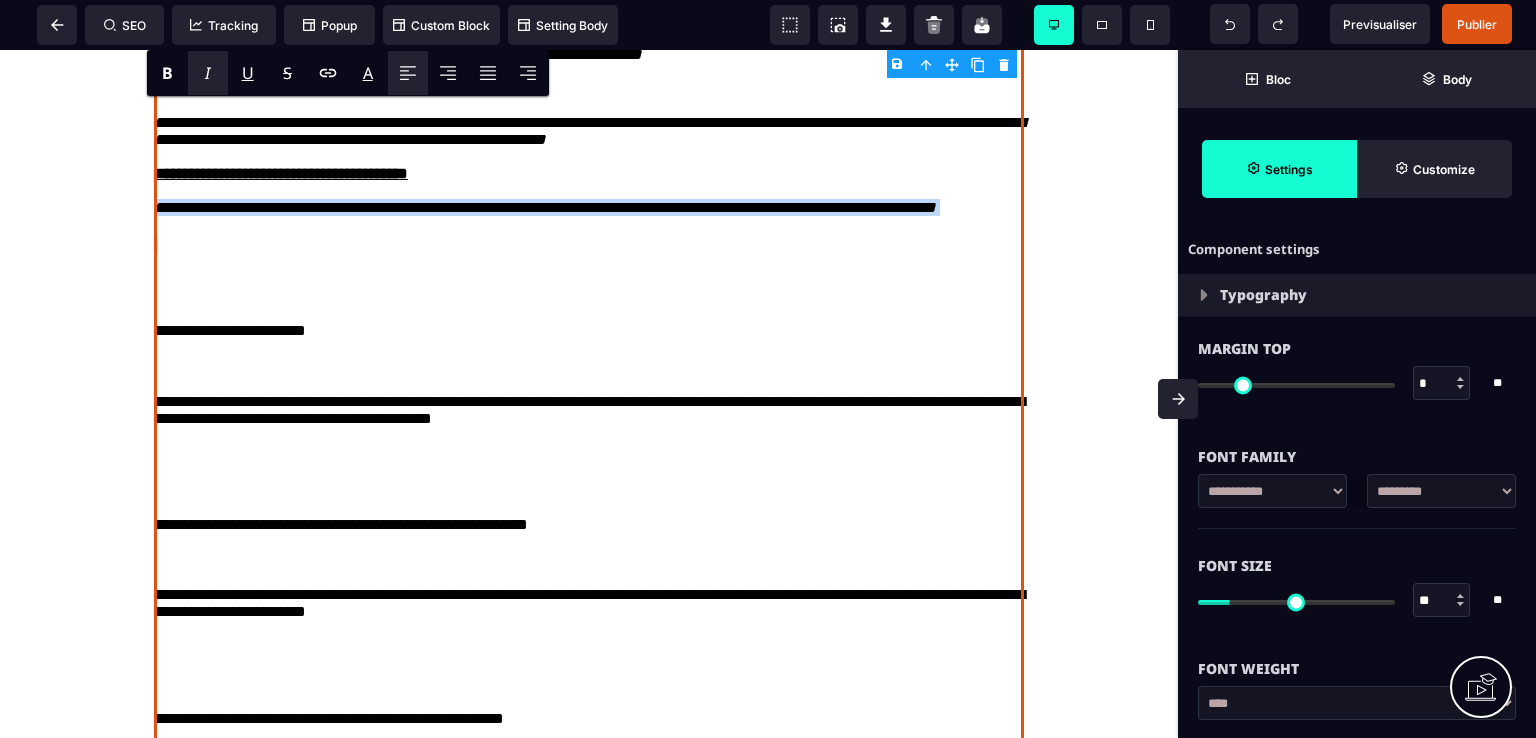 click on "**********" at bounding box center (589, -521) 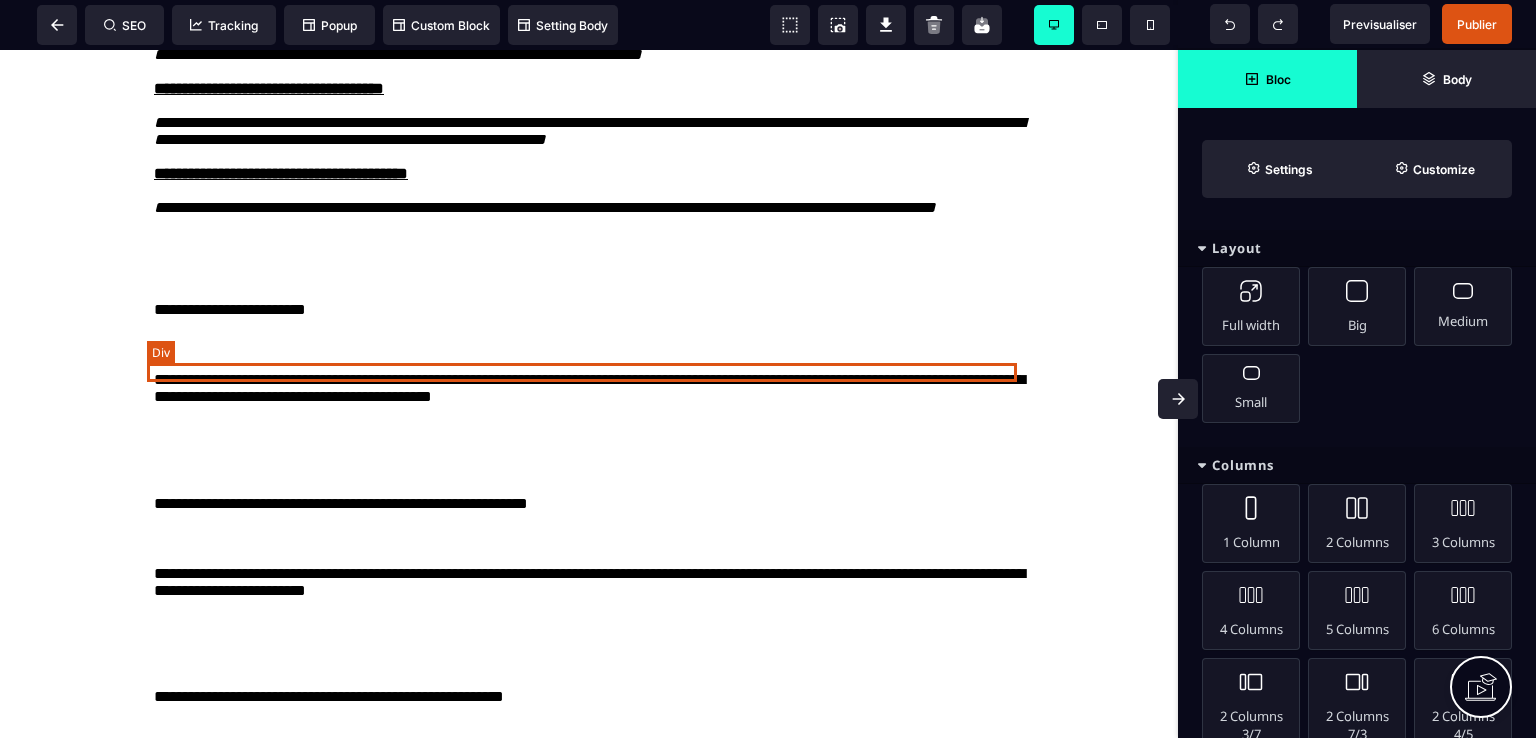 click at bounding box center (589, 241) 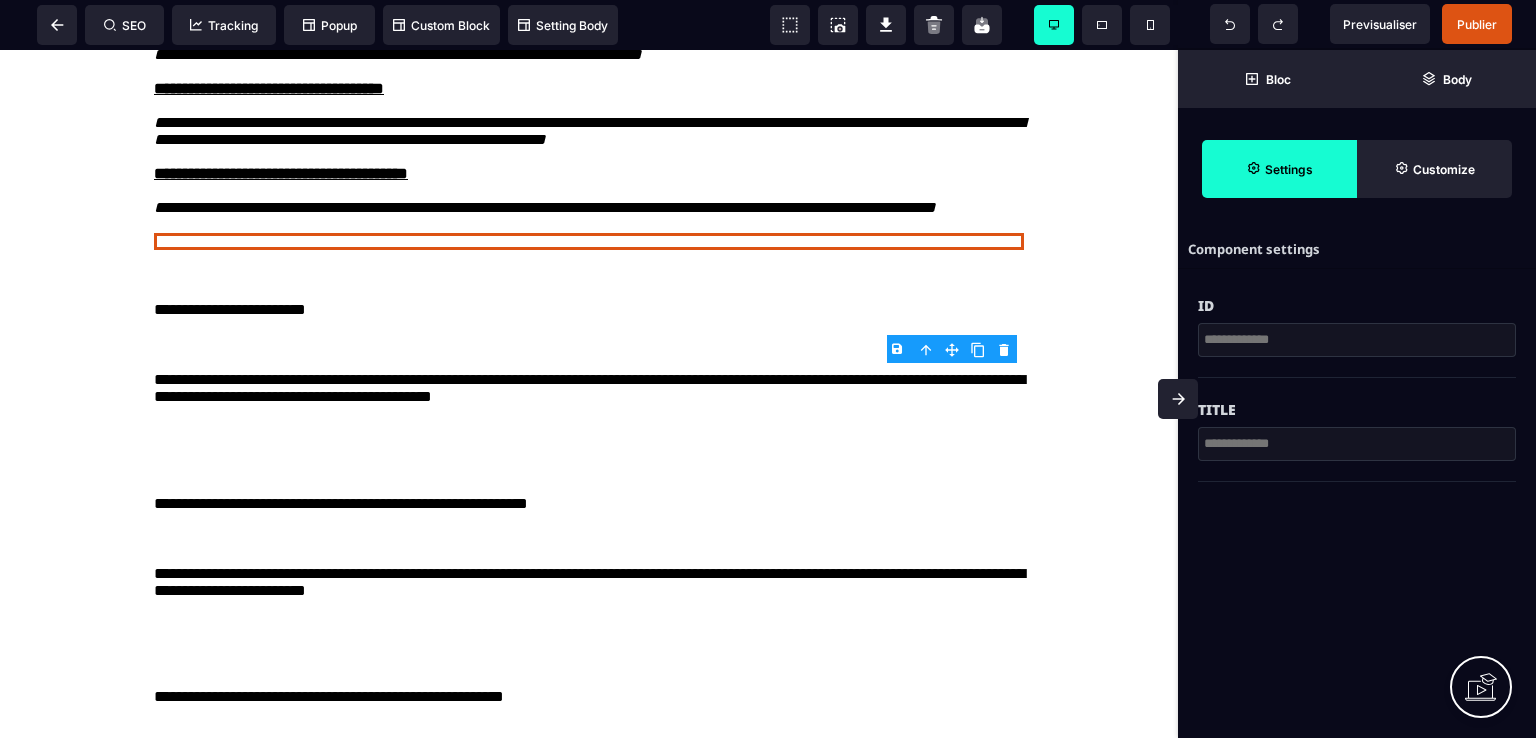 click on "B I U S
A *******
Div
SEO
Tracking
Popup" at bounding box center (768, 369) 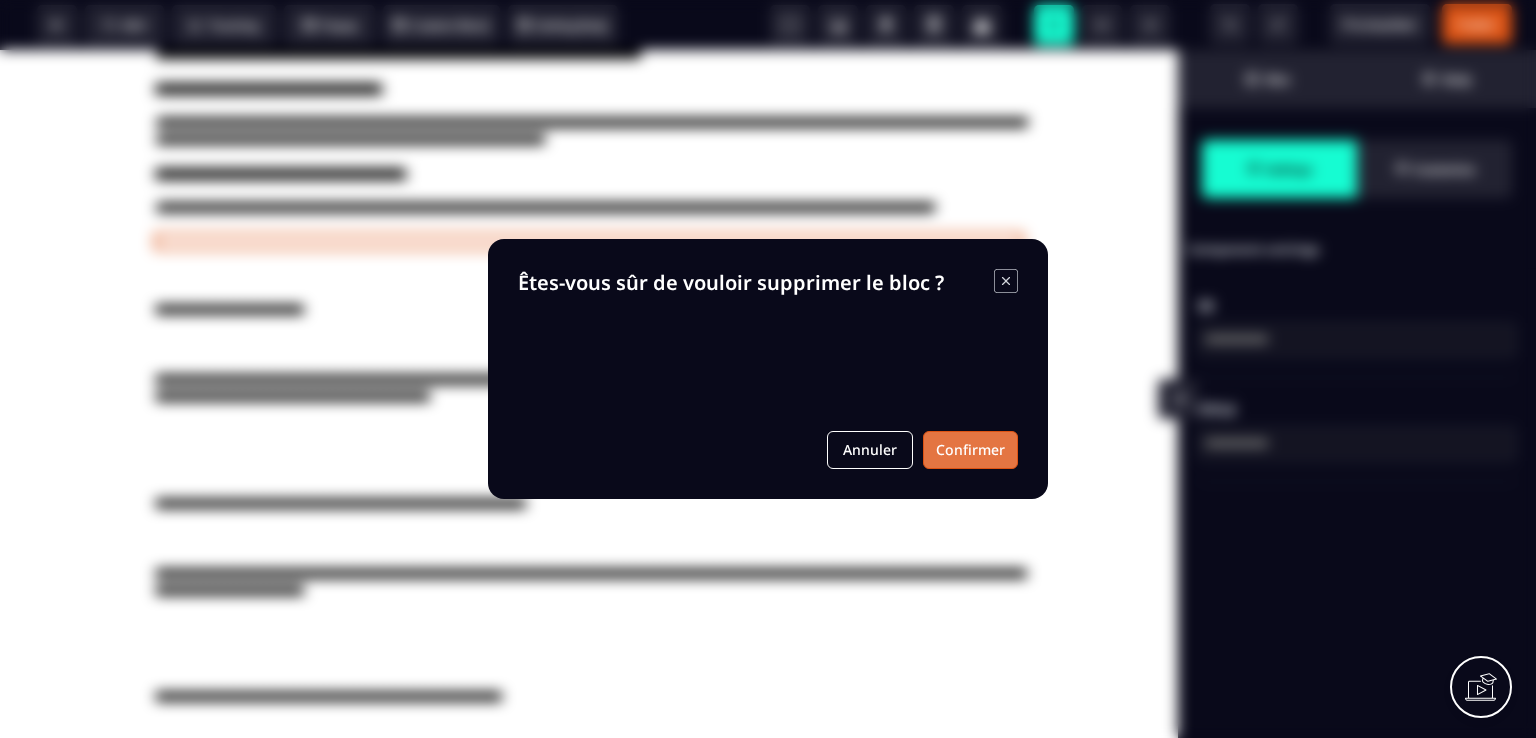click on "Confirmer" at bounding box center [970, 450] 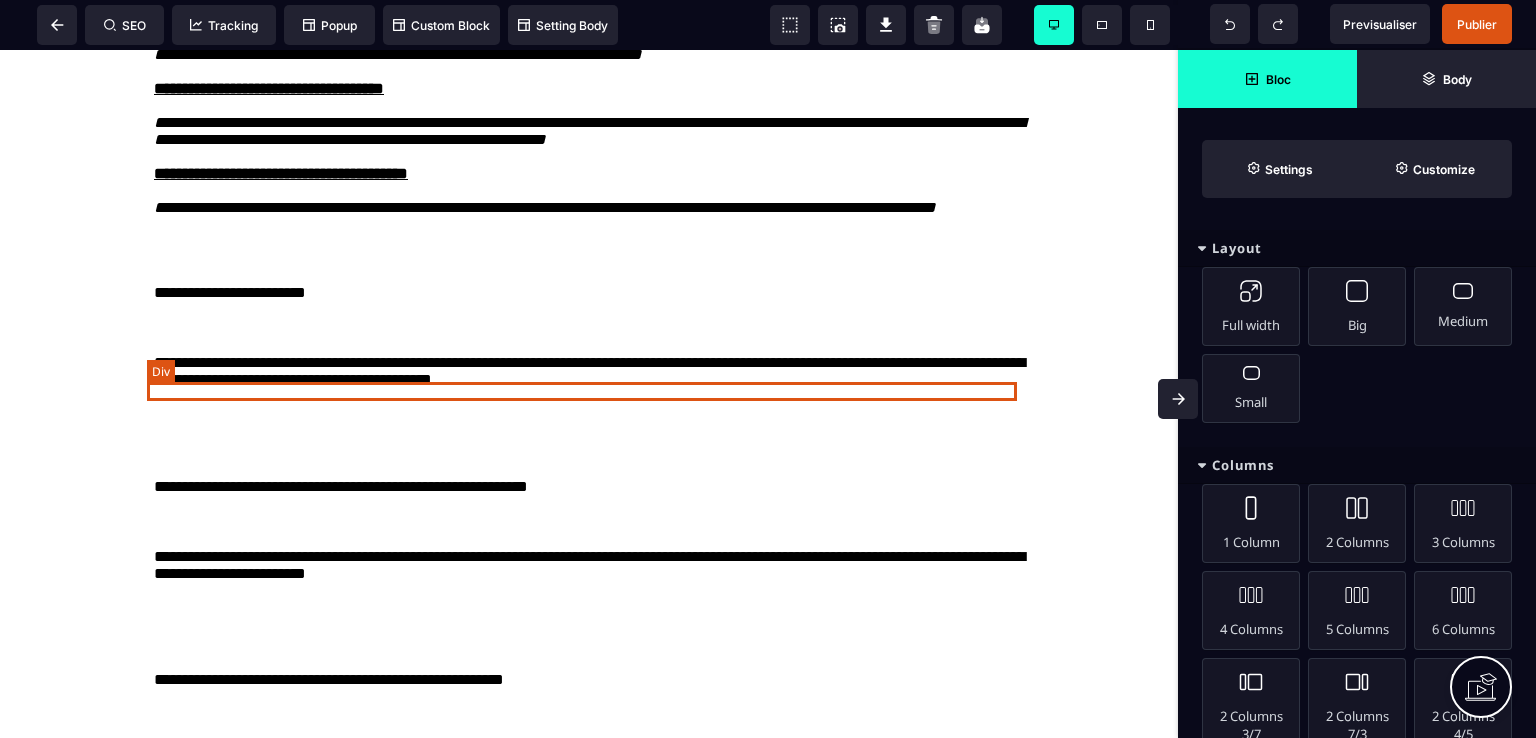 click at bounding box center [589, 241] 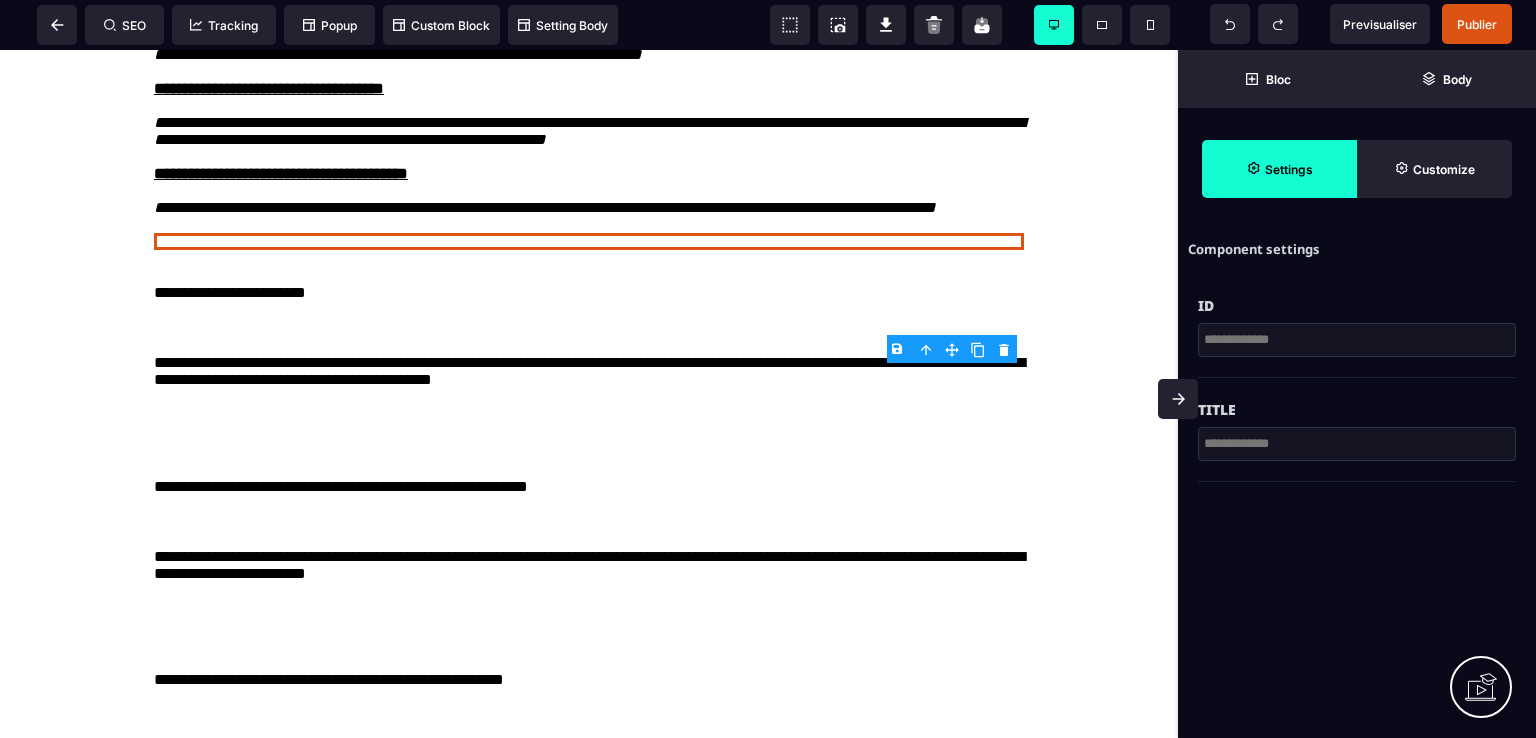 click on "B I U S
A *******
Div
SEO
Tracking
Popup" at bounding box center [768, 369] 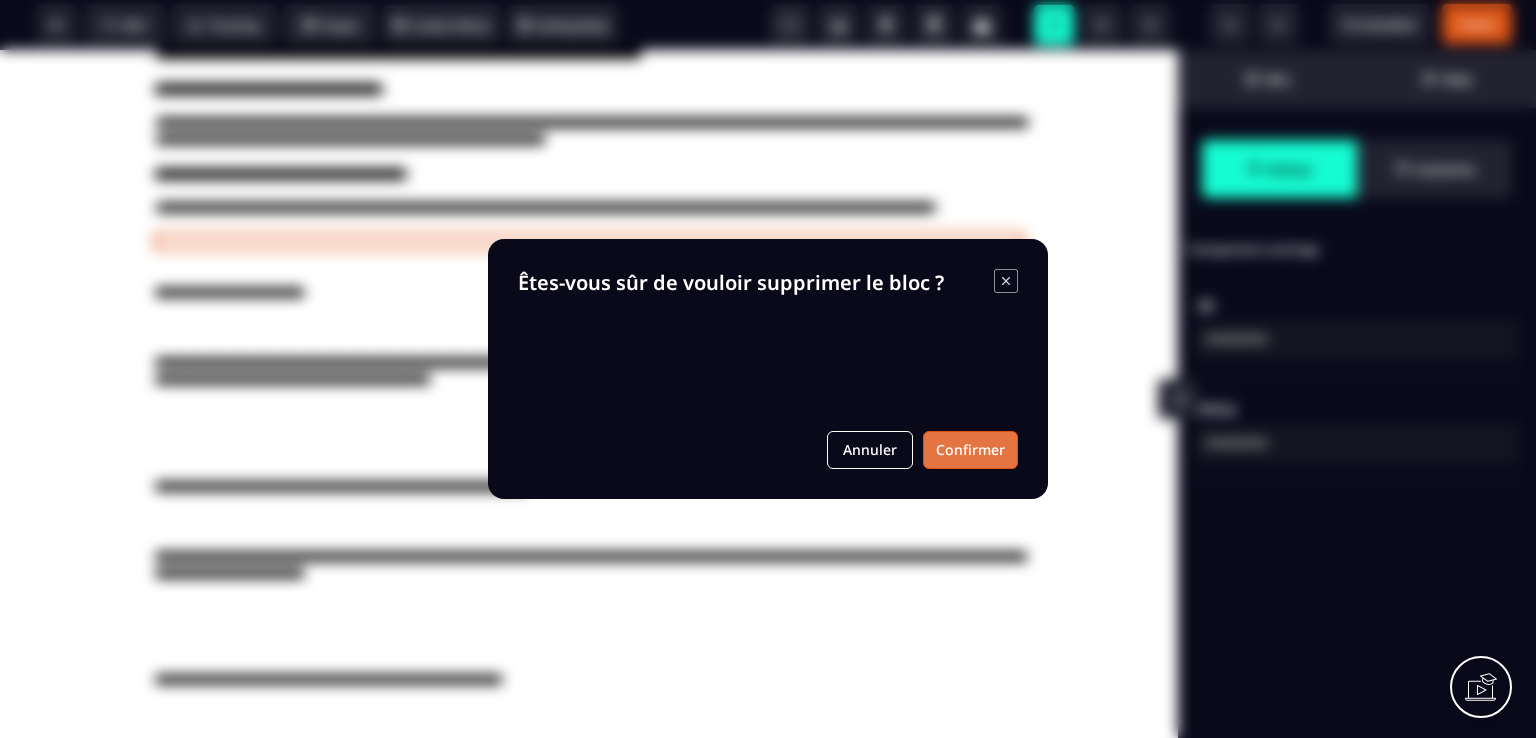 click on "Confirmer" at bounding box center [970, 450] 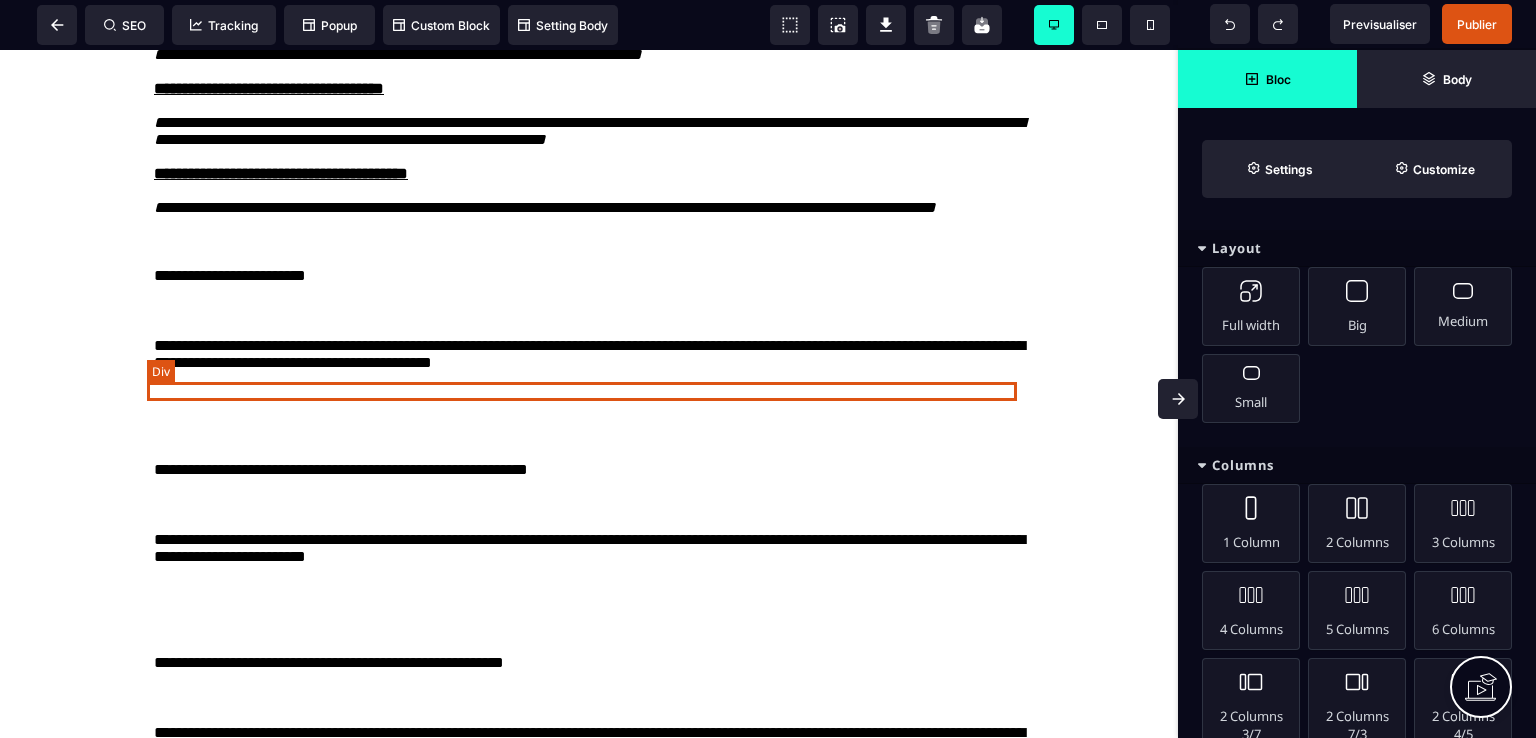 click at bounding box center [589, 258] 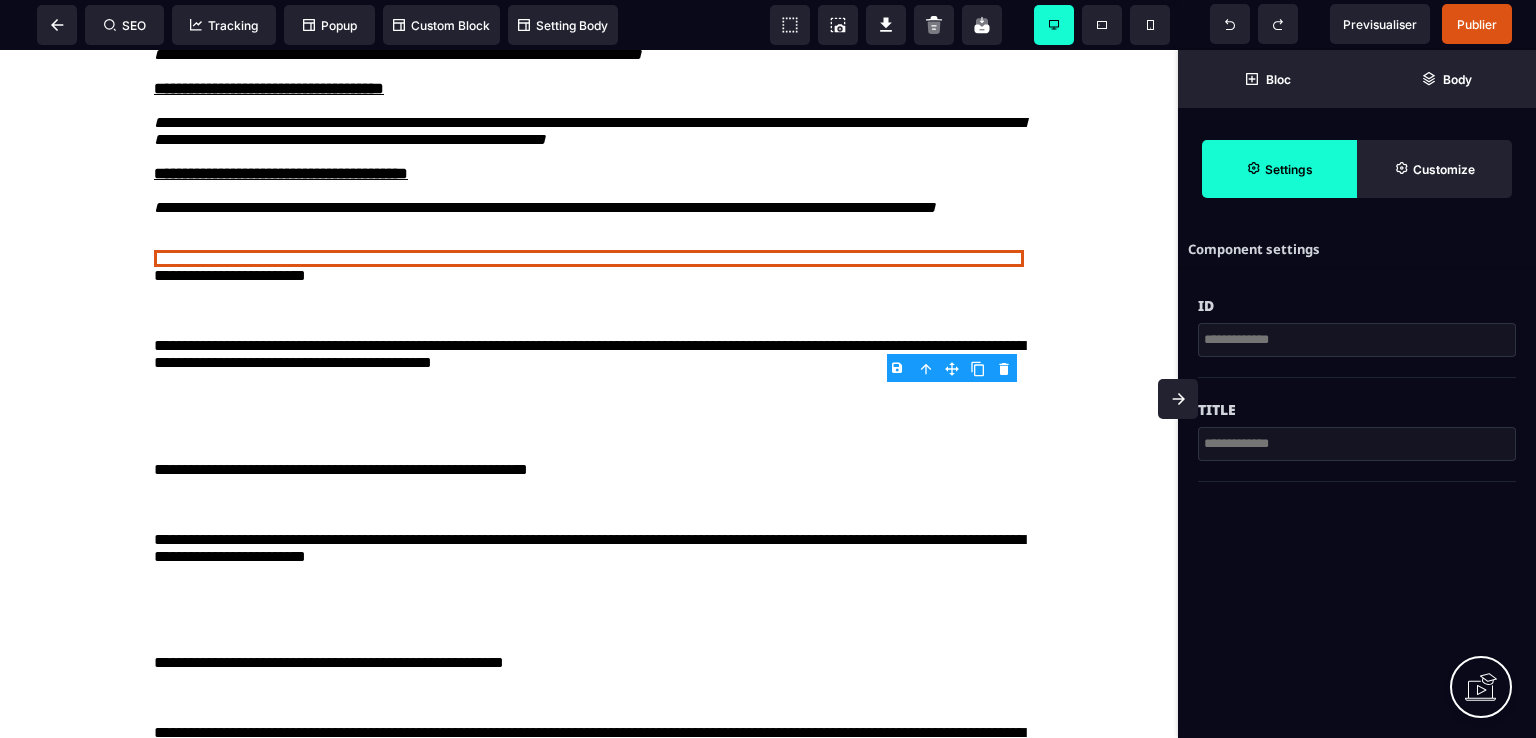 click on "B I U S
A *******
Div
SEO
Tracking
Popup" at bounding box center [768, 369] 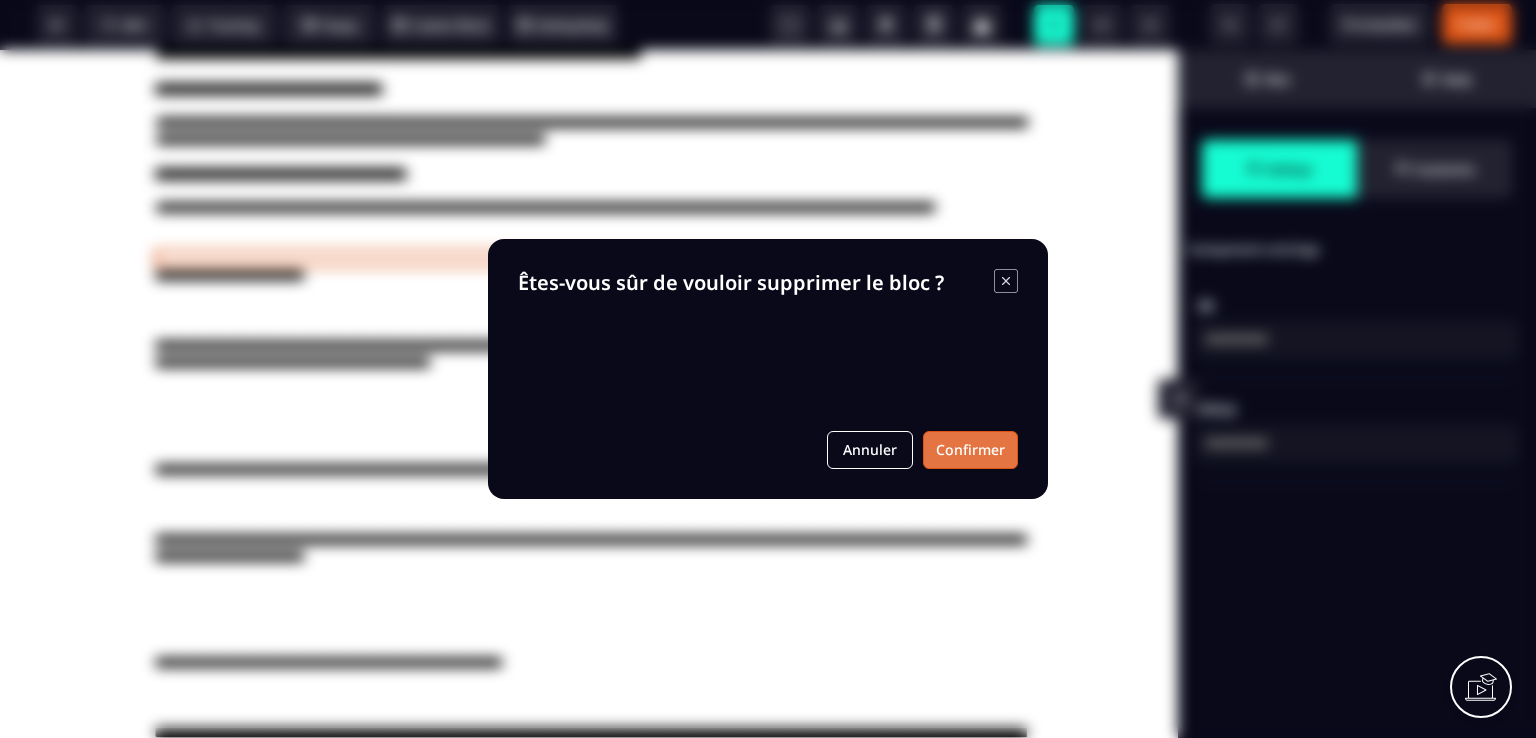 click on "Confirmer" at bounding box center (970, 450) 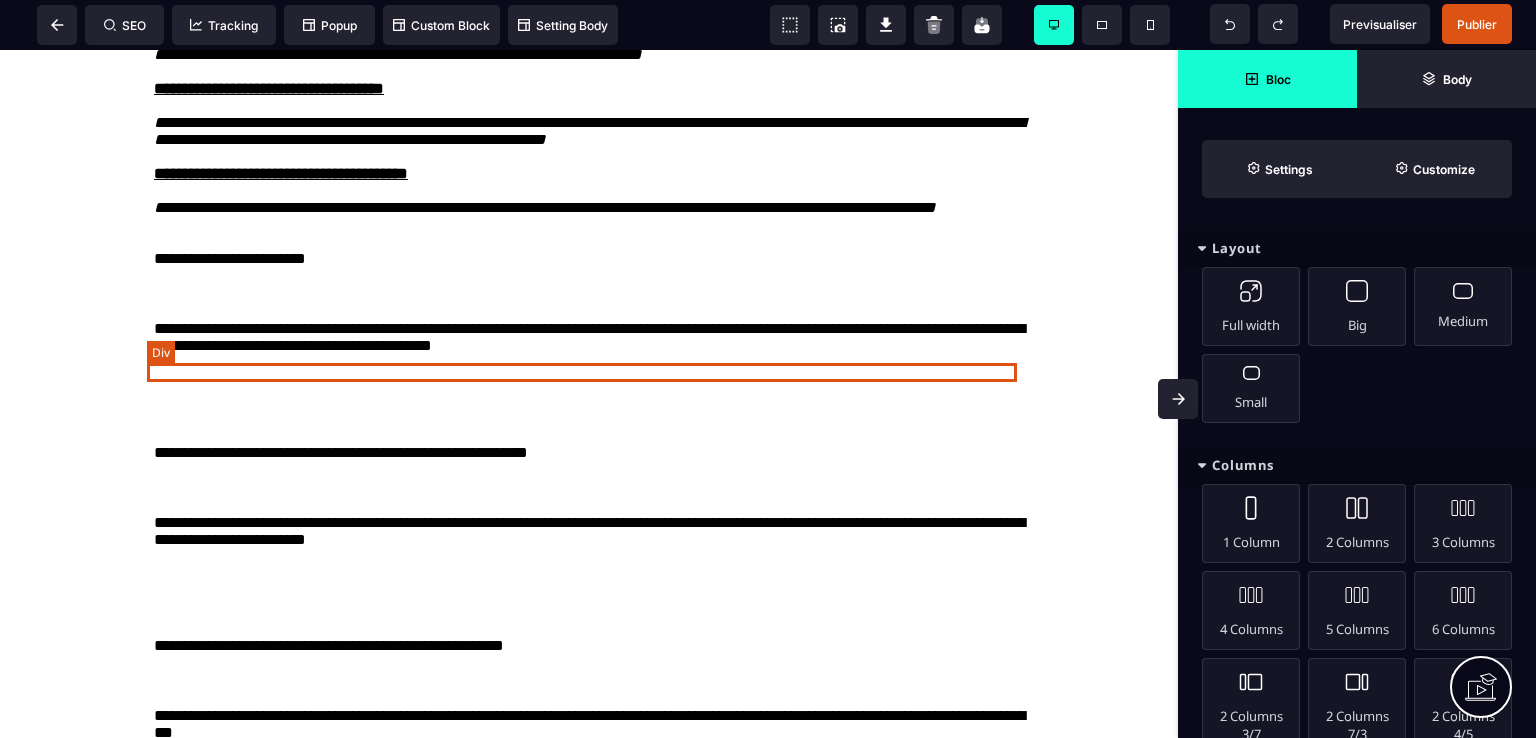 click at bounding box center (589, 241) 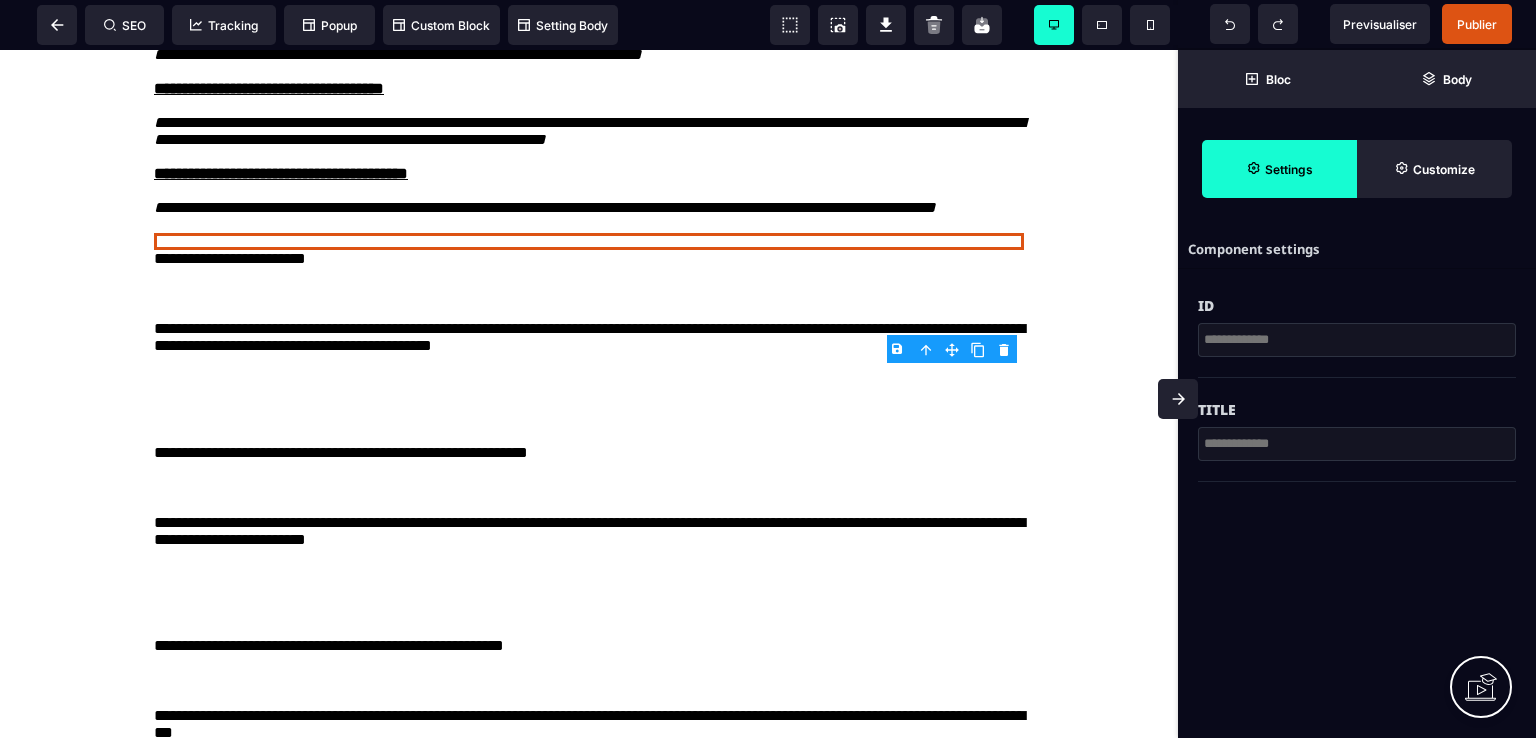 click on "B I U S
A *******
Div
SEO
Tracking
Popup" at bounding box center [768, 369] 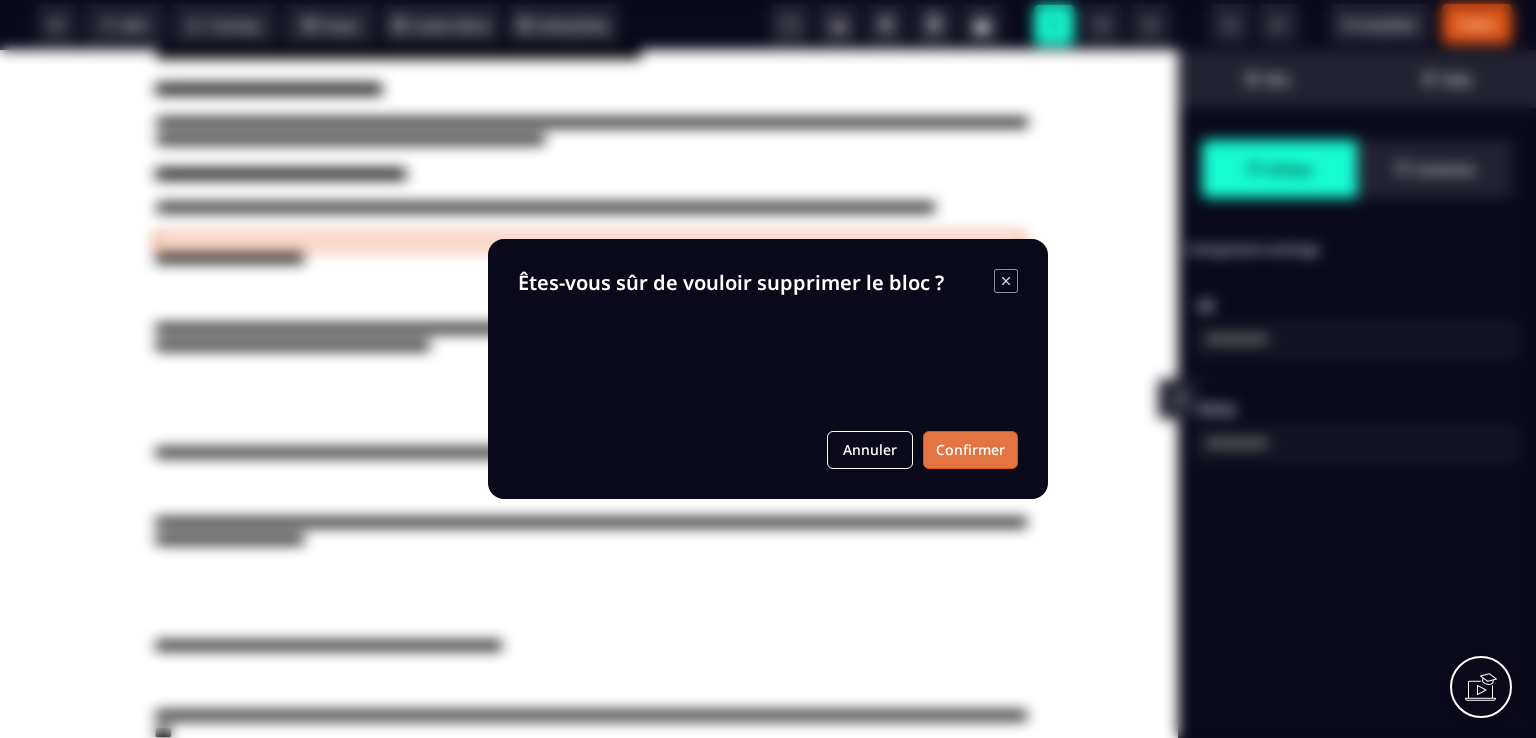 click on "Confirmer" at bounding box center (970, 450) 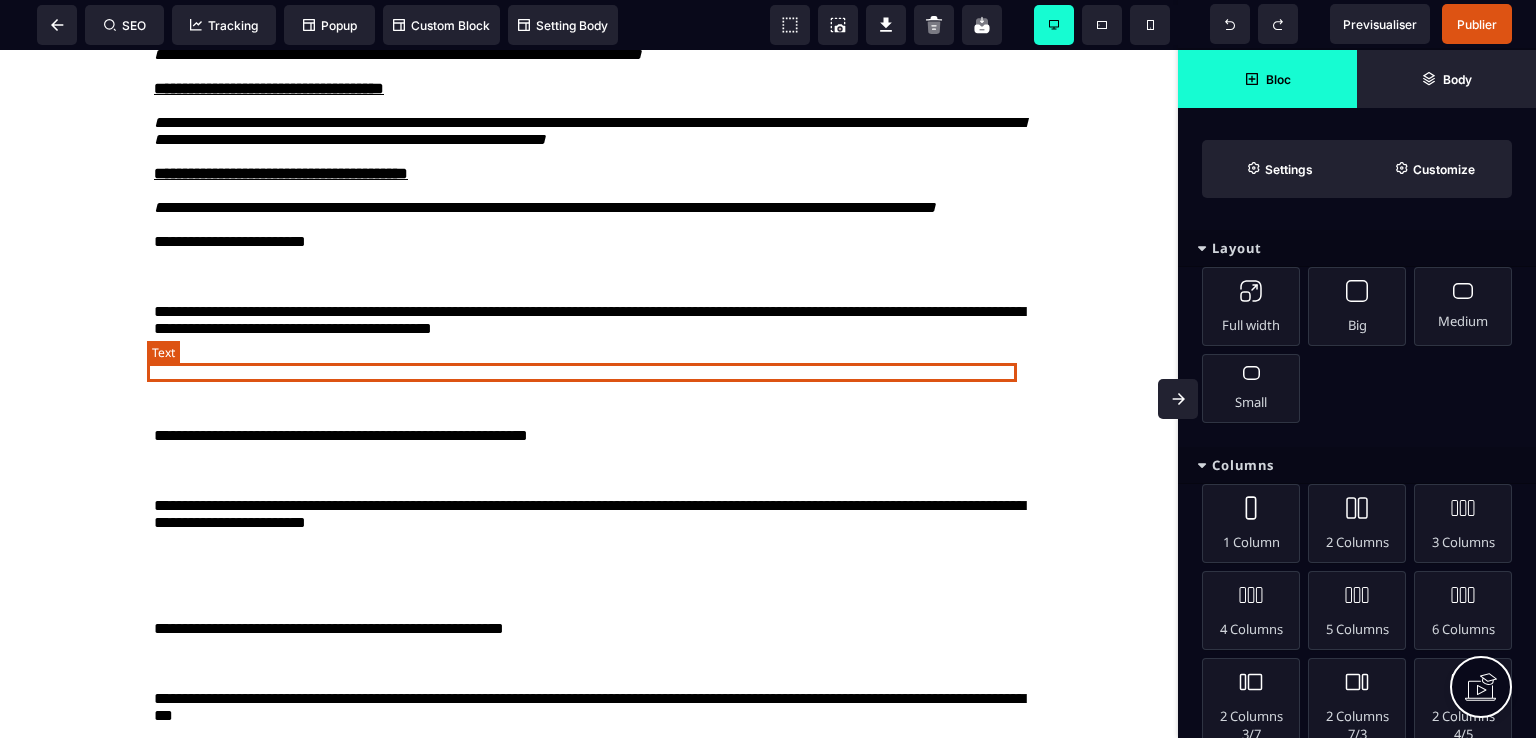 click on "**********" at bounding box center [589, 242] 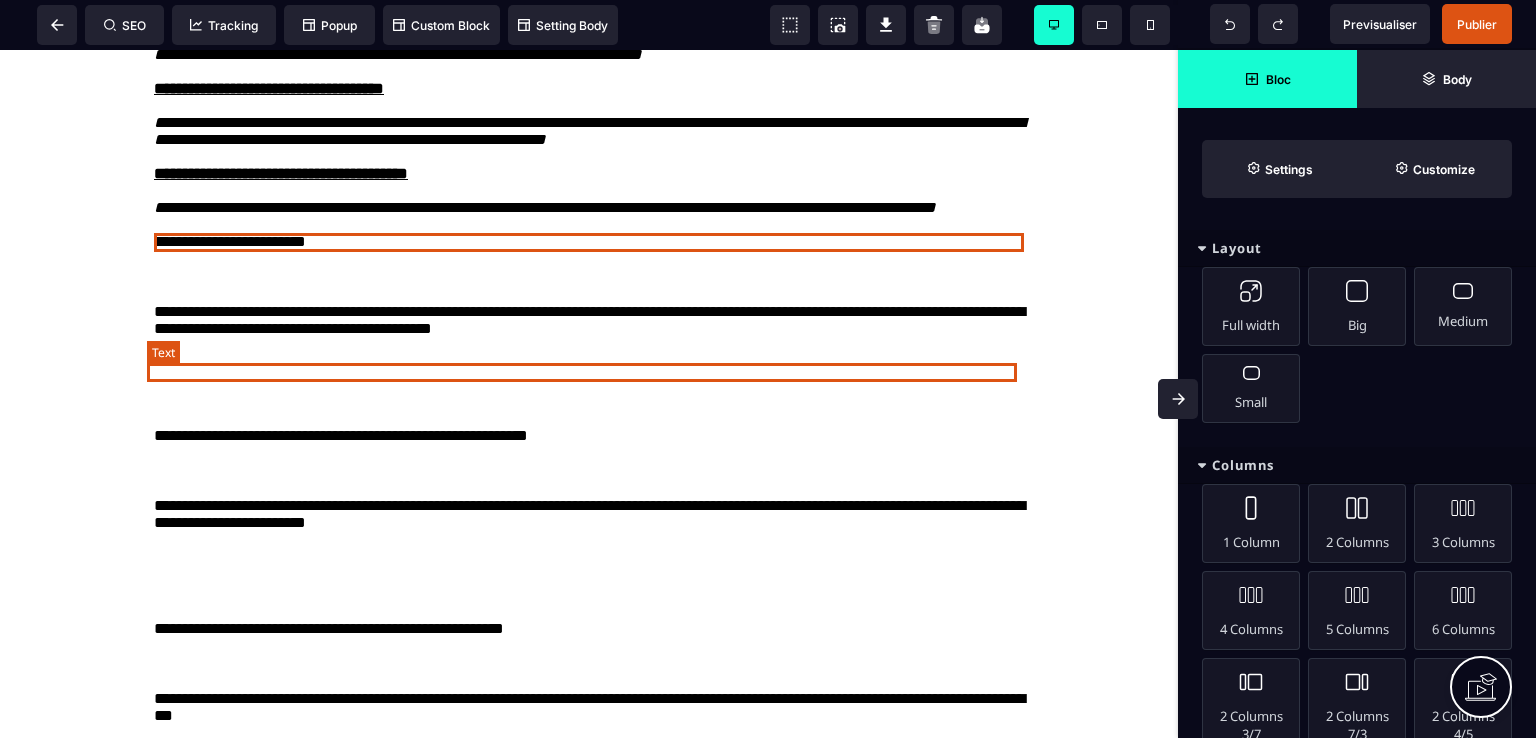 select on "***" 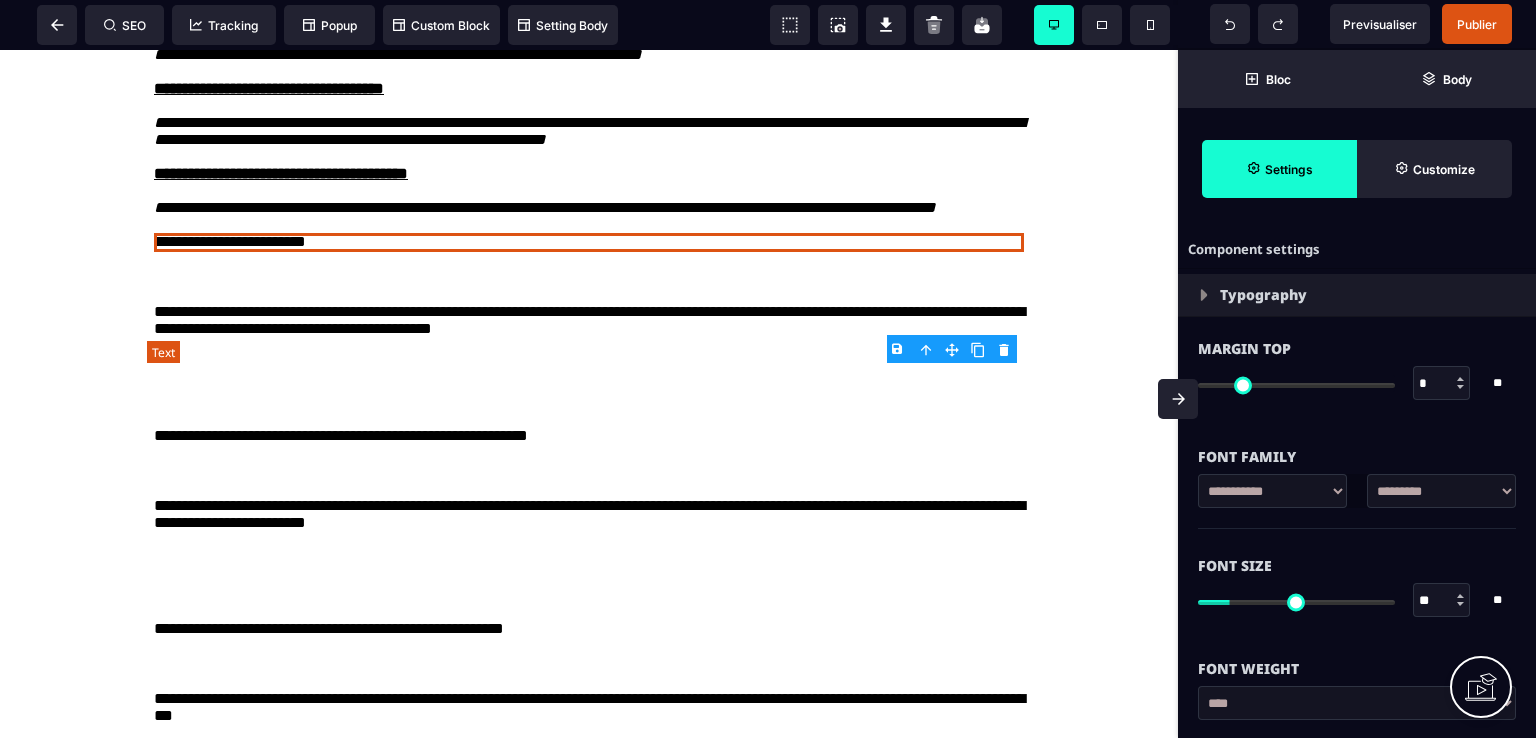 type on "*" 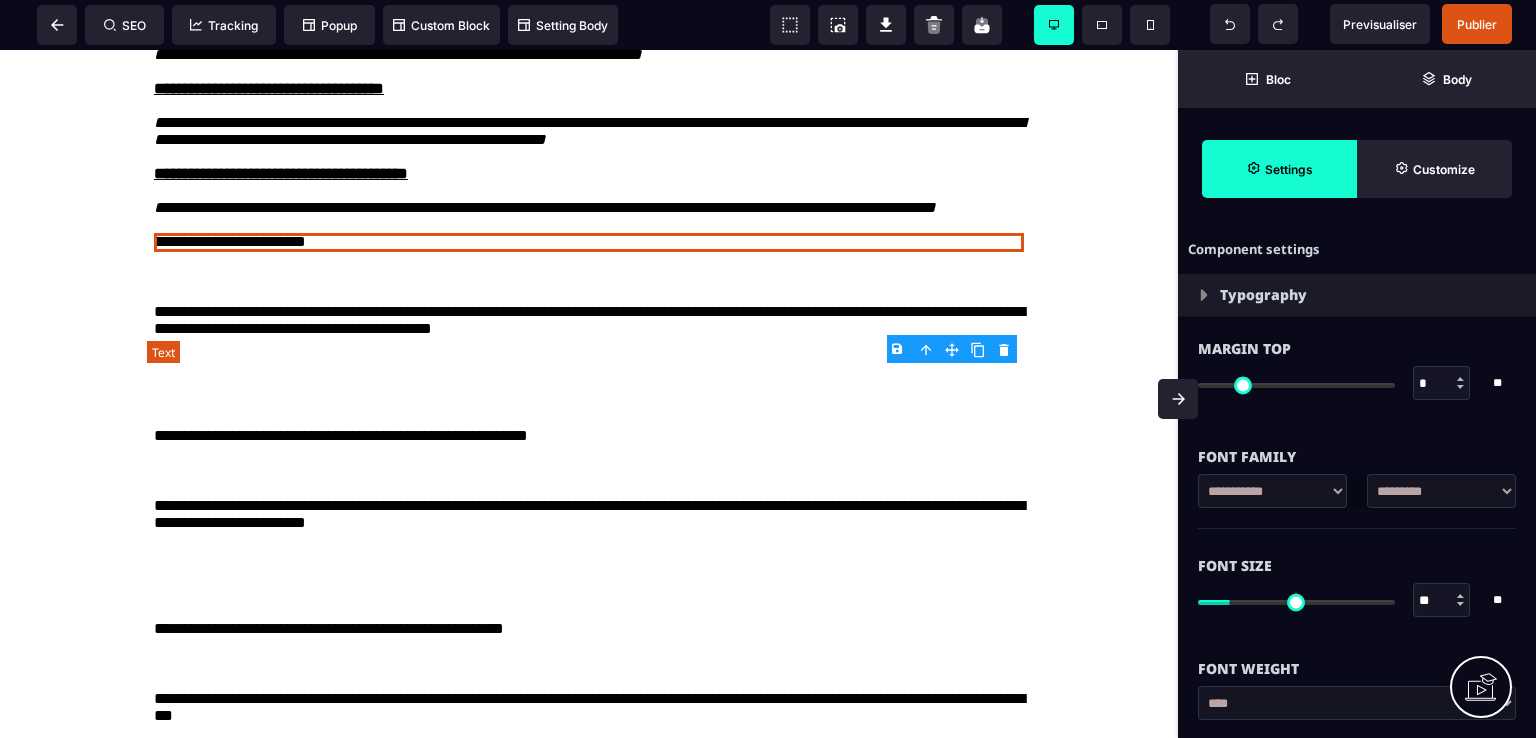 click on "**********" at bounding box center (589, 242) 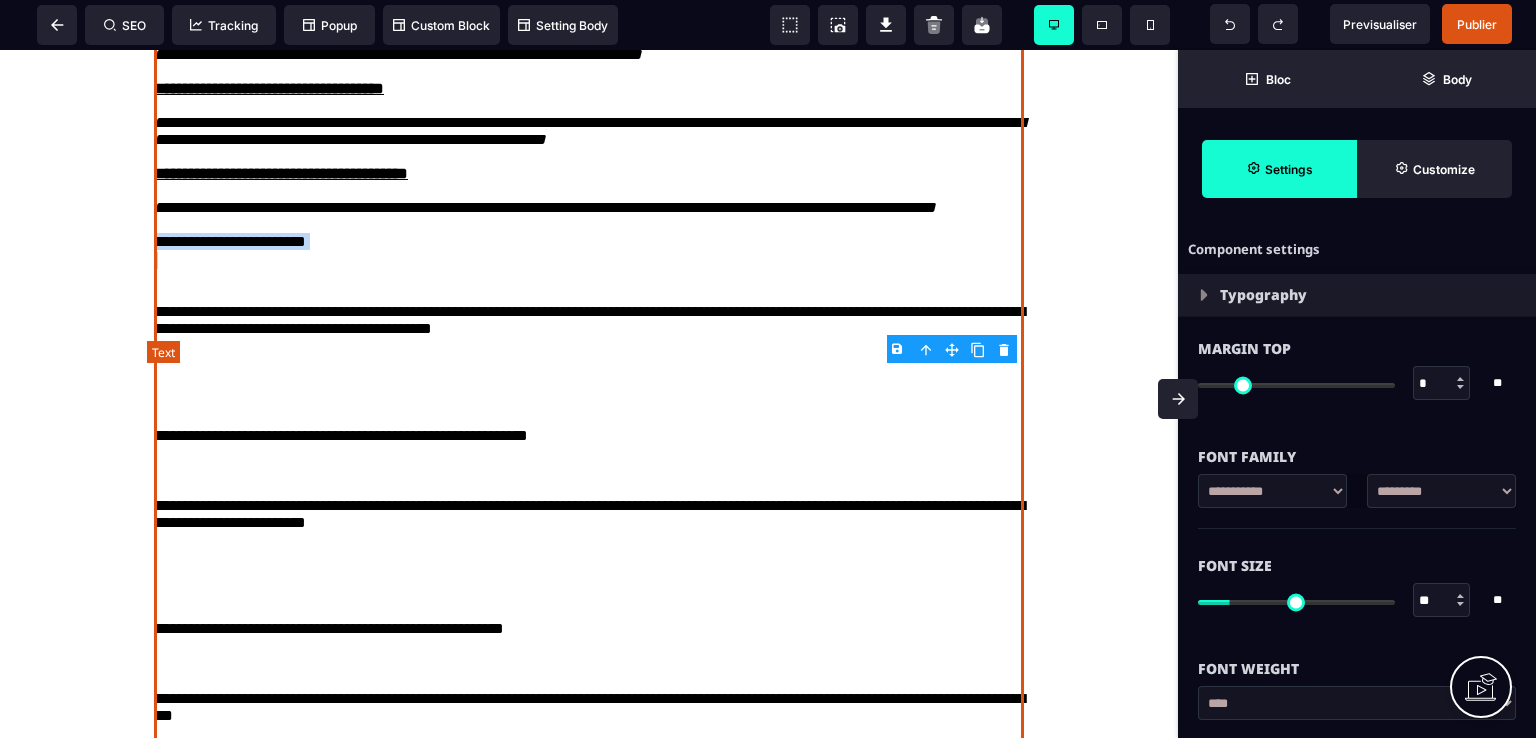 click on "**********" at bounding box center [589, 242] 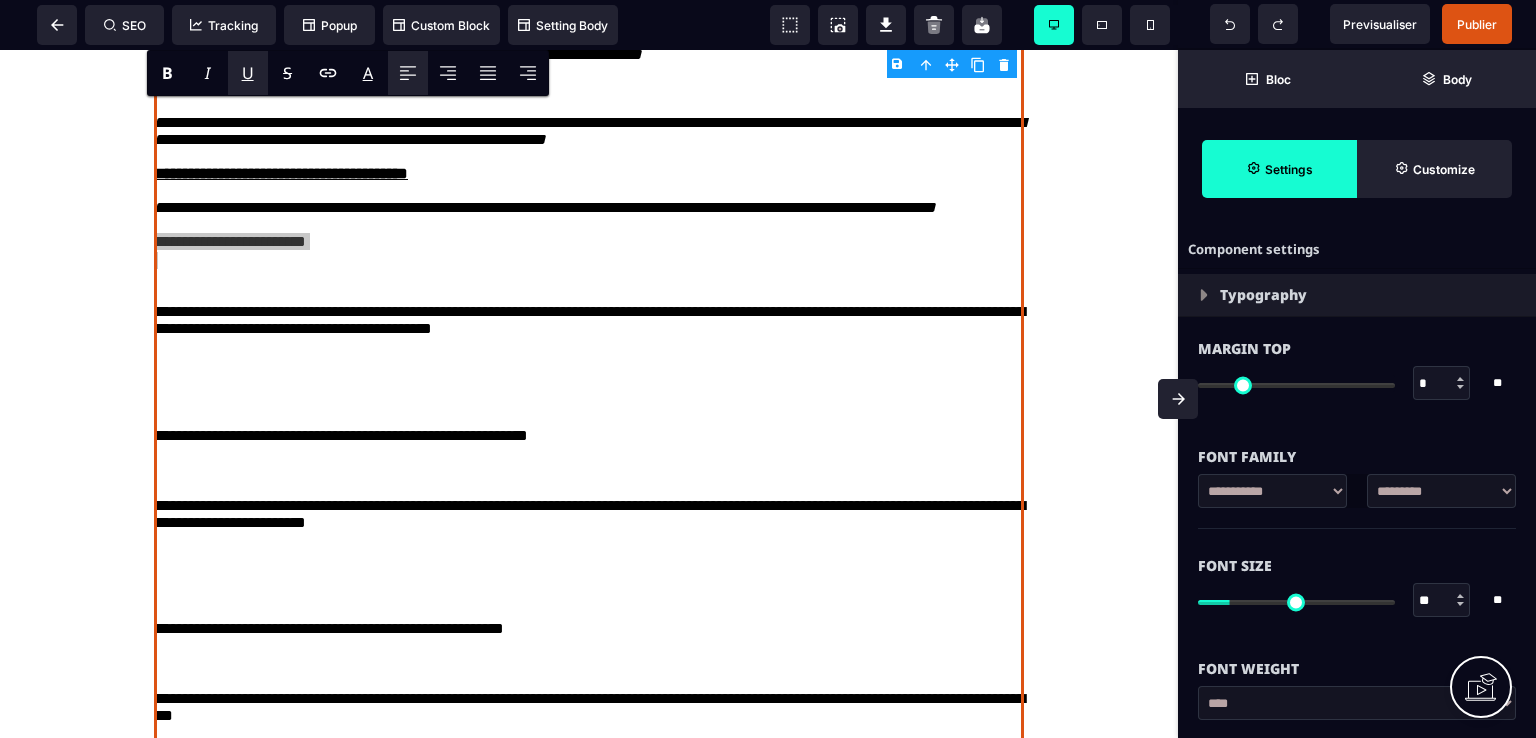 click on "U" at bounding box center (248, 73) 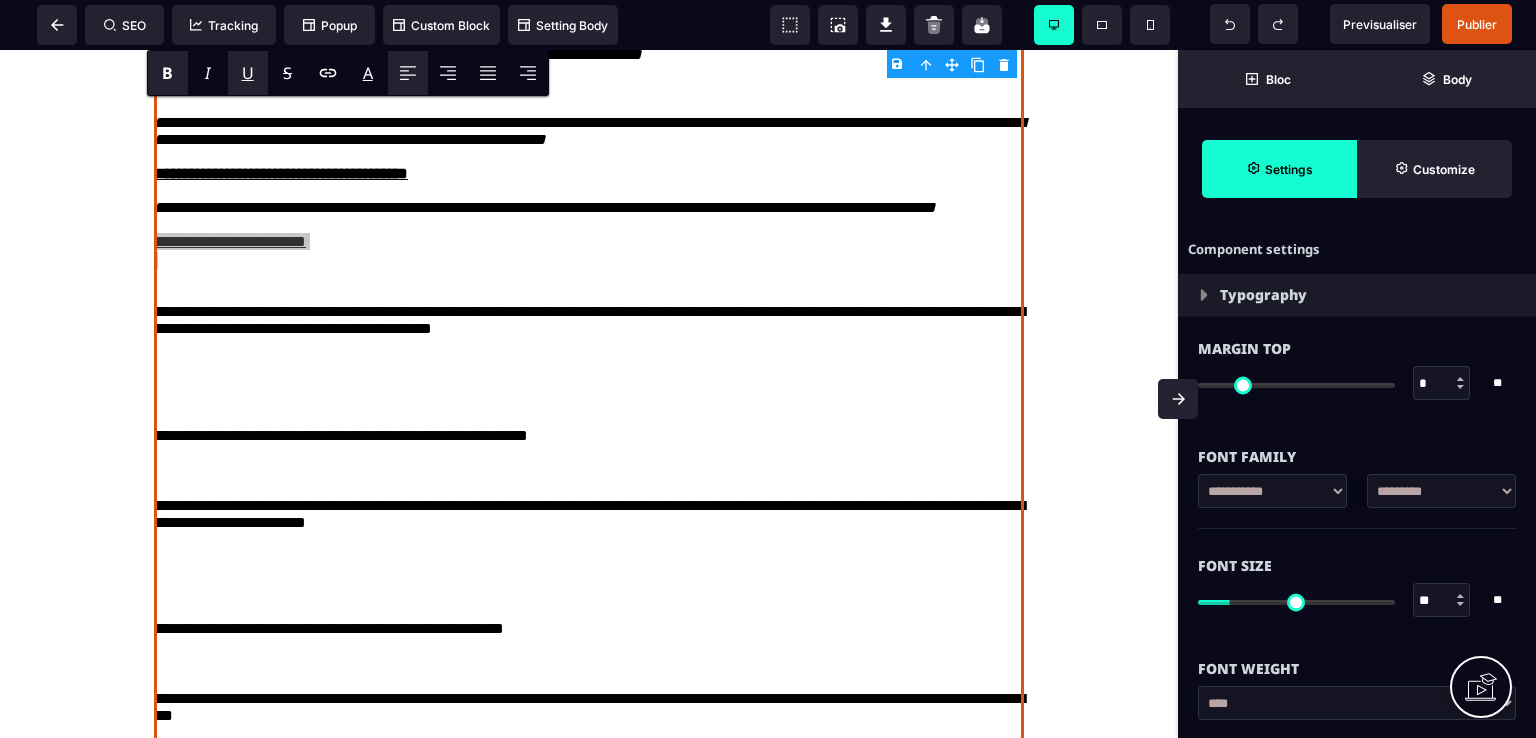 click on "B" at bounding box center [167, 73] 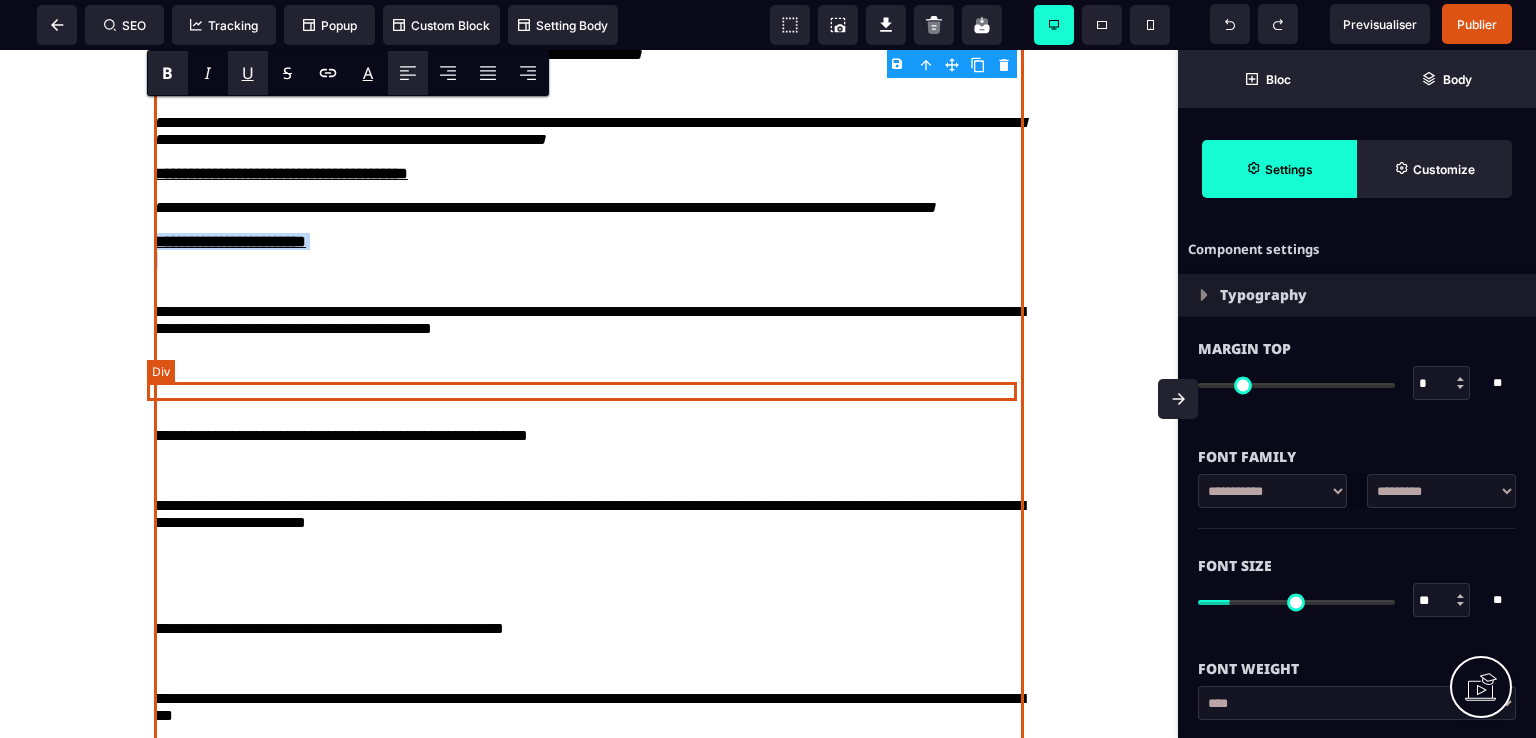 click at bounding box center [589, 260] 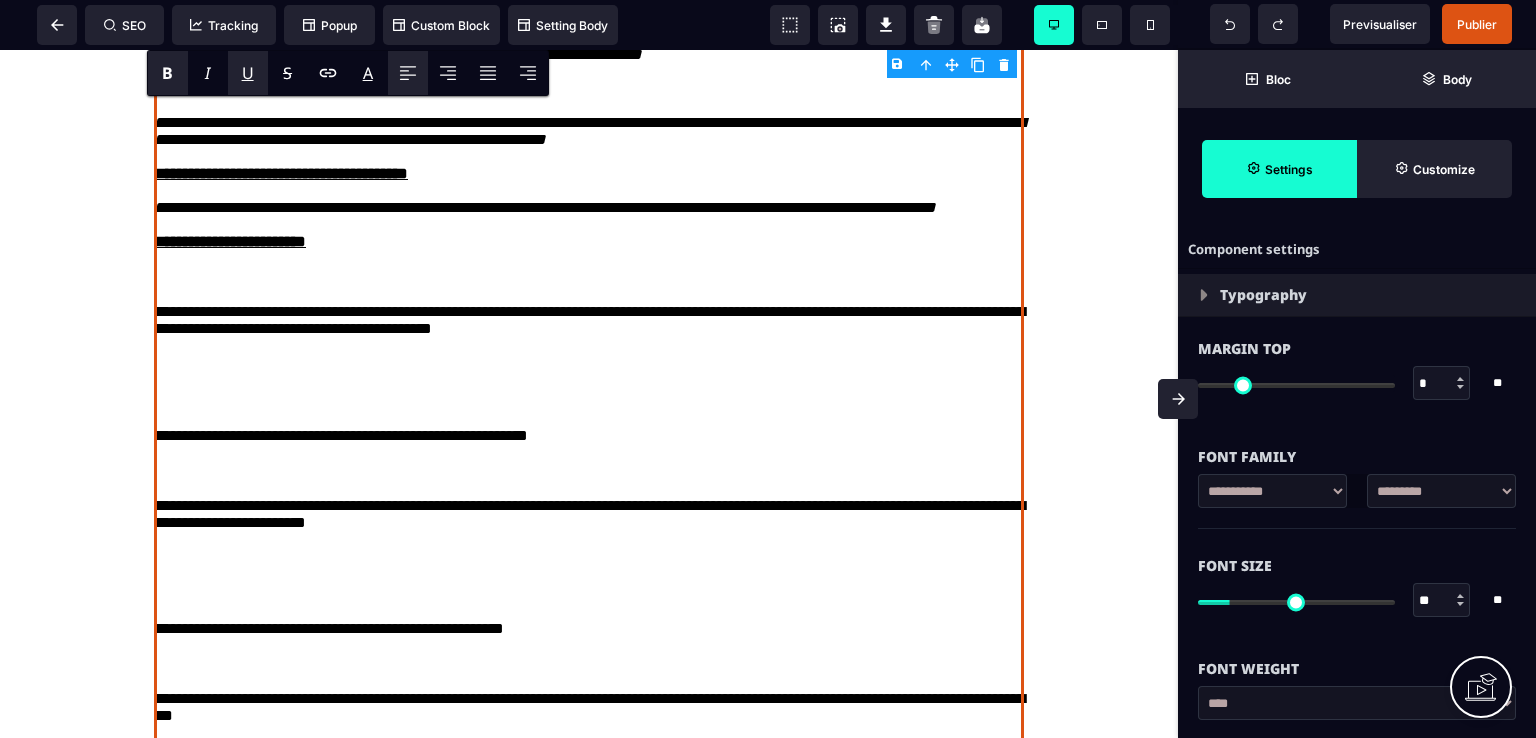 drag, startPoint x: 1044, startPoint y: 393, endPoint x: 1104, endPoint y: 363, distance: 67.08204 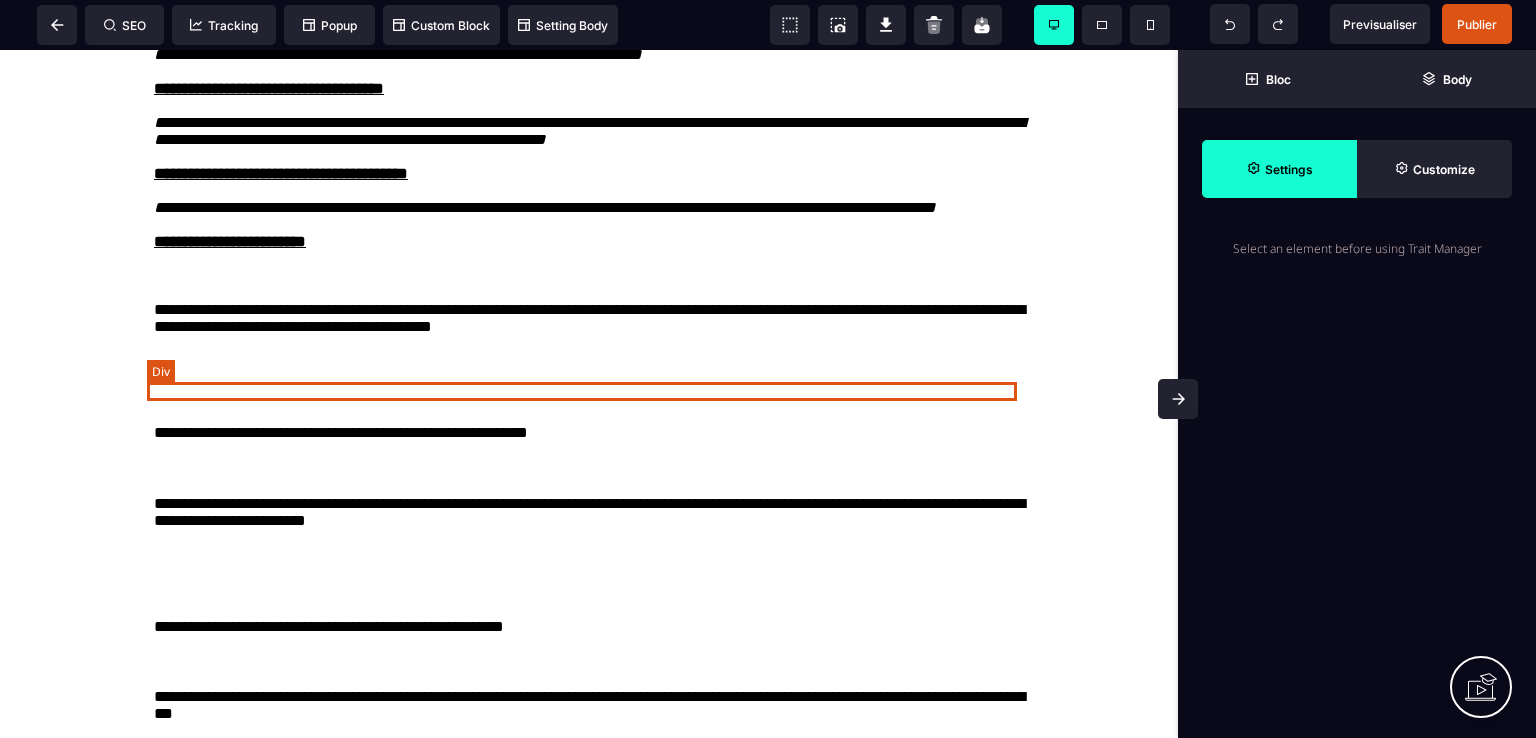 click at bounding box center (589, 258) 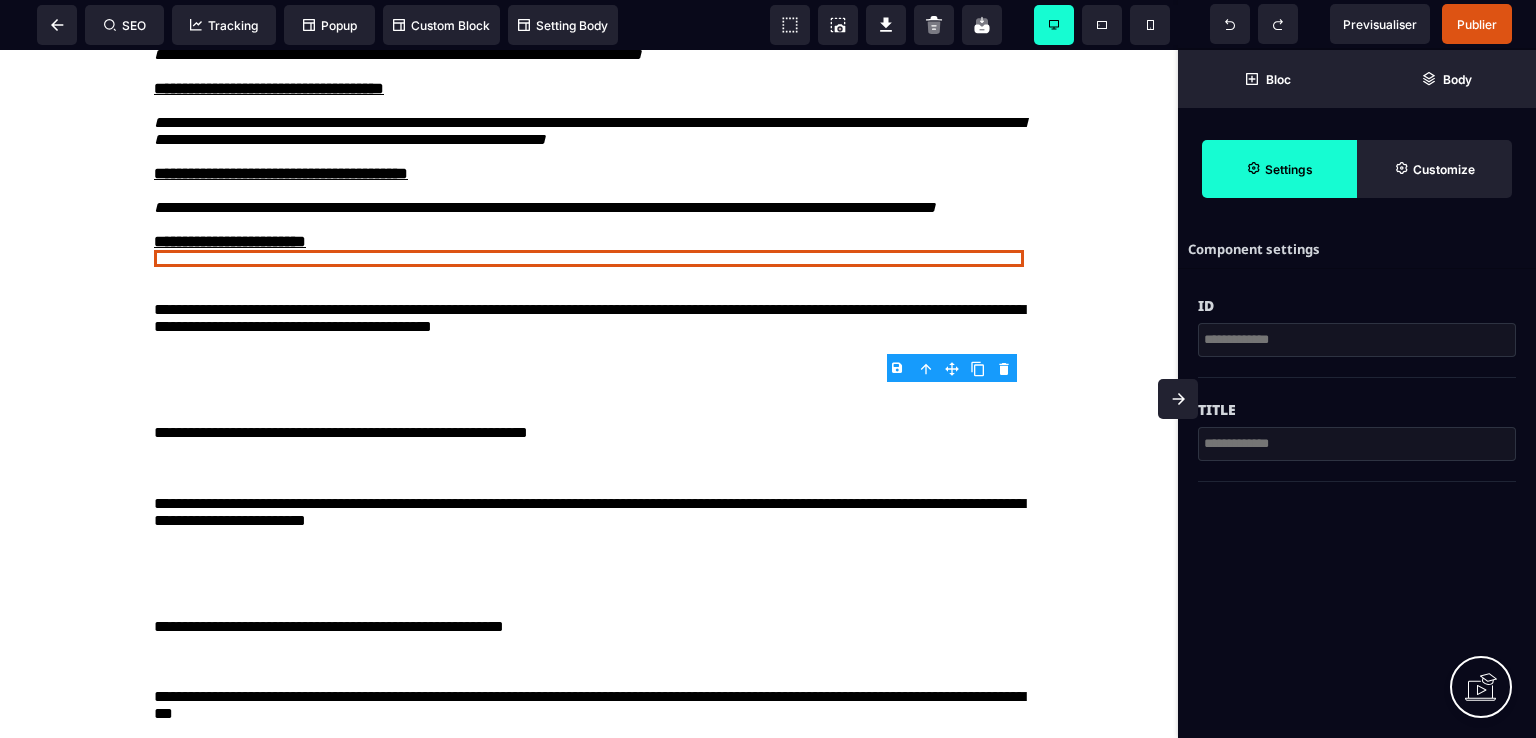 click on "B I U S
A *******
Div
SEO
Tracking
Popup" at bounding box center [768, 369] 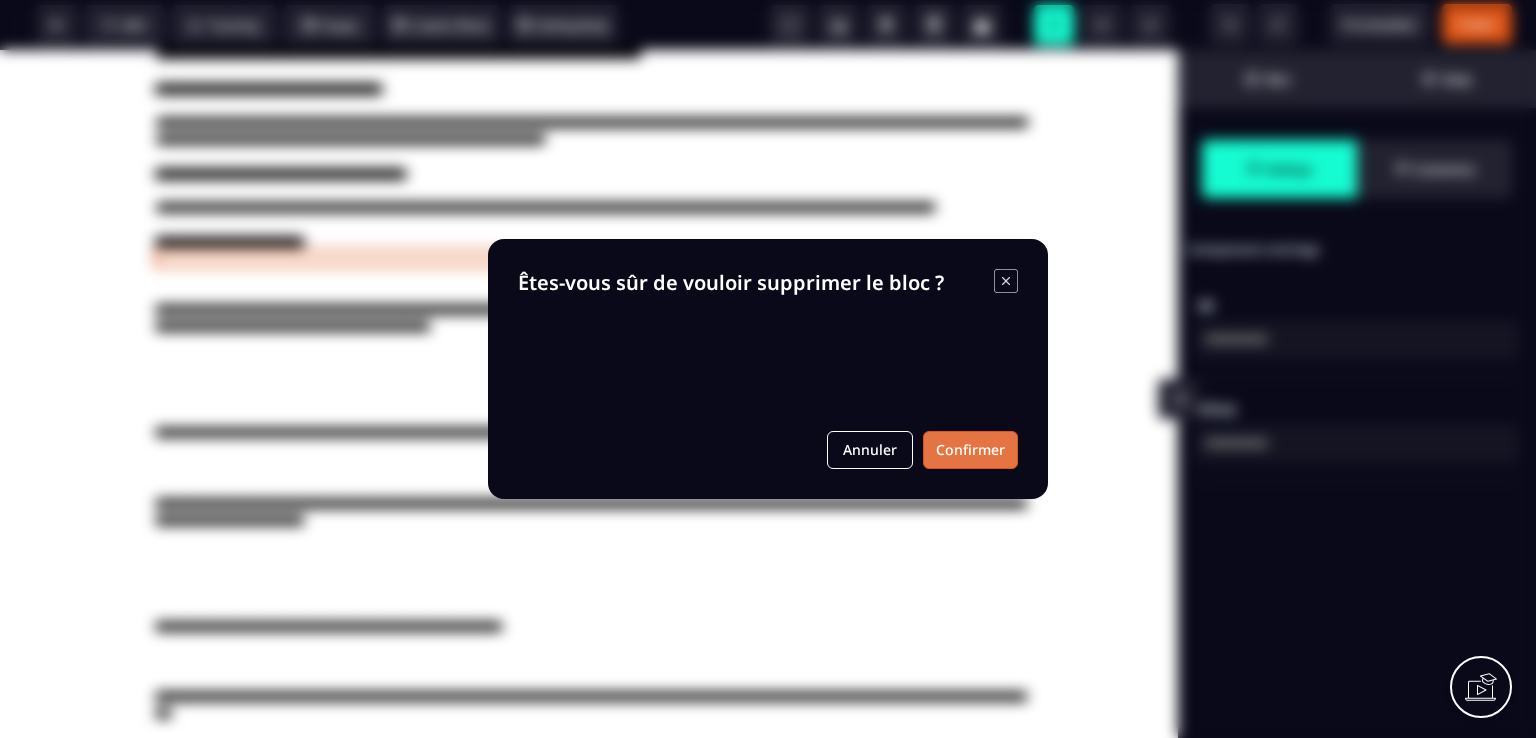 click on "Confirmer" at bounding box center (970, 450) 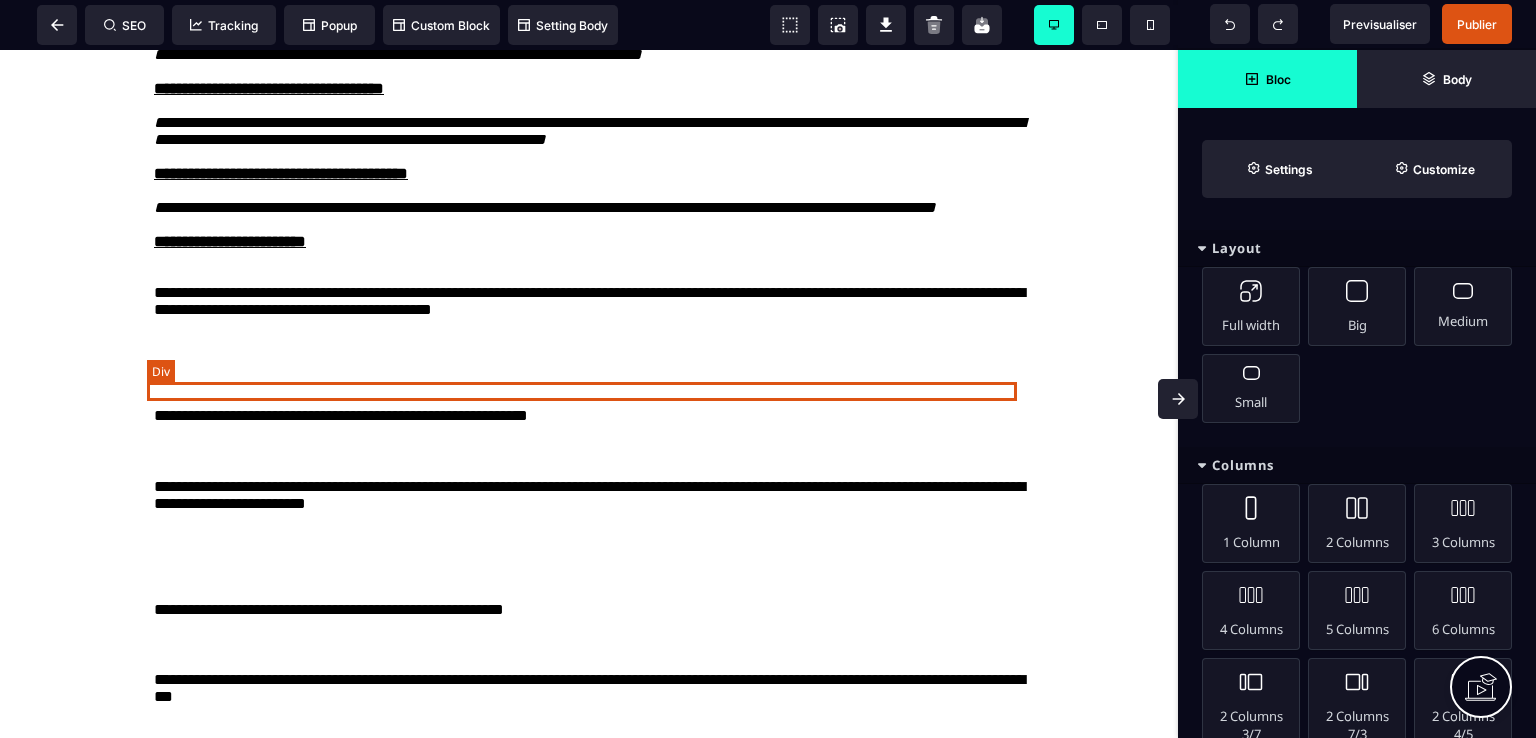 click at bounding box center [589, 258] 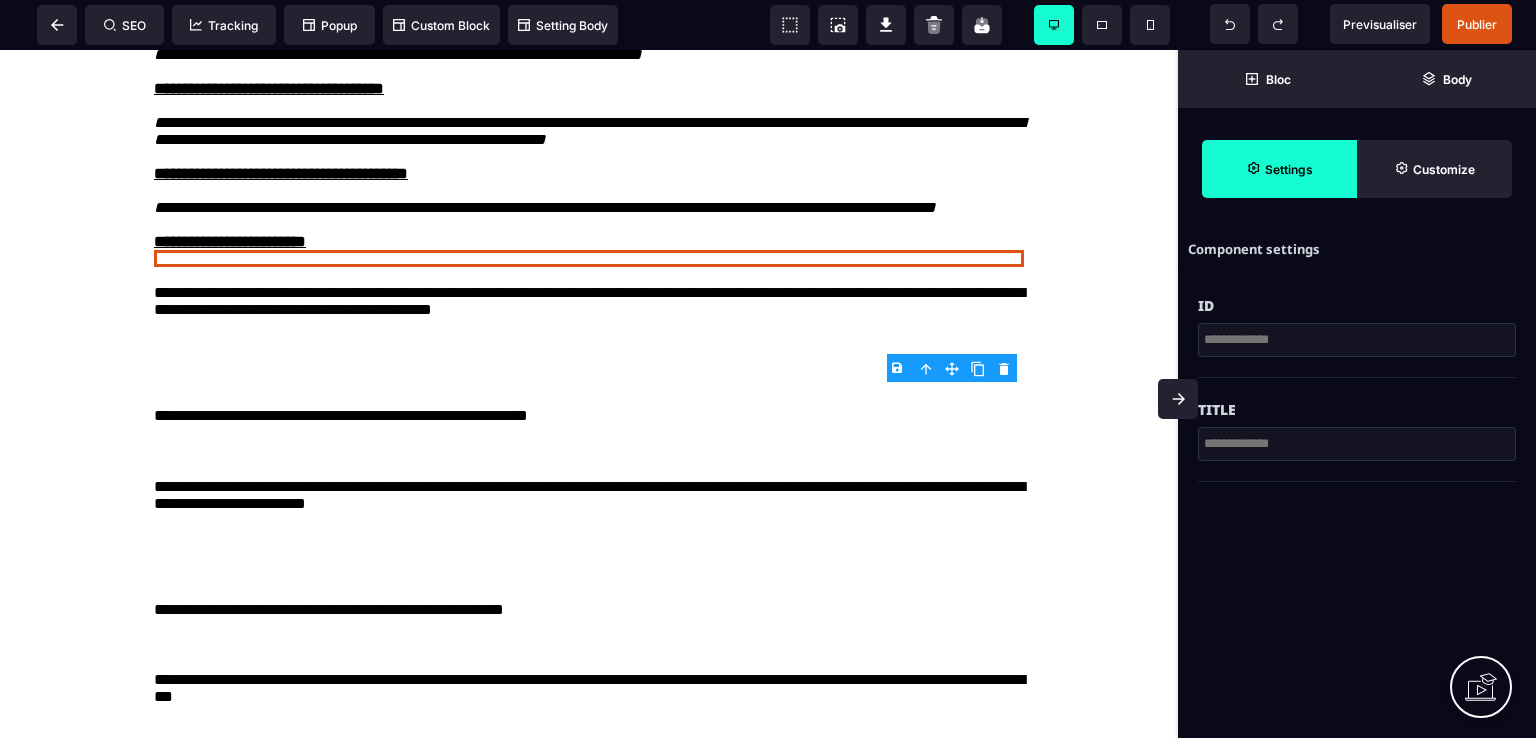 click on "B I U S
A *******
Div
SEO
Tracking
Popup" at bounding box center [768, 369] 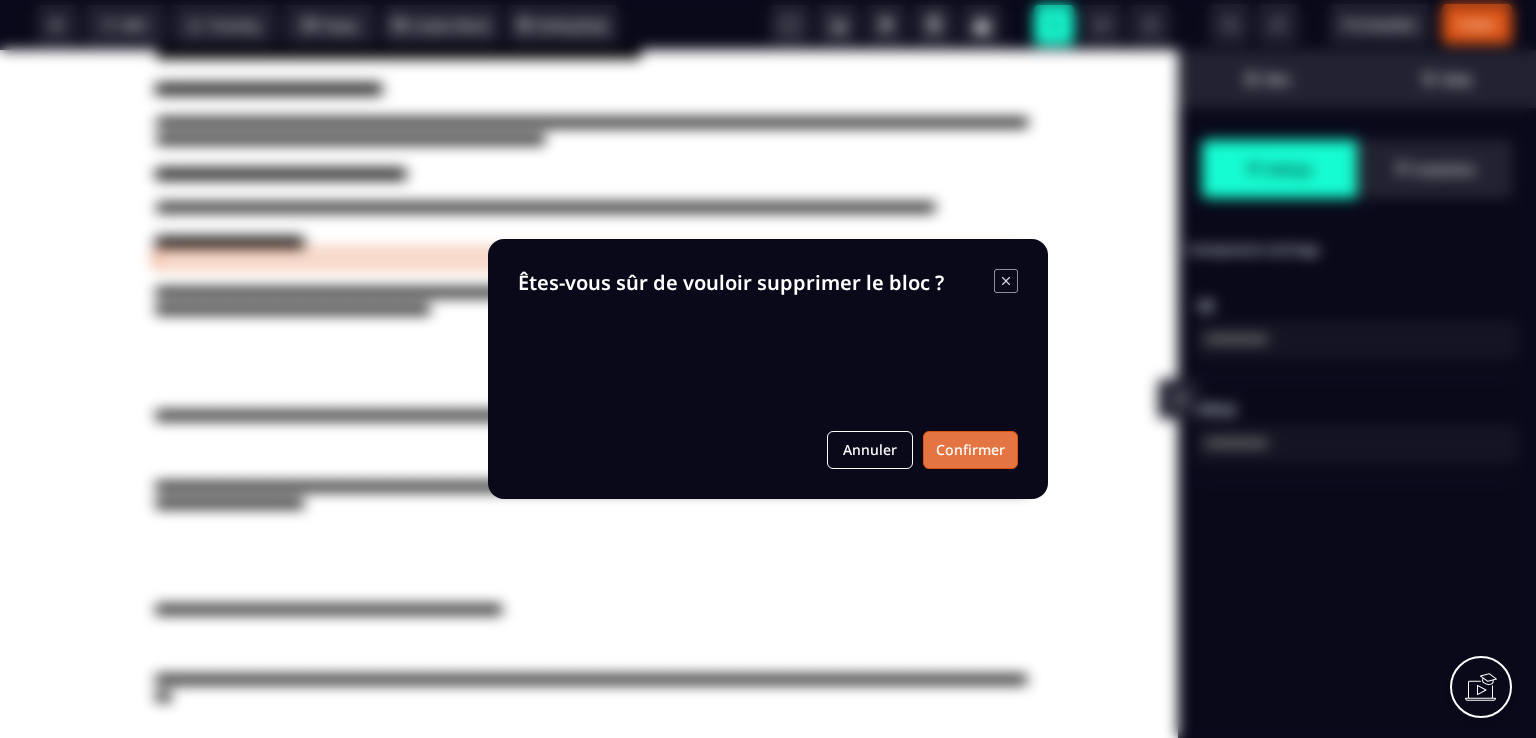 click on "Confirmer" at bounding box center [970, 450] 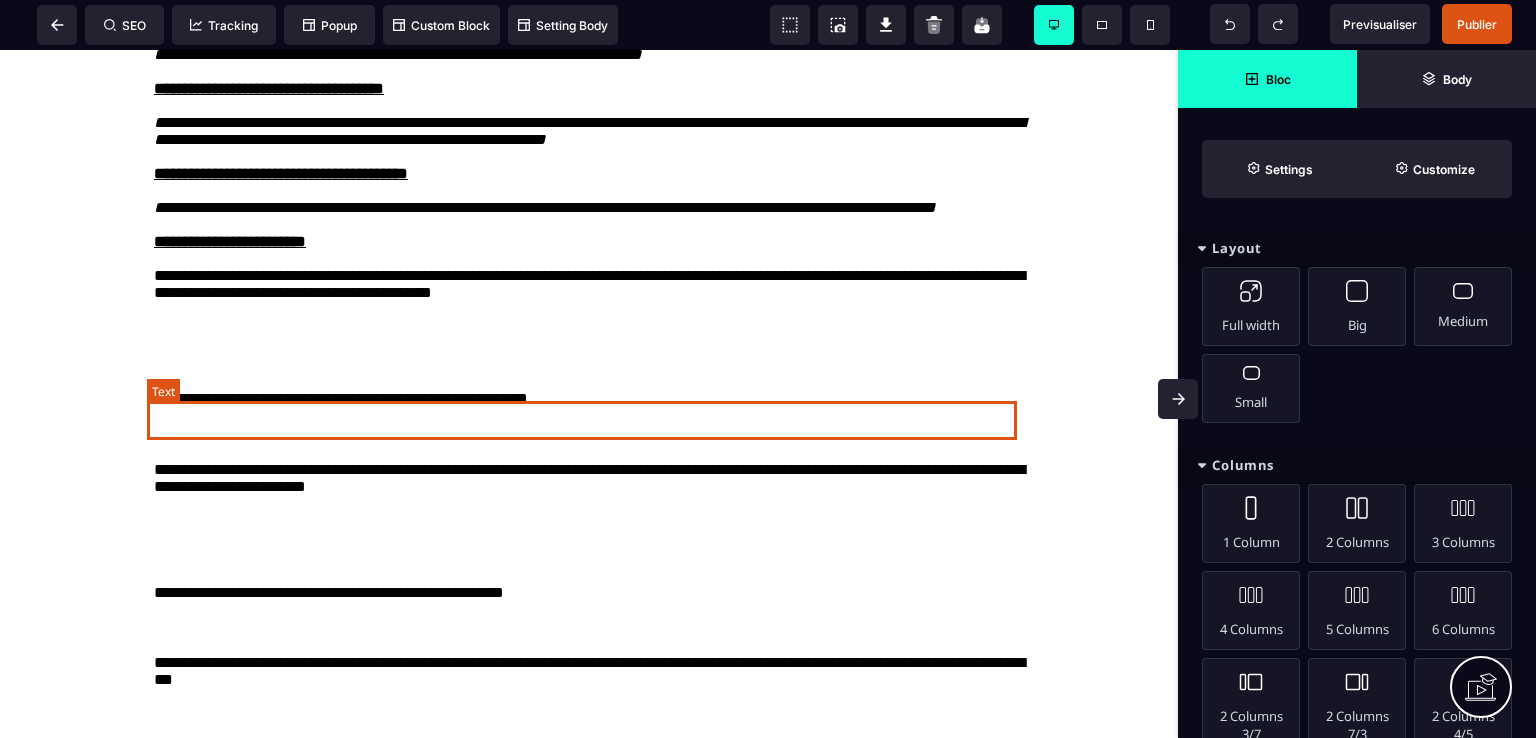 click on "**********" at bounding box center [589, 286] 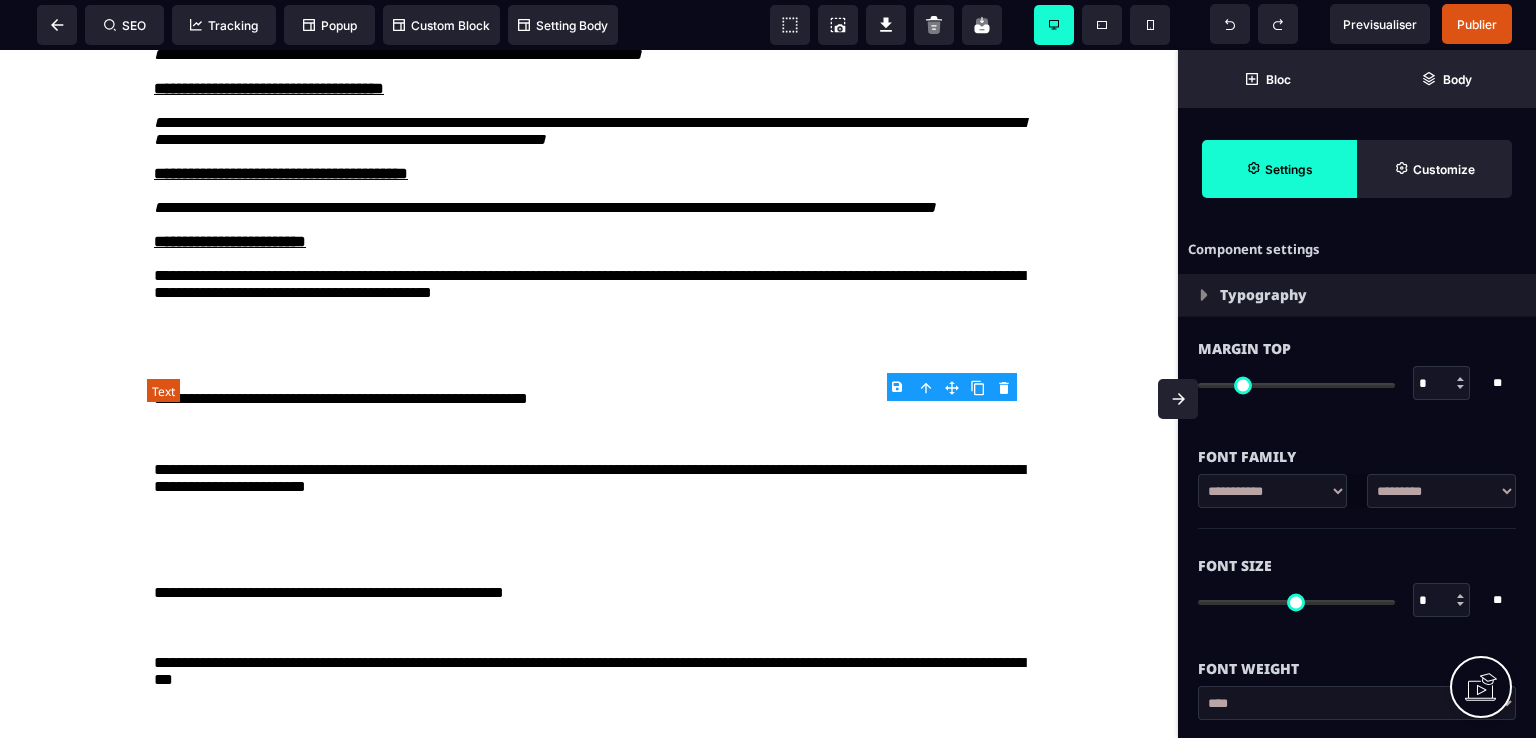 type on "*" 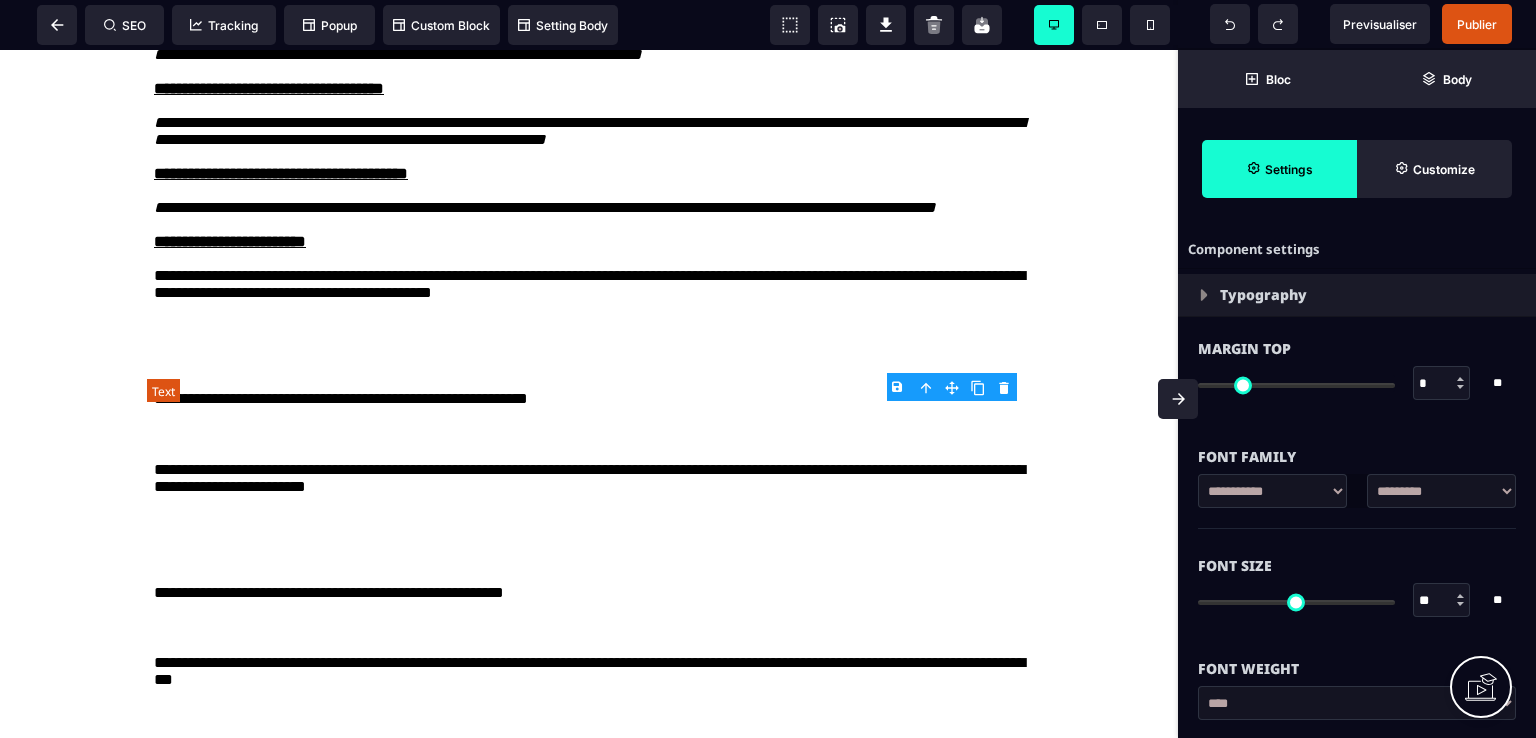 type on "***" 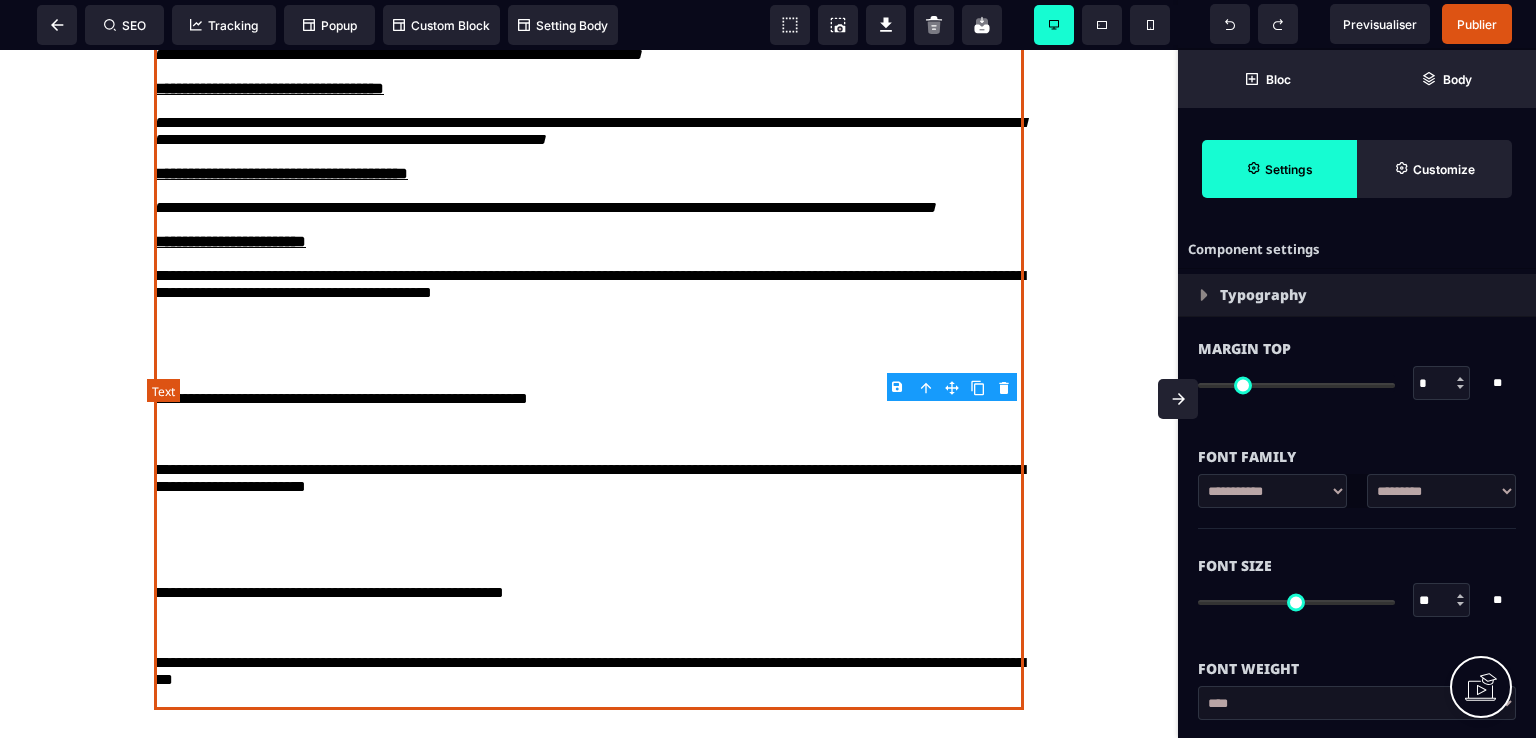 select on "***" 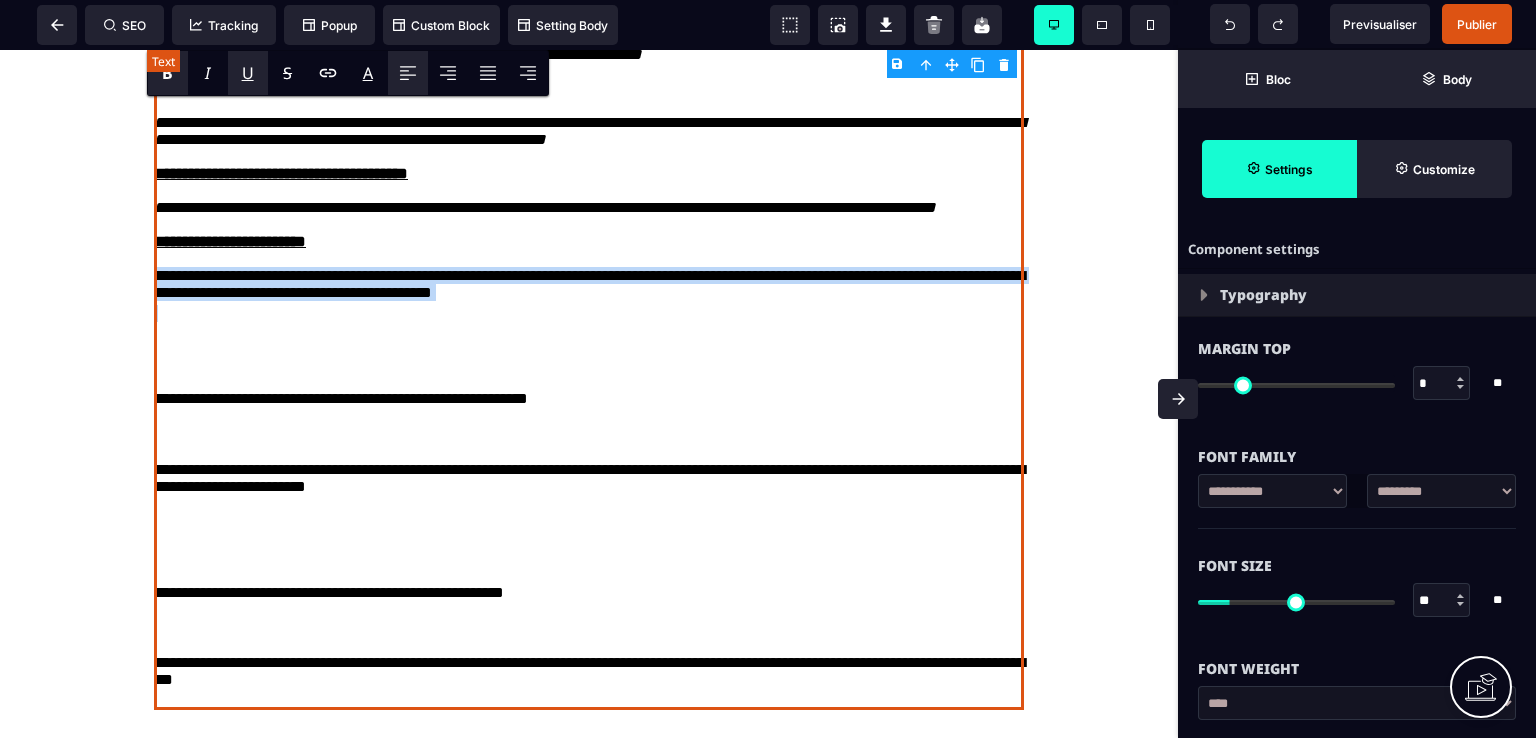 click on "**********" at bounding box center [589, 286] 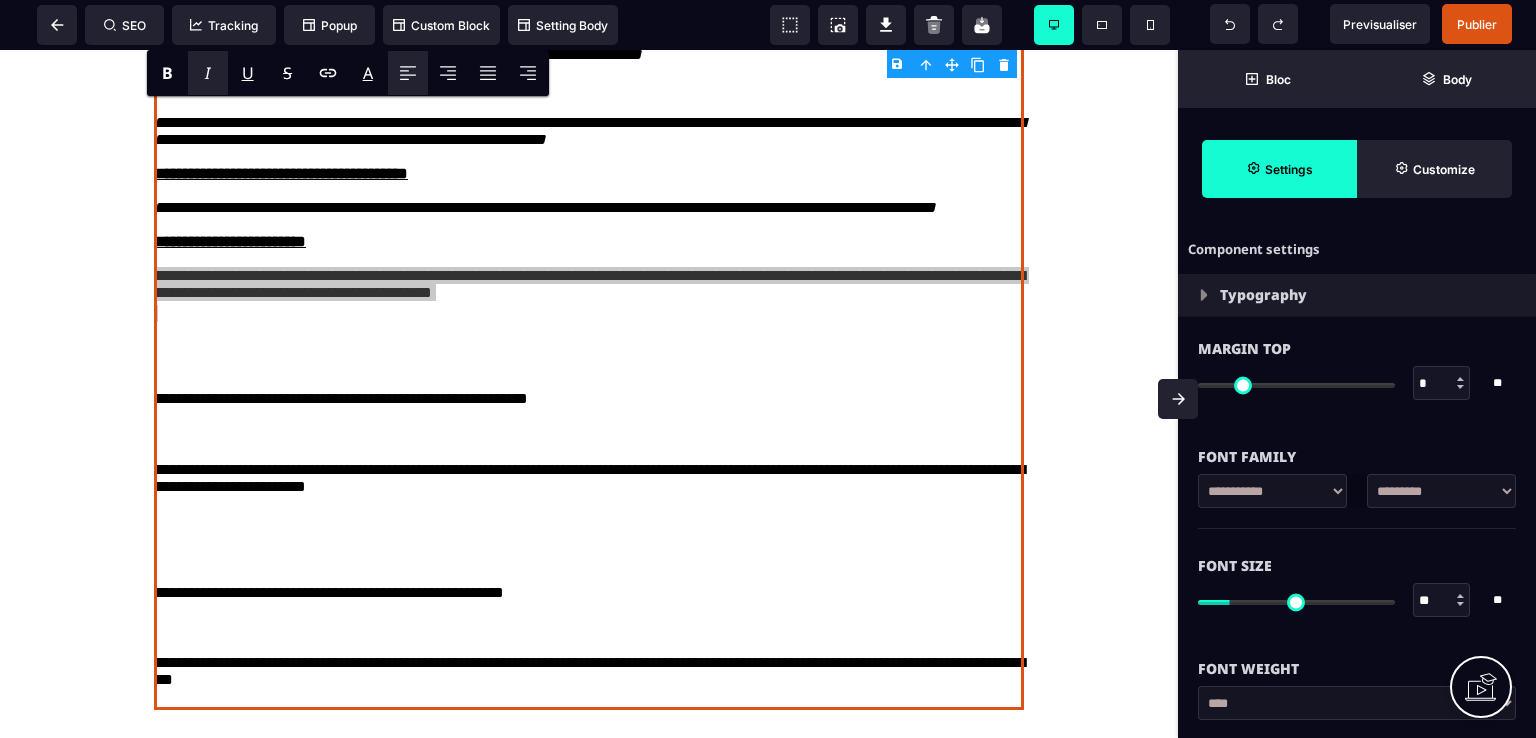 click on "I" at bounding box center (208, 73) 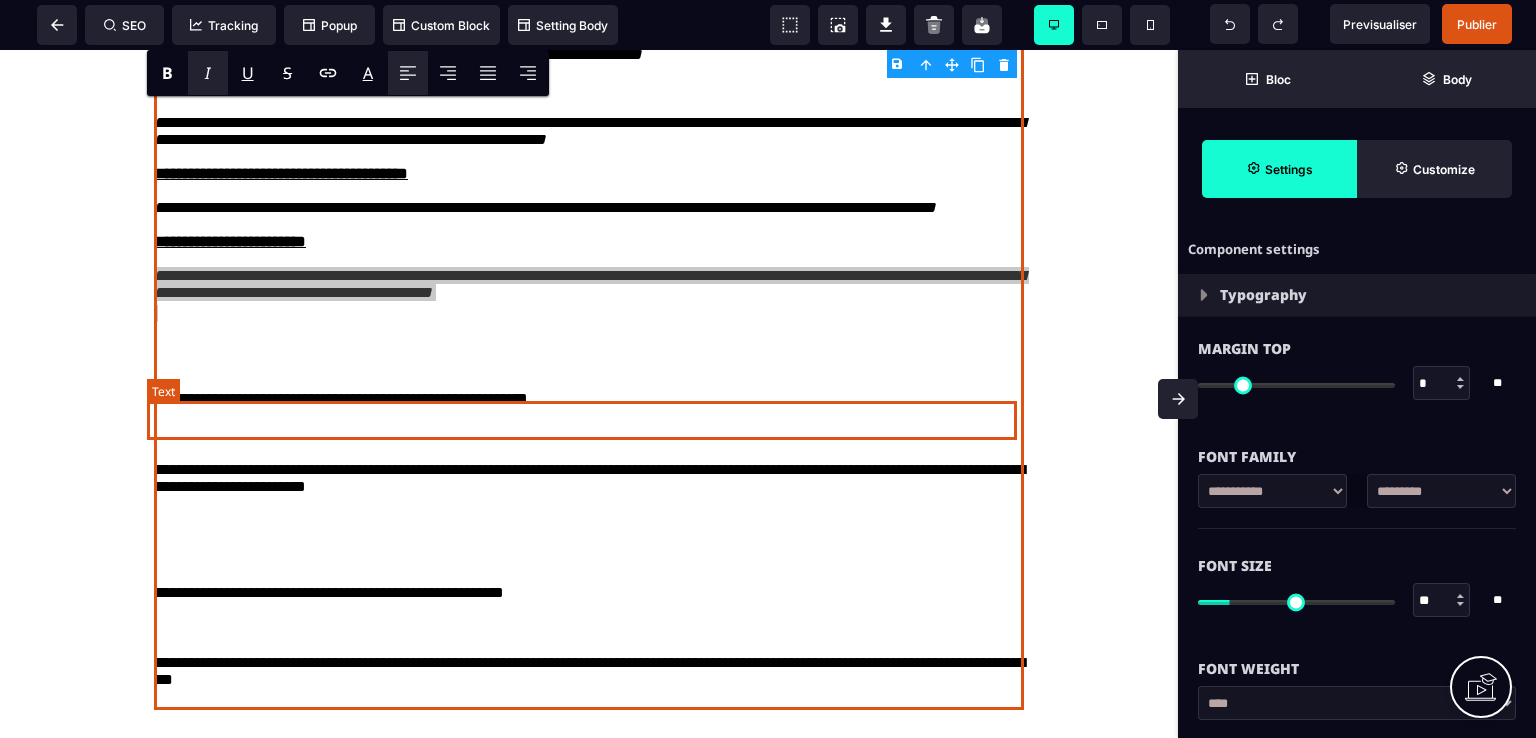 click on "**********" at bounding box center [589, -584] 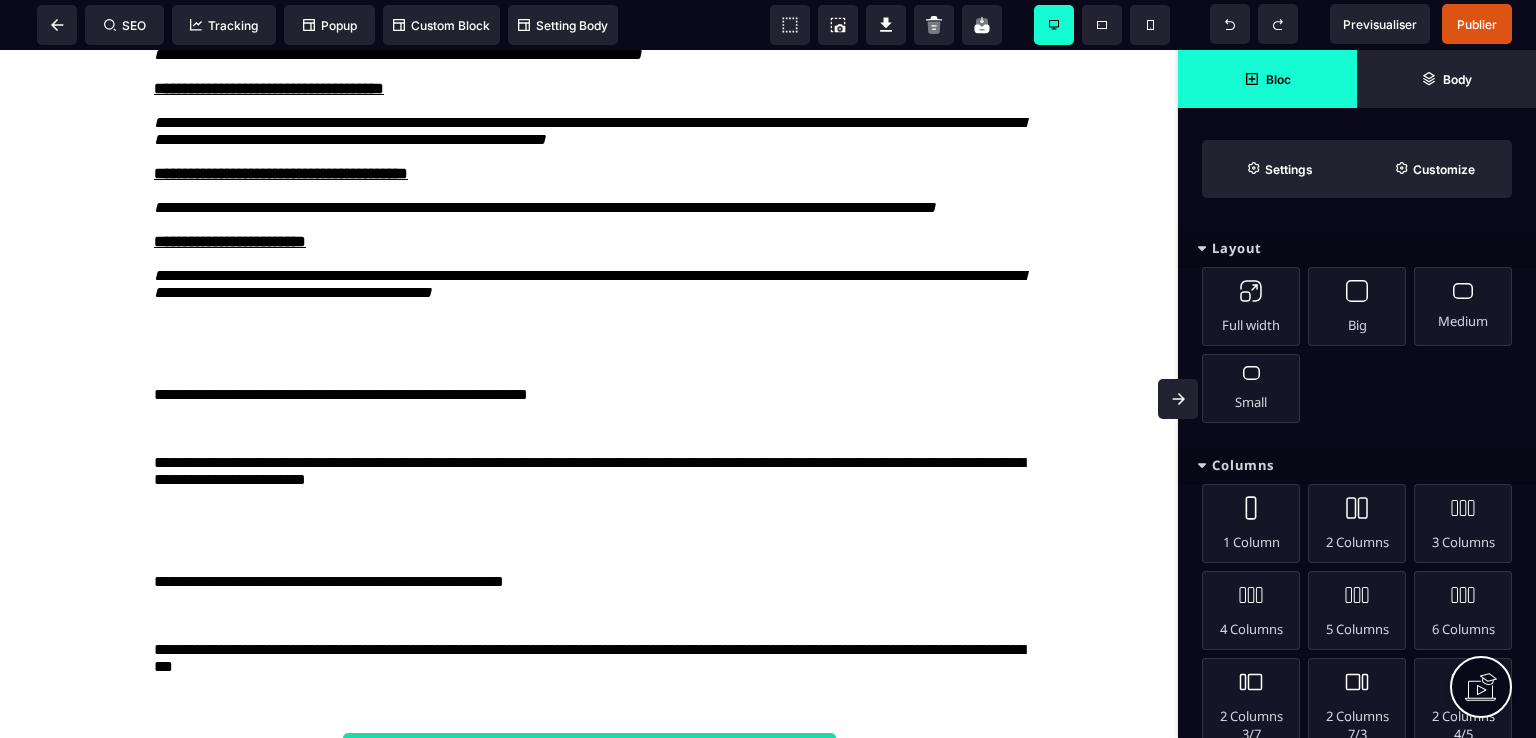 click on "**********" at bounding box center (589, -593) 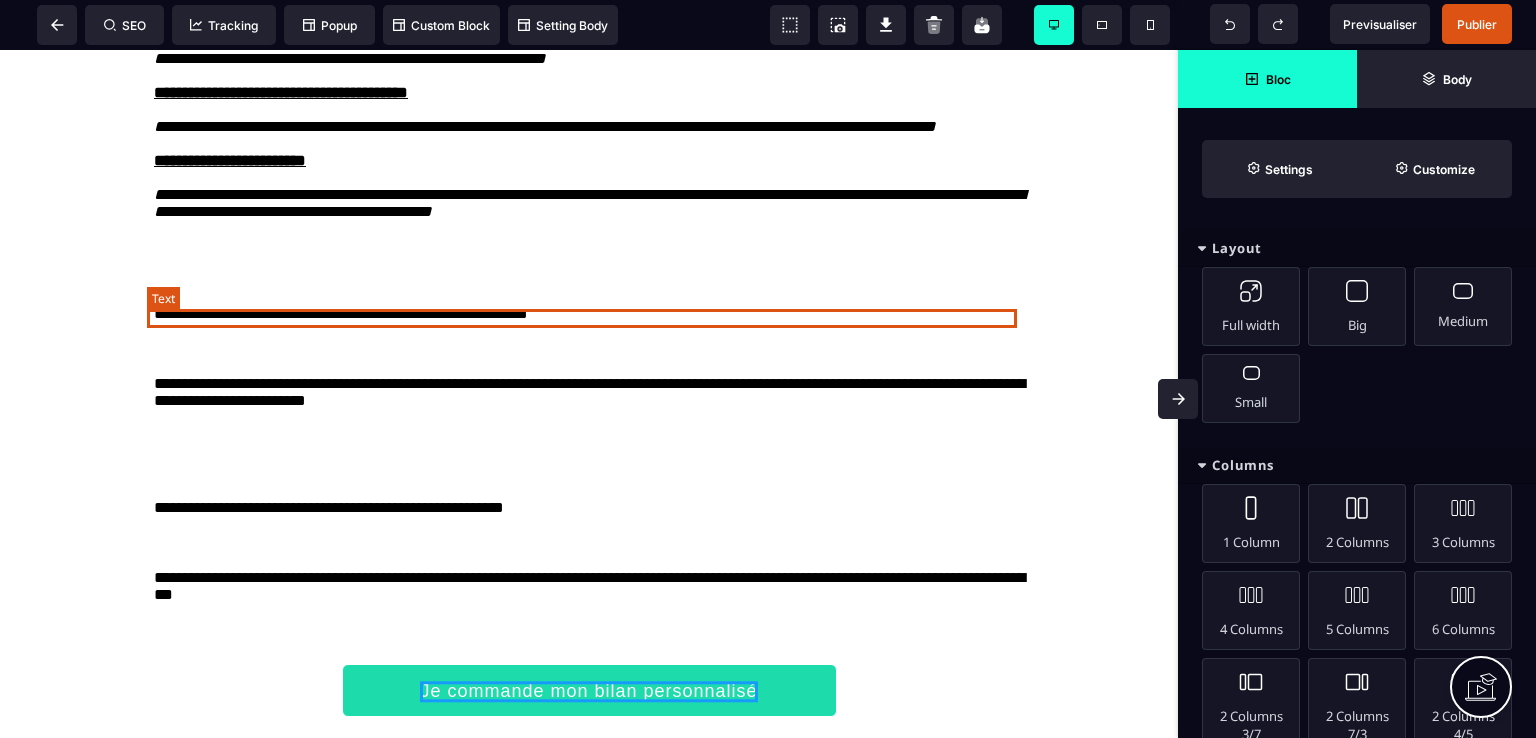 scroll, scrollTop: 3051, scrollLeft: 0, axis: vertical 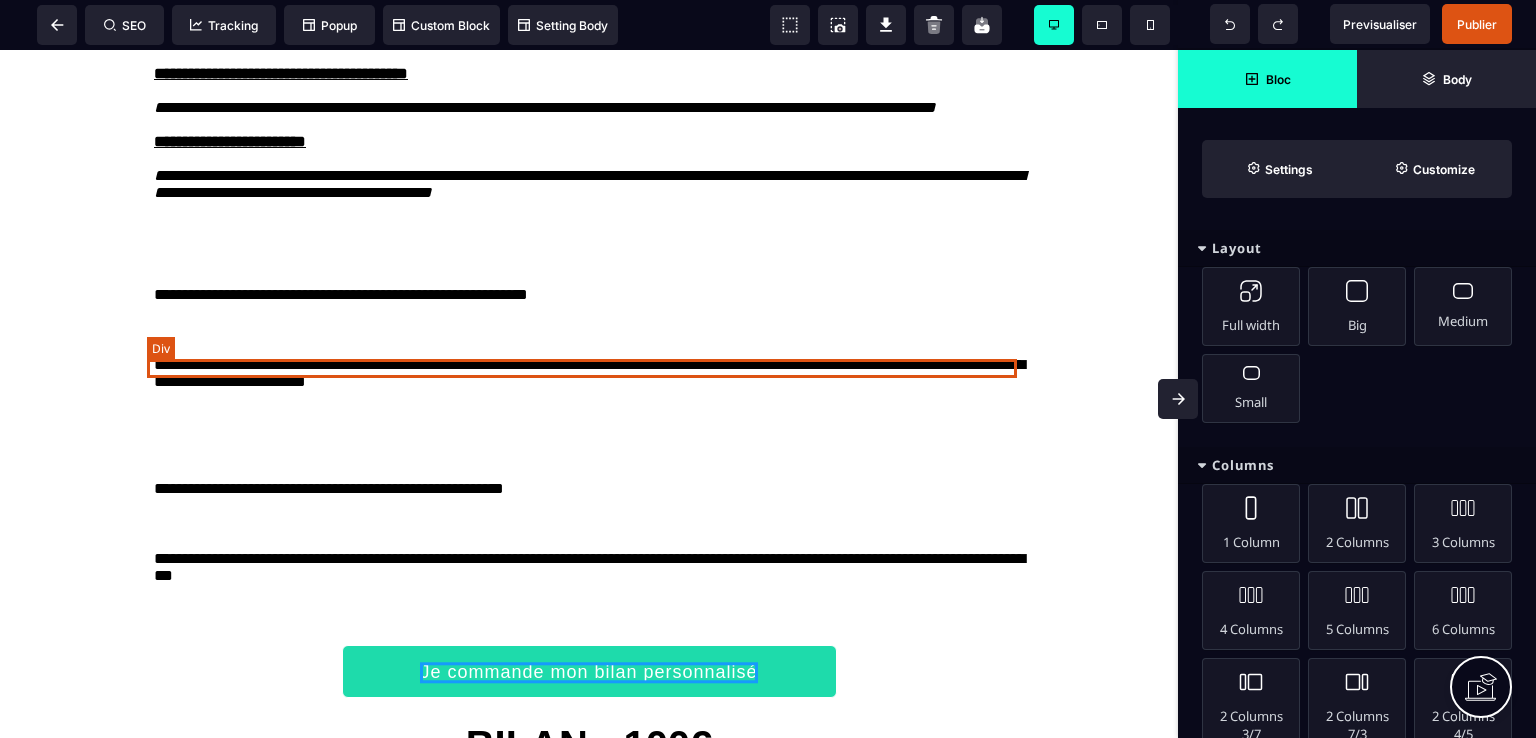 click at bounding box center (589, 226) 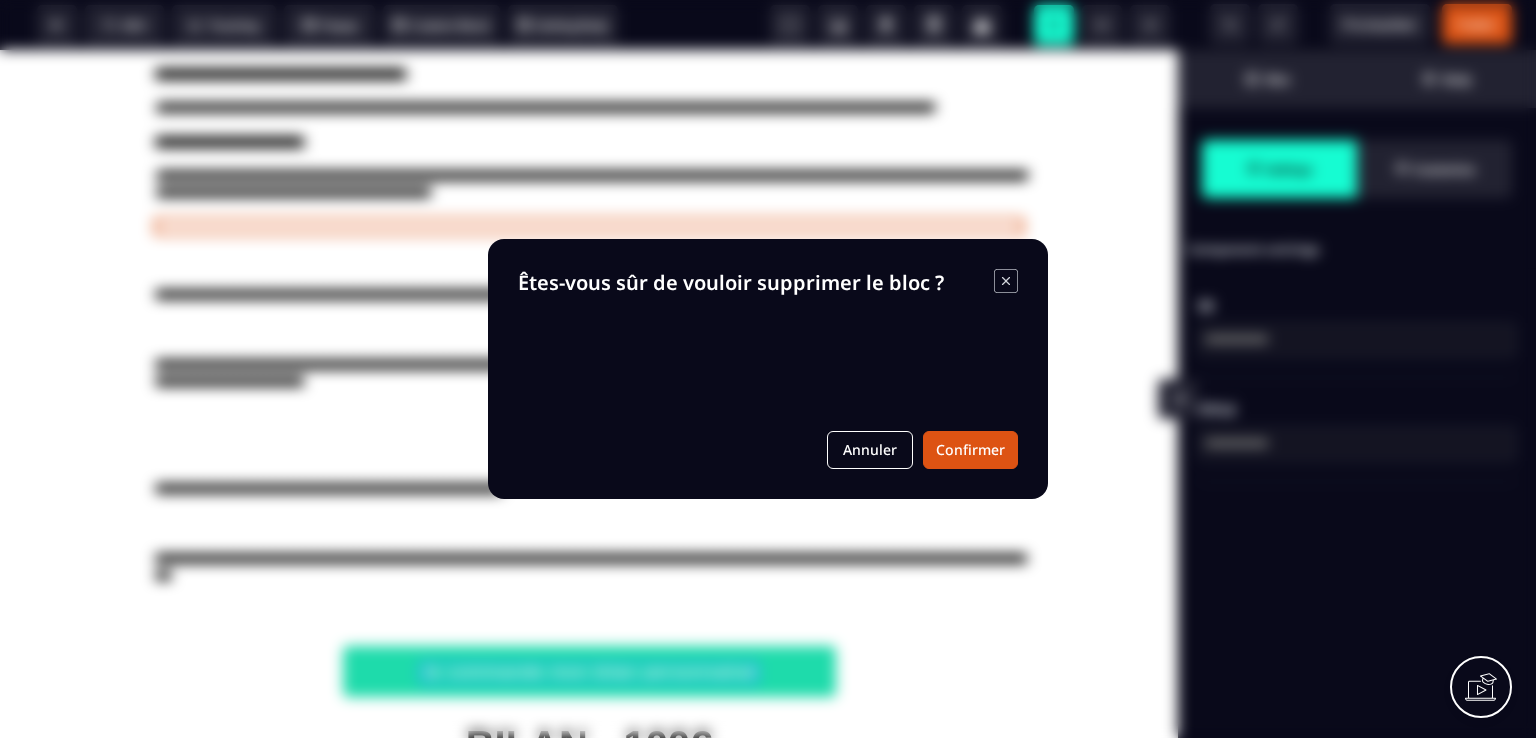 click on "B I U S
A *******
Div
SEO
Tracking
Popup" at bounding box center (768, 369) 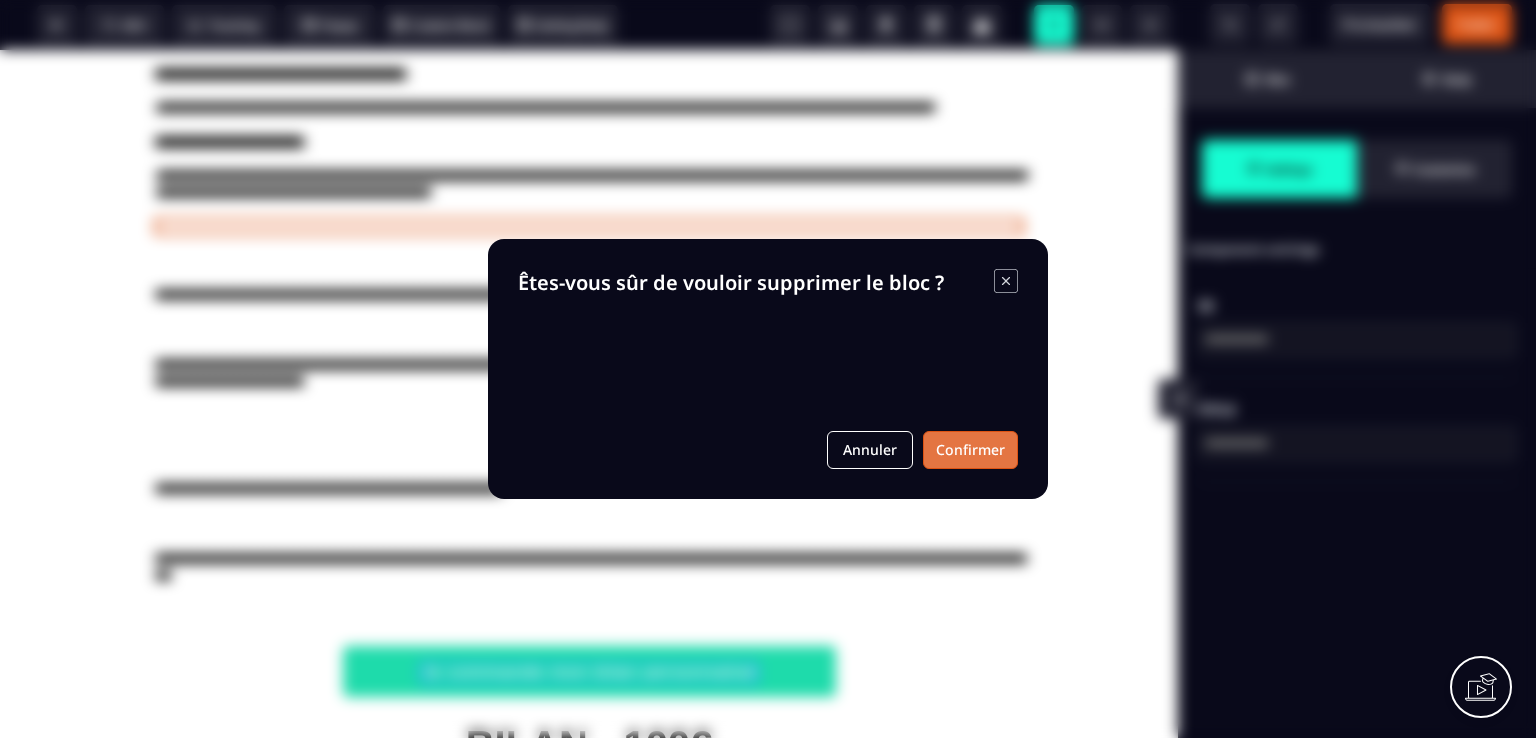 click on "Confirmer" at bounding box center (970, 450) 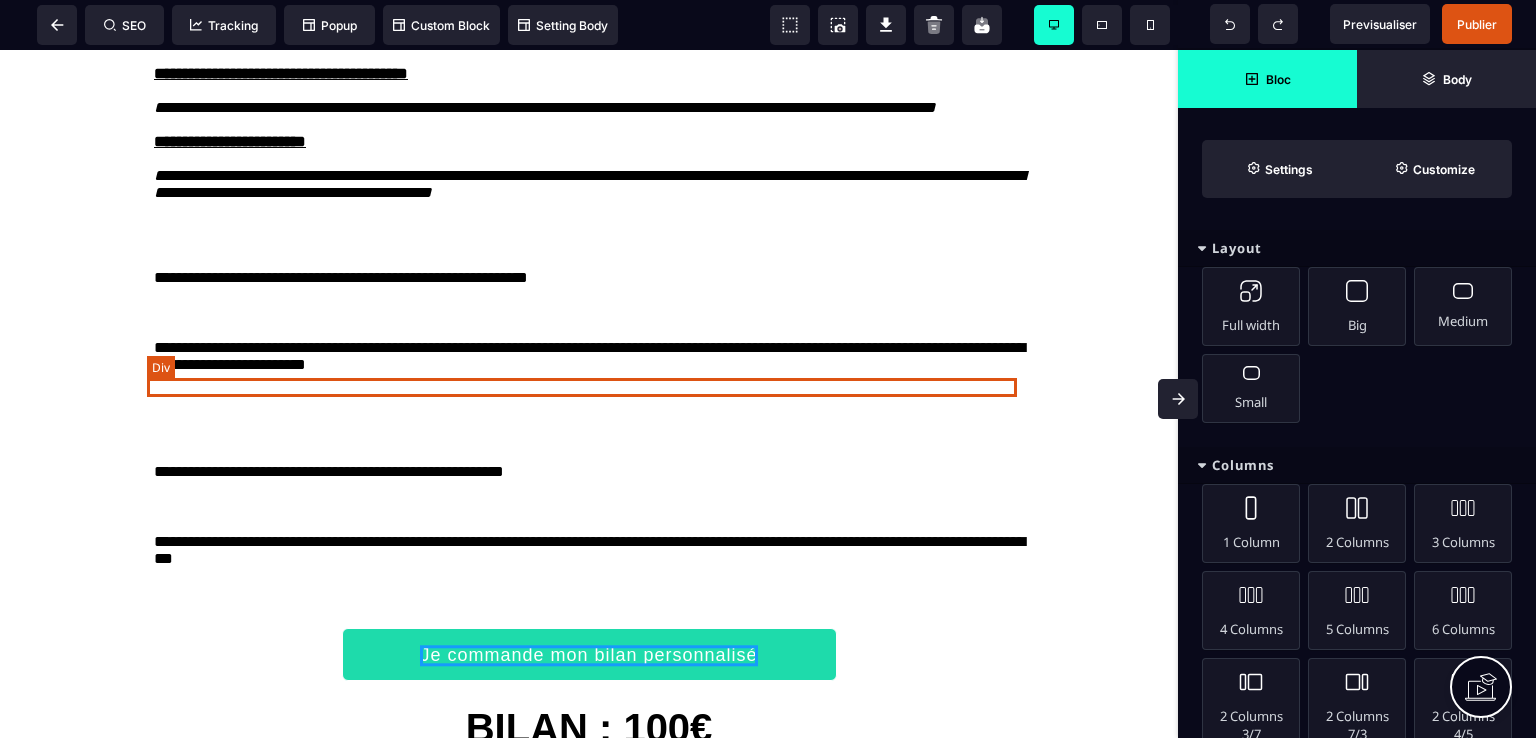 click at bounding box center [589, 243] 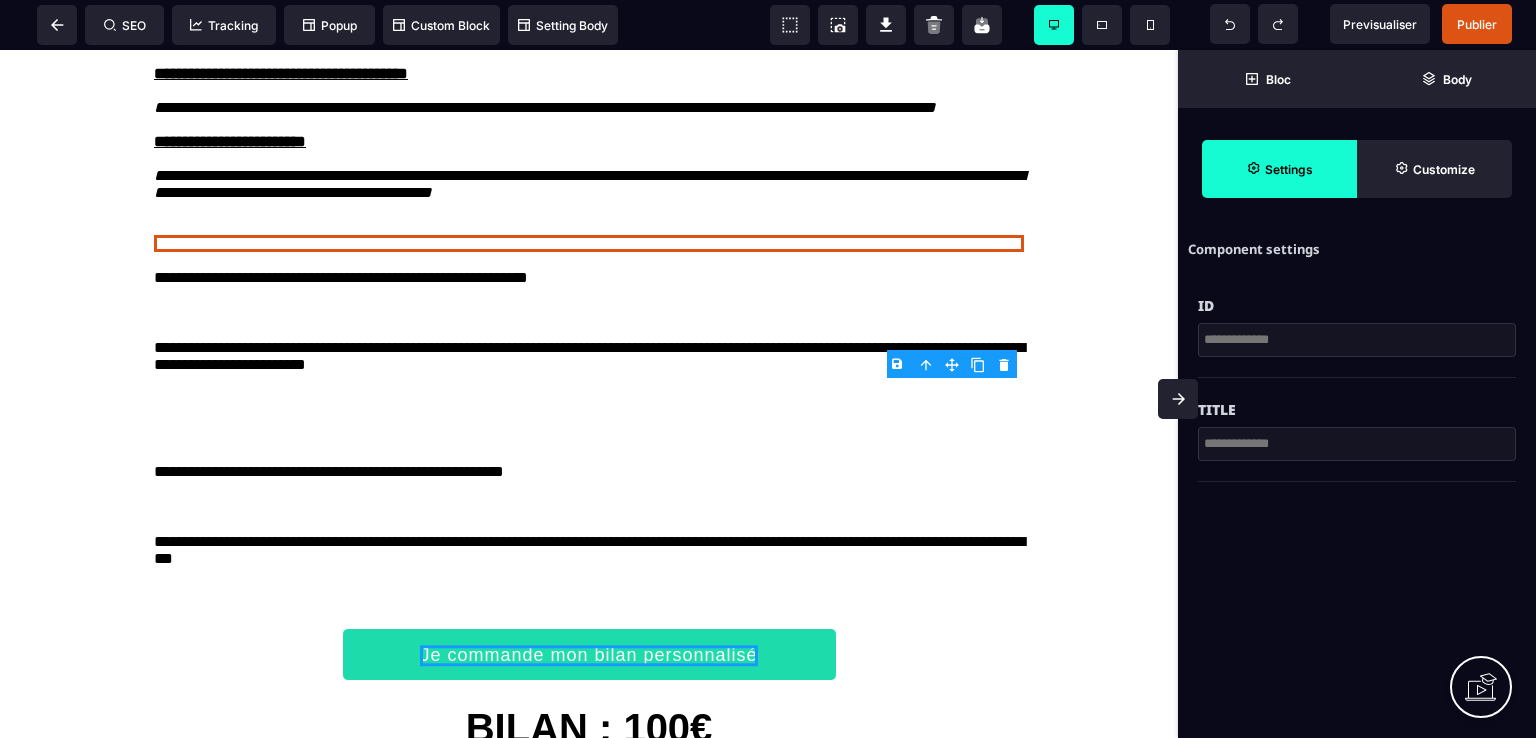 click on "B I U S
A *******
Div
SEO
Tracking
Popup" at bounding box center (768, 369) 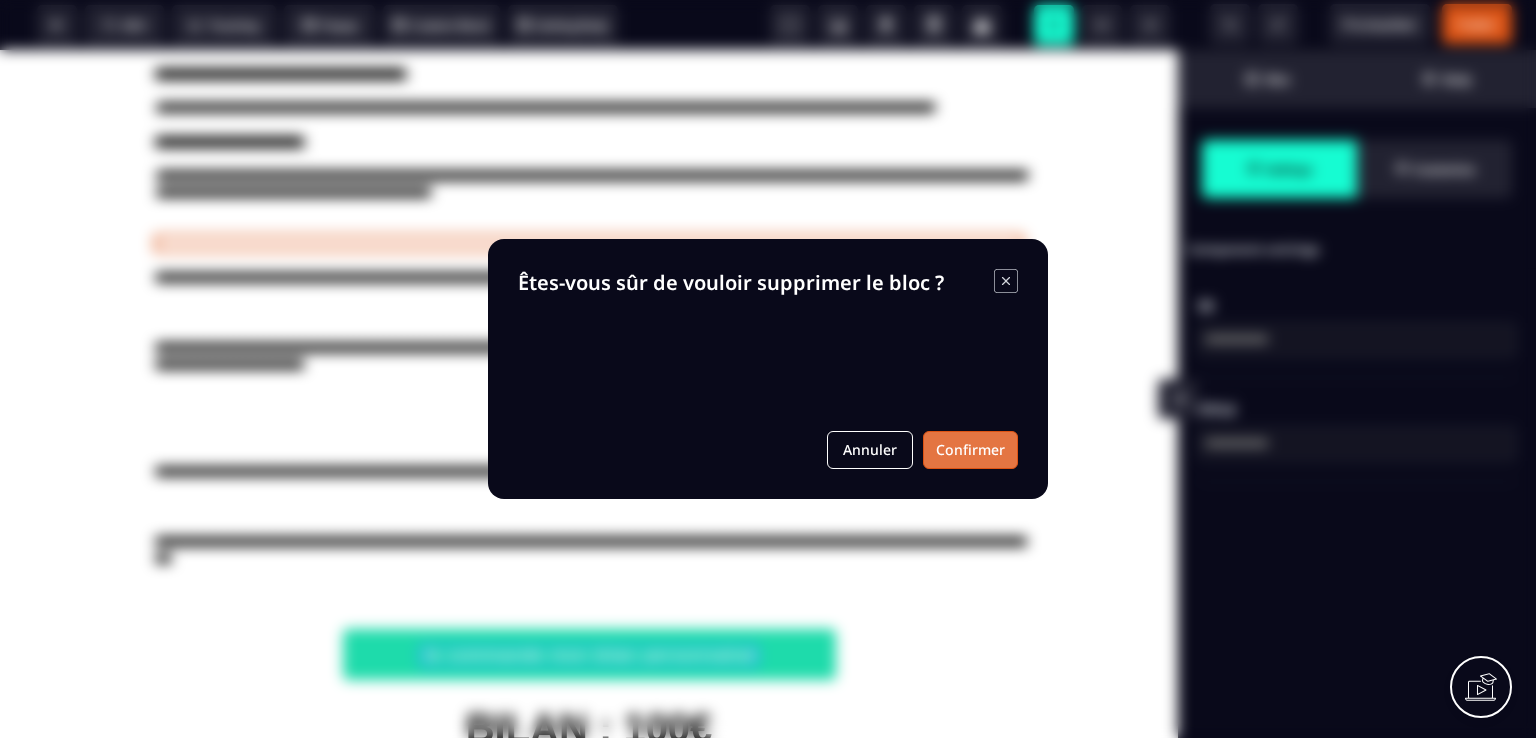 click on "Confirmer" at bounding box center (970, 450) 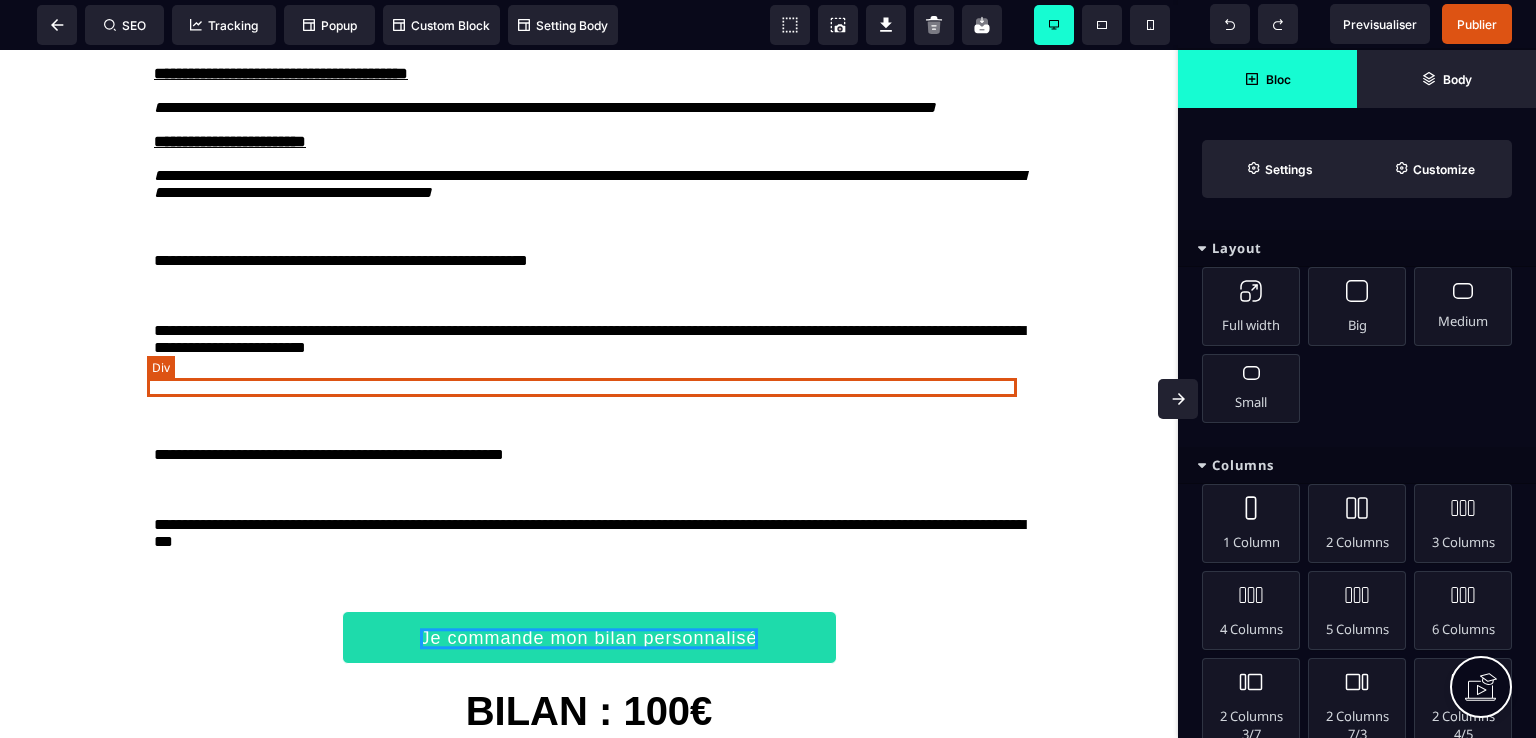 click at bounding box center (589, 243) 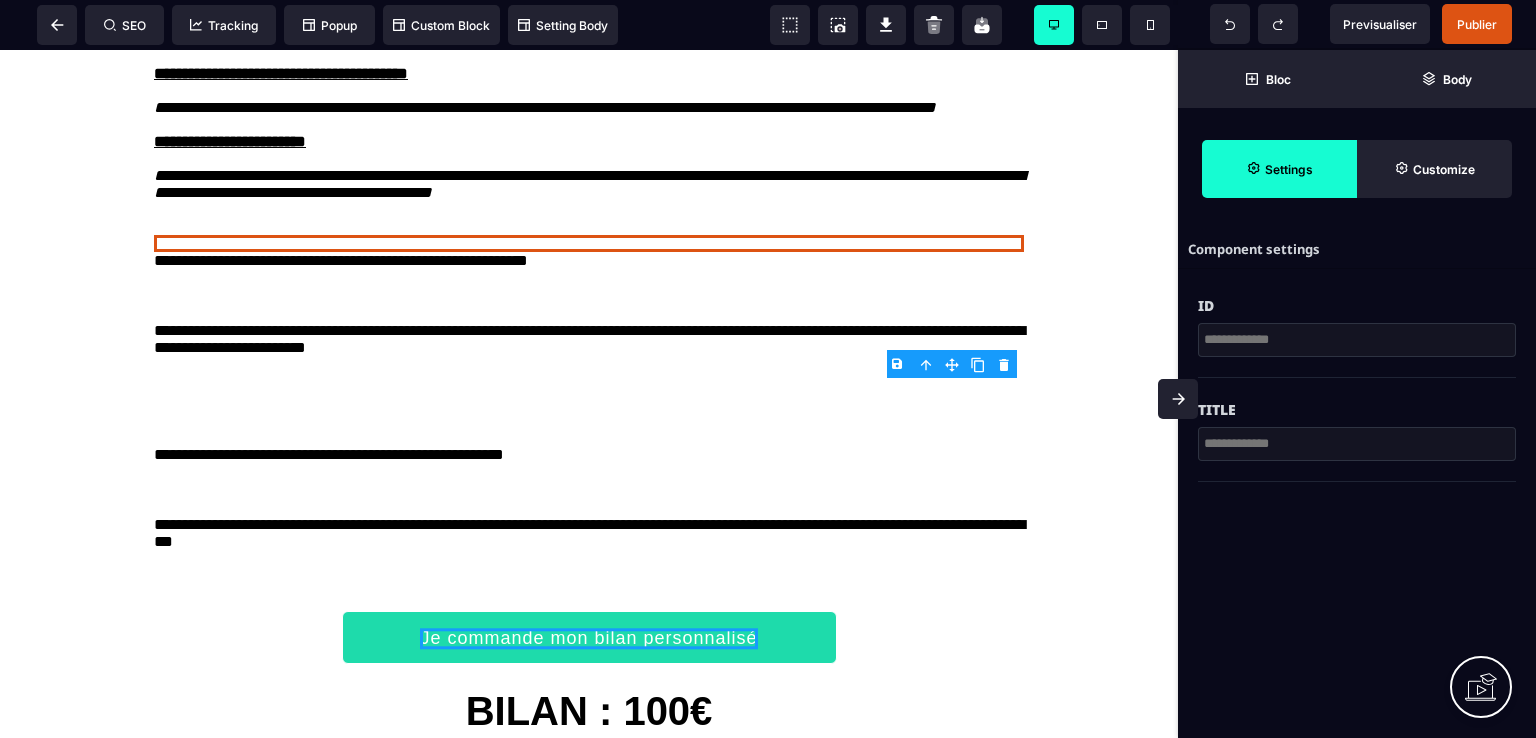 click on "B I U S
A *******
Div
SEO
Tracking
Popup" at bounding box center [768, 369] 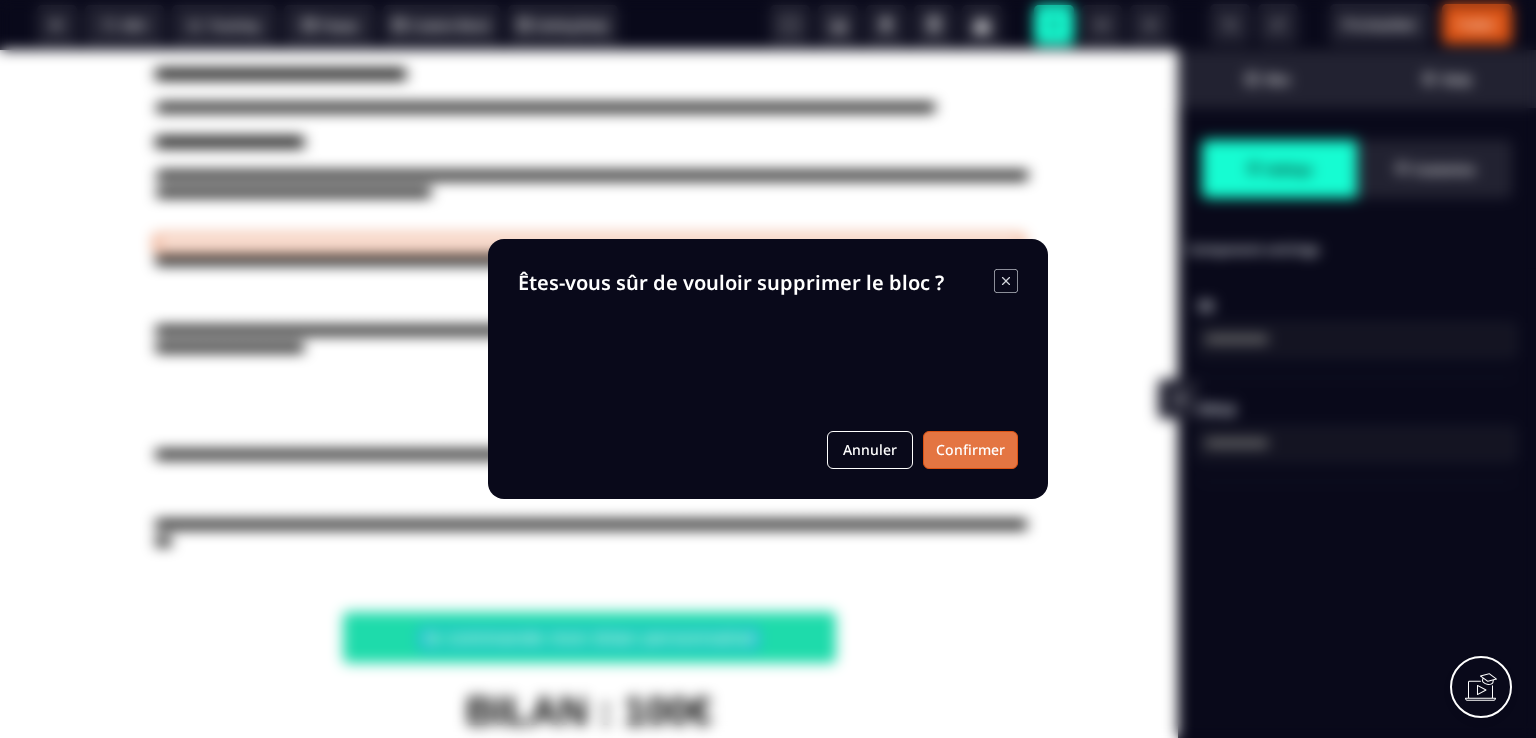 click on "Confirmer" at bounding box center (970, 450) 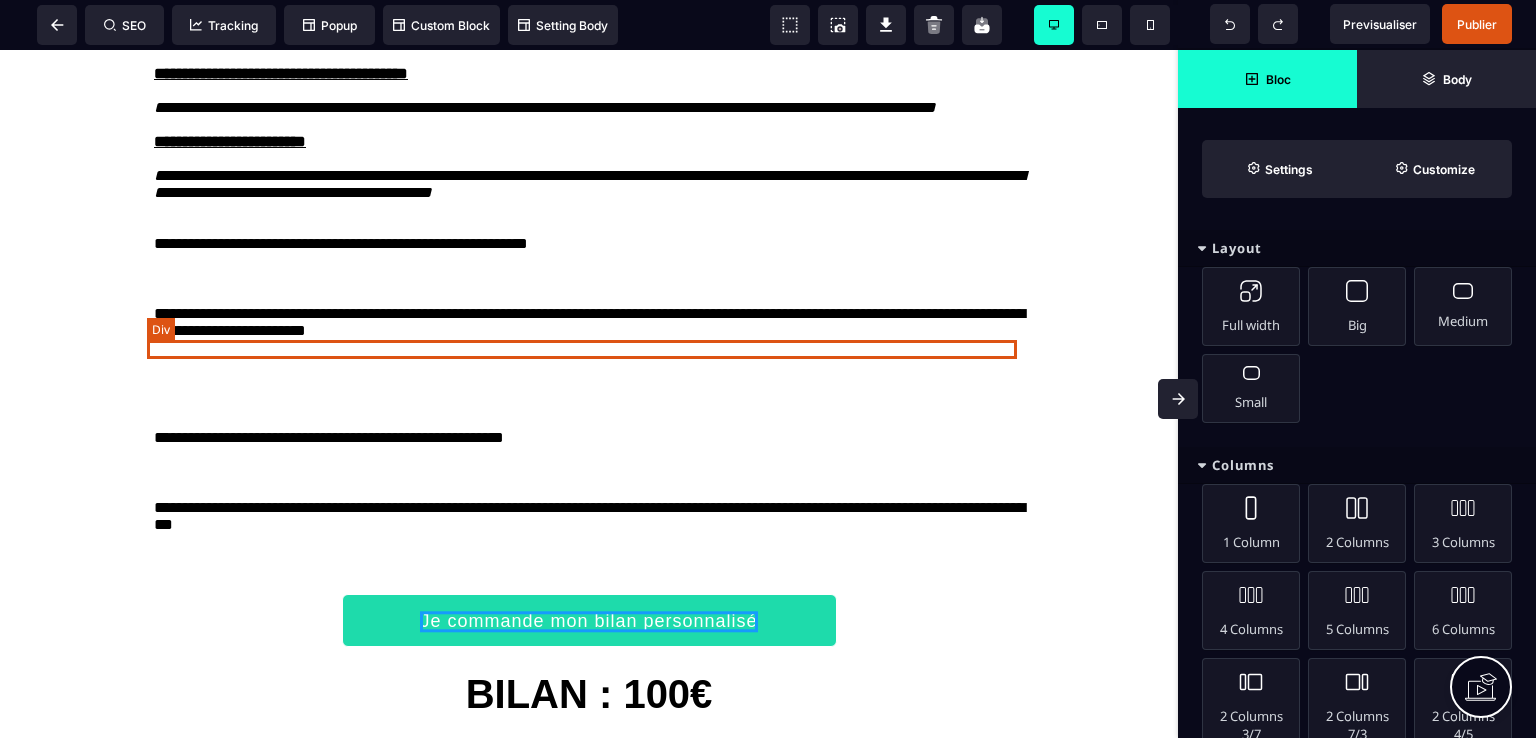 click at bounding box center [589, 209] 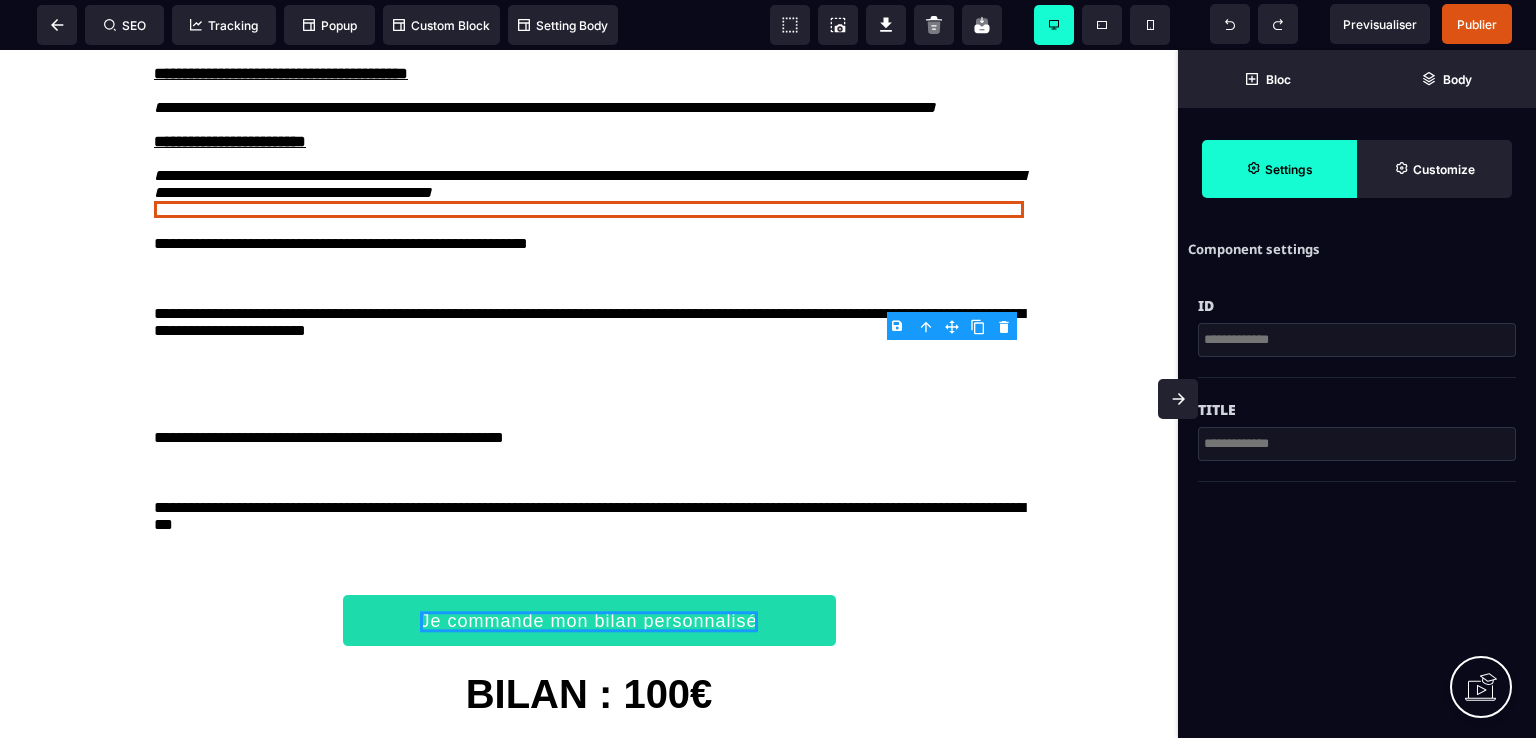 click on "B I U S
A *******
Div
SEO
Tracking
Popup" at bounding box center (768, 369) 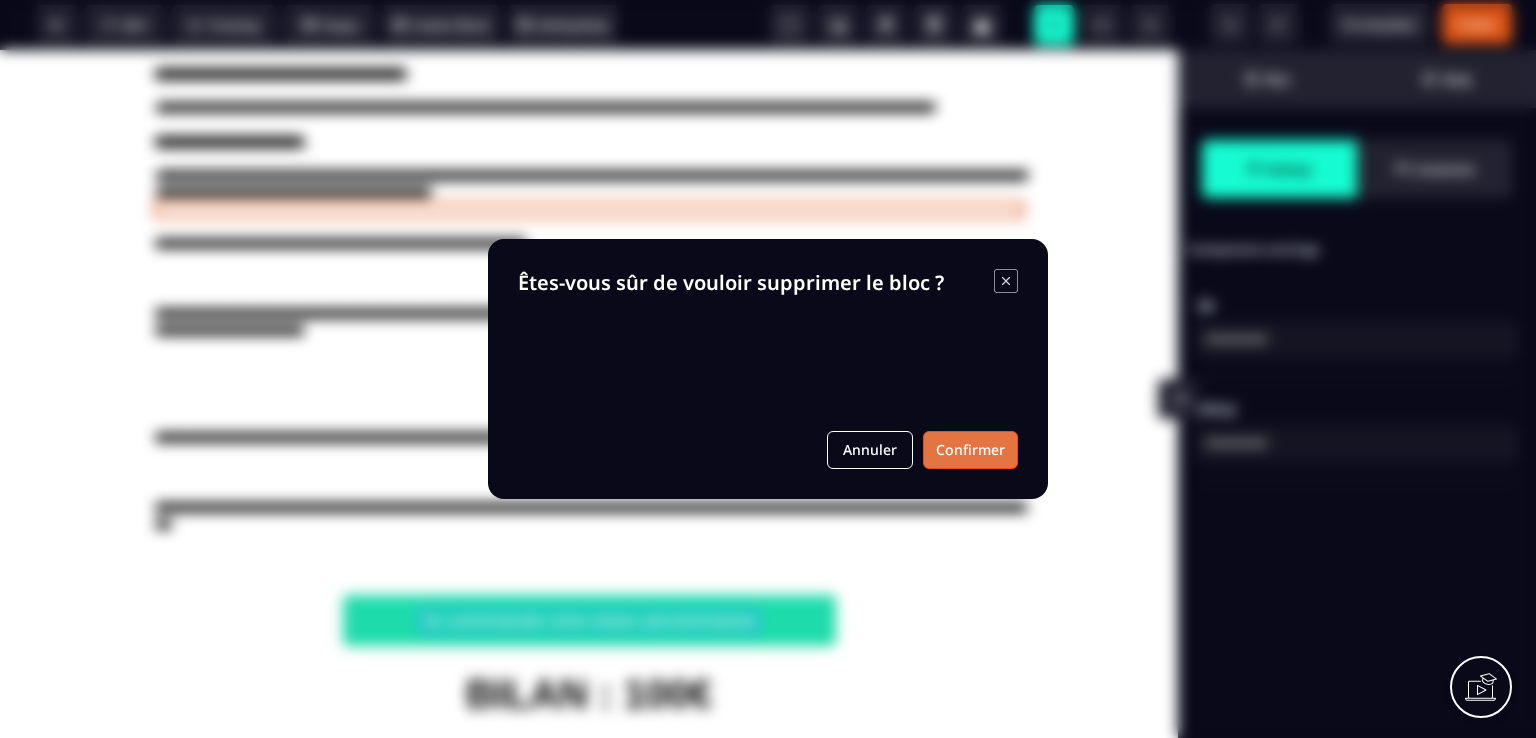 click on "Confirmer" at bounding box center [970, 450] 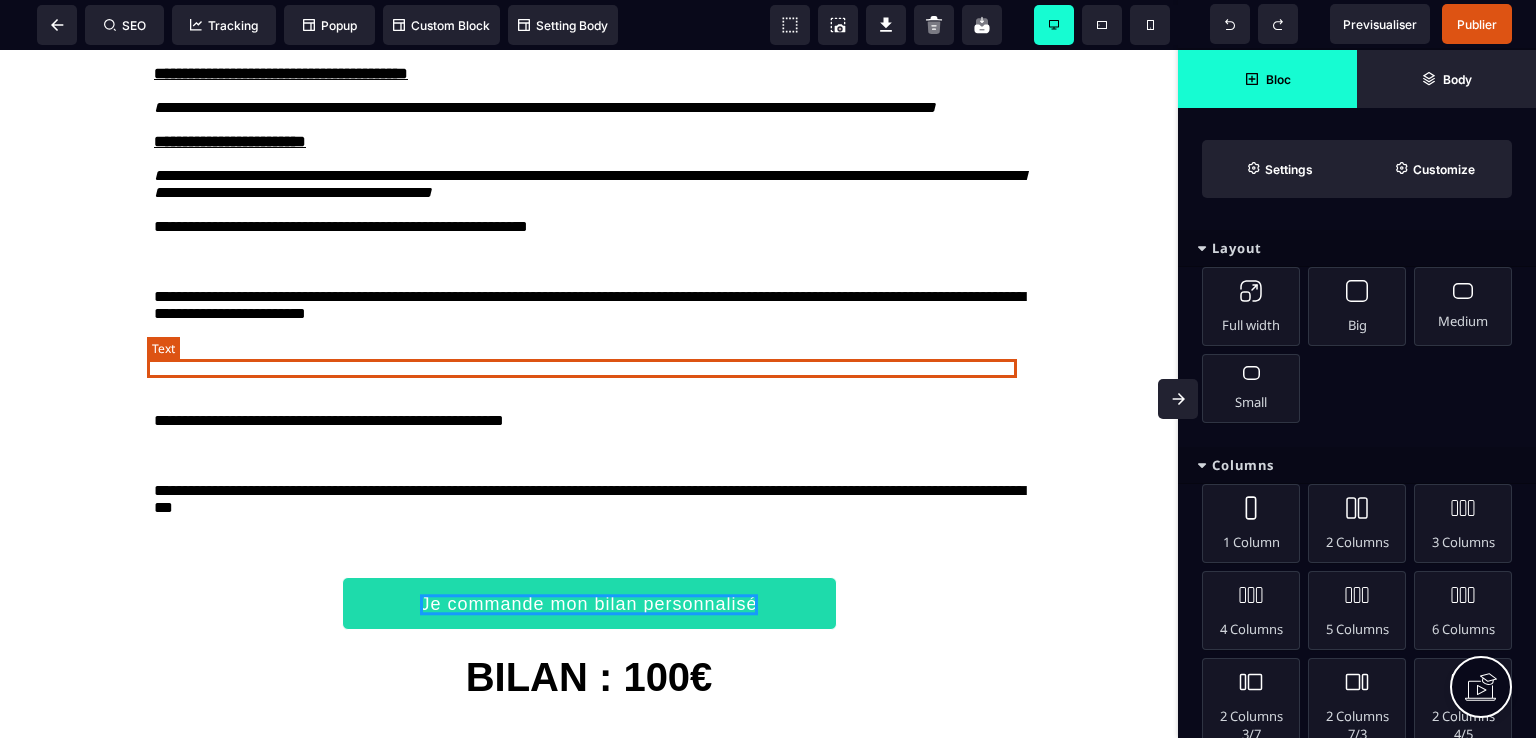 click on "**********" at bounding box center [589, 227] 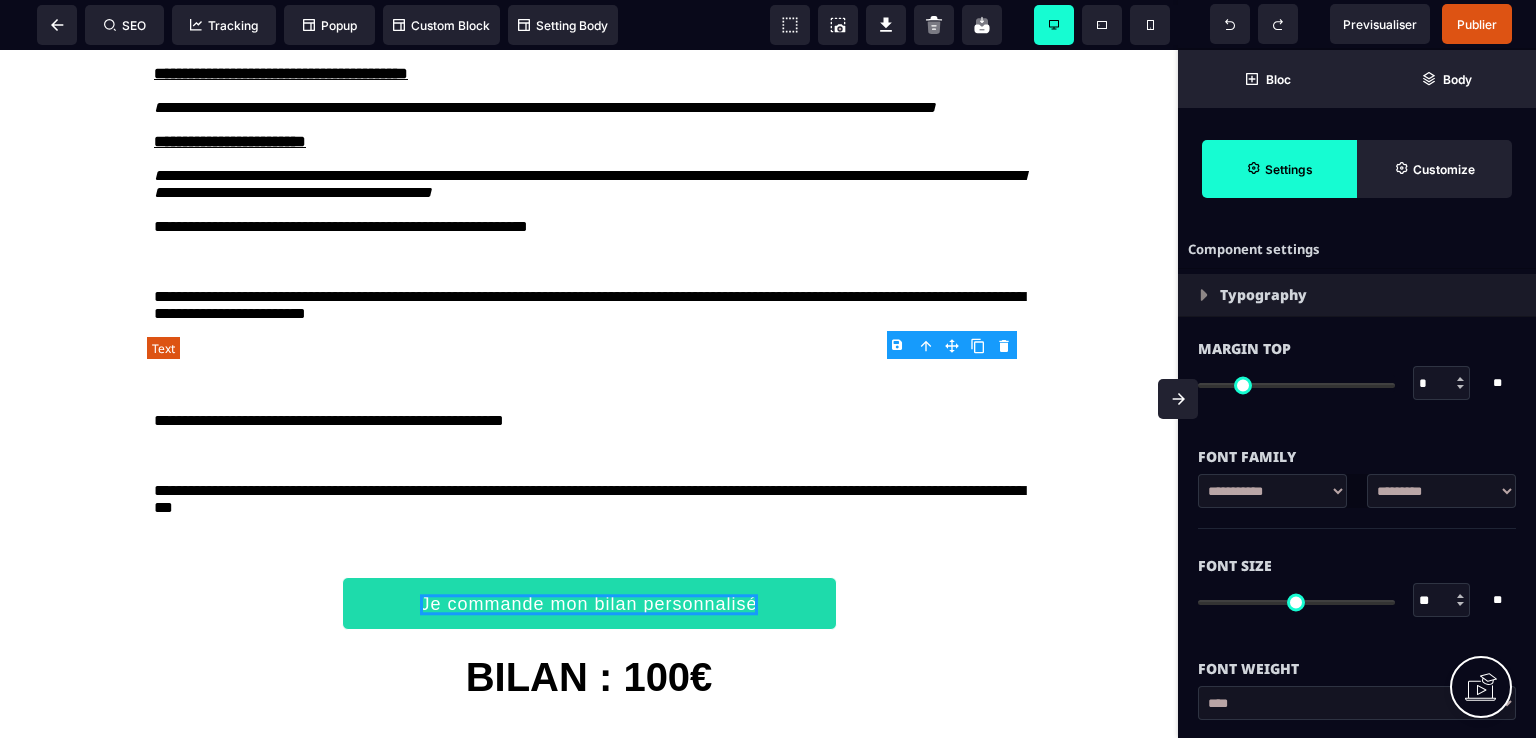 click on "**********" at bounding box center [589, 227] 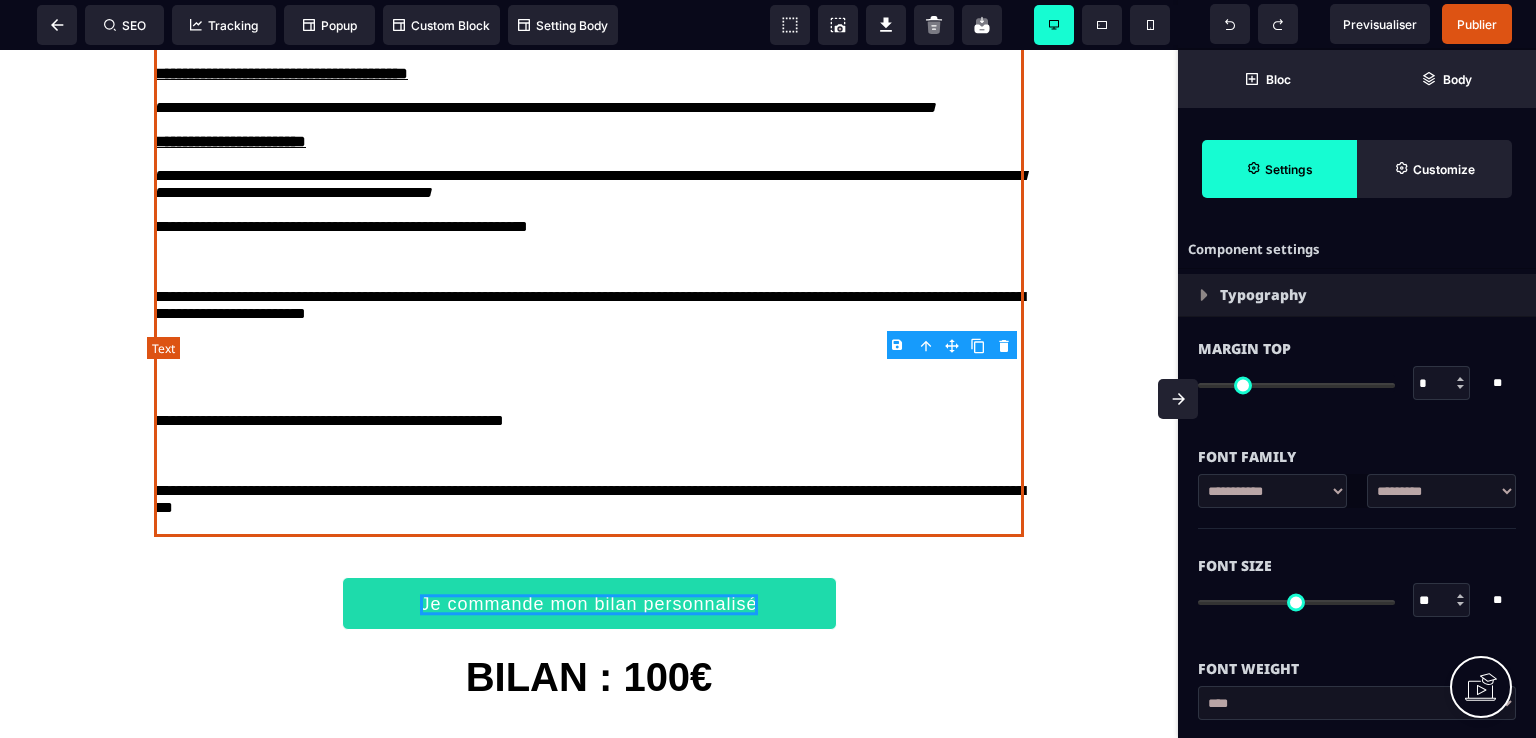 click on "**********" at bounding box center [589, 227] 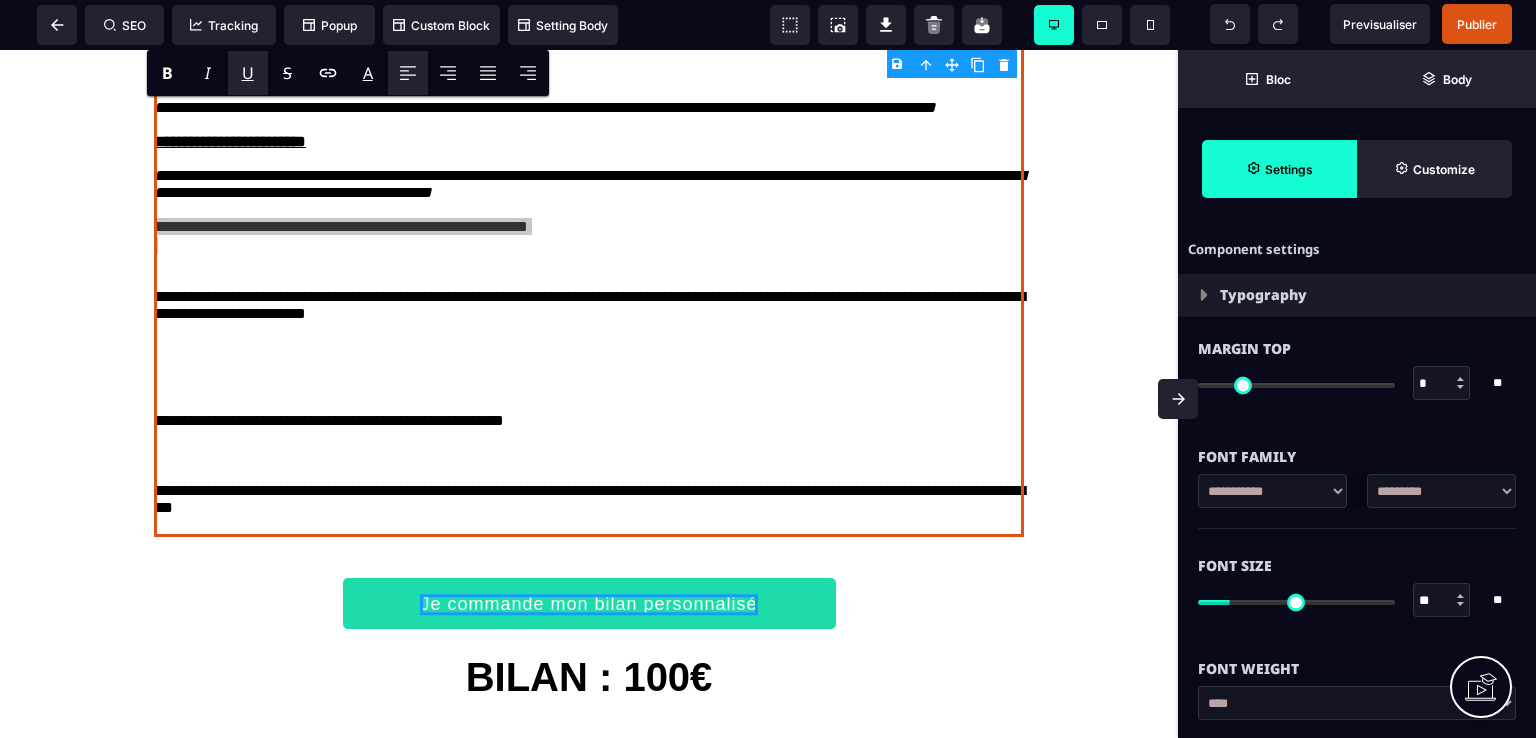 click on "U" at bounding box center (248, 73) 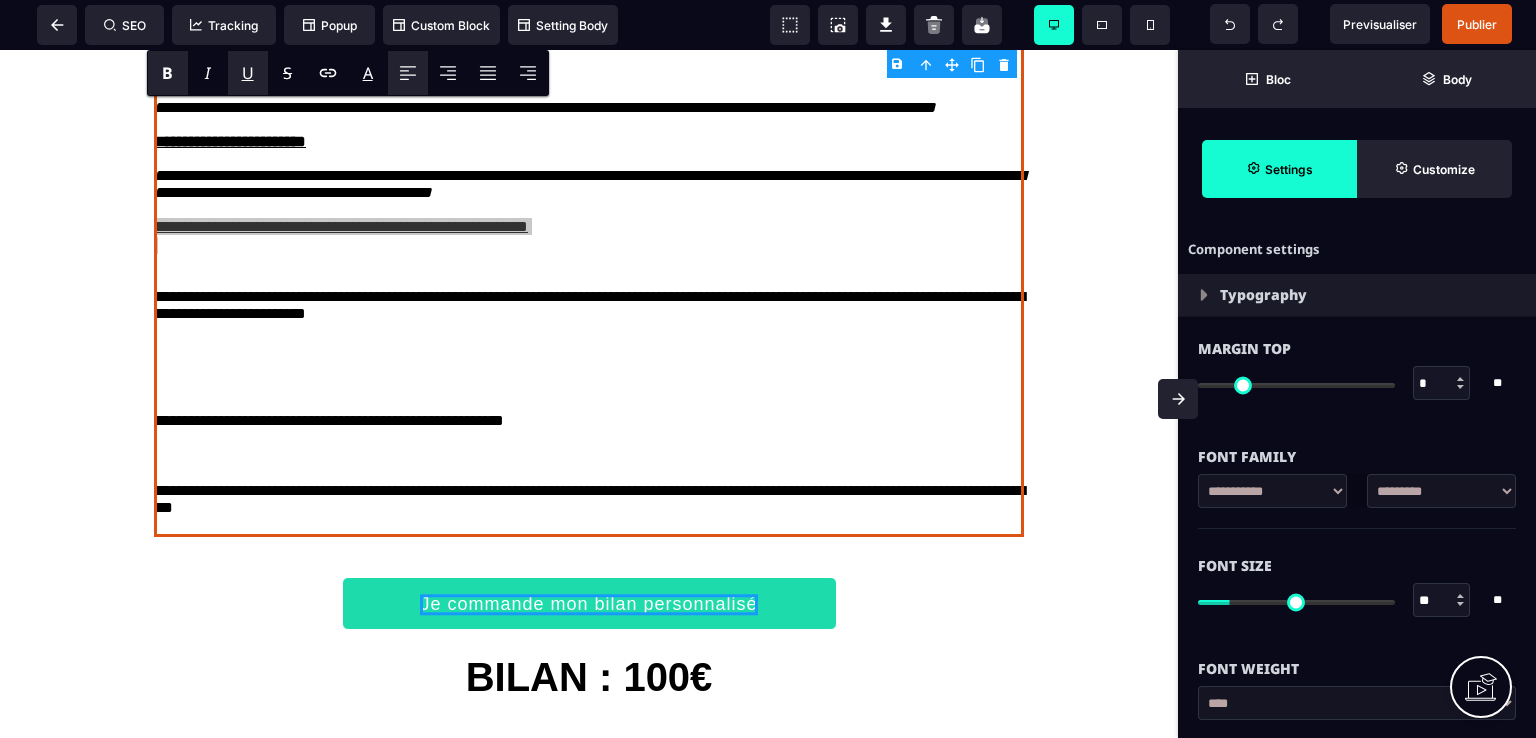 click on "B" at bounding box center (167, 73) 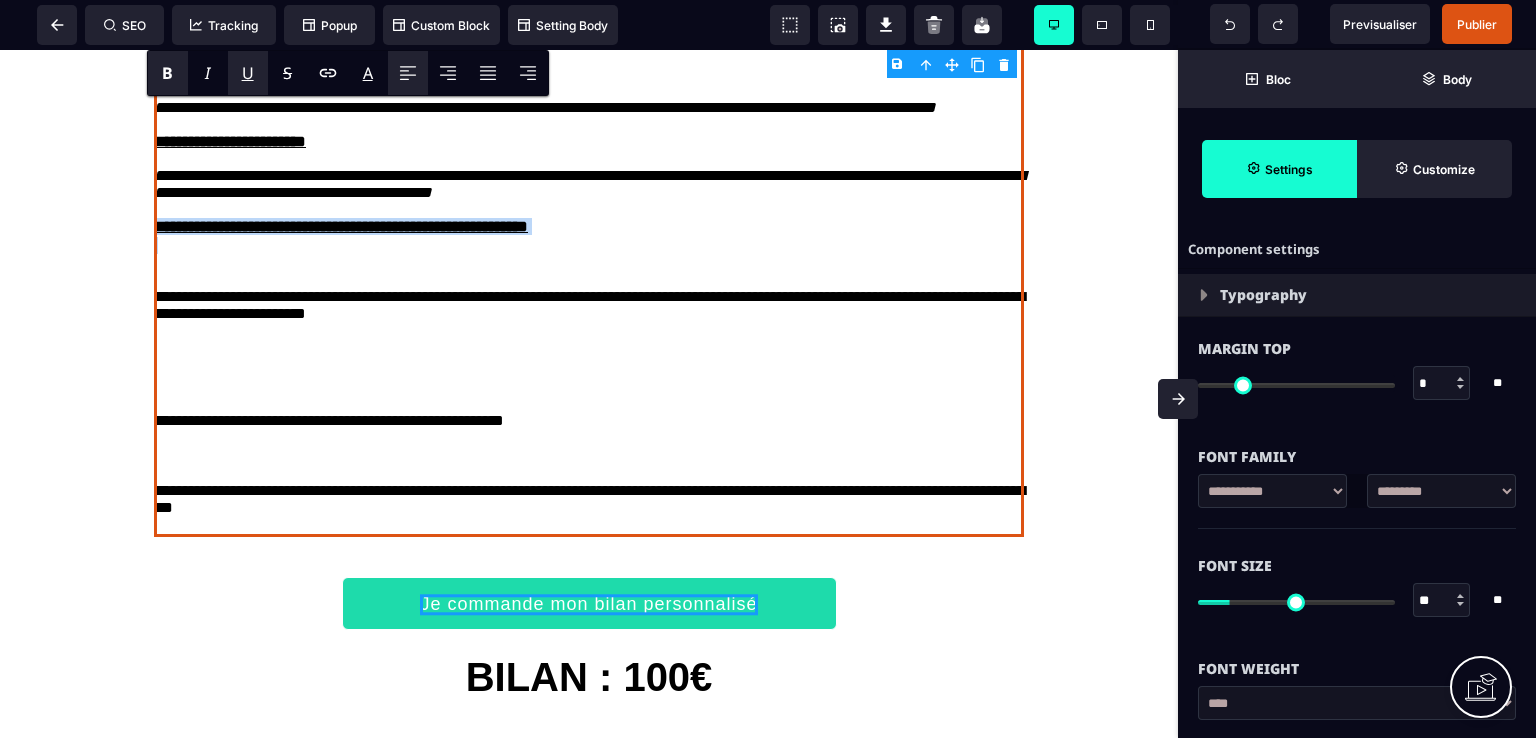 click on "**********" at bounding box center [589, -720] 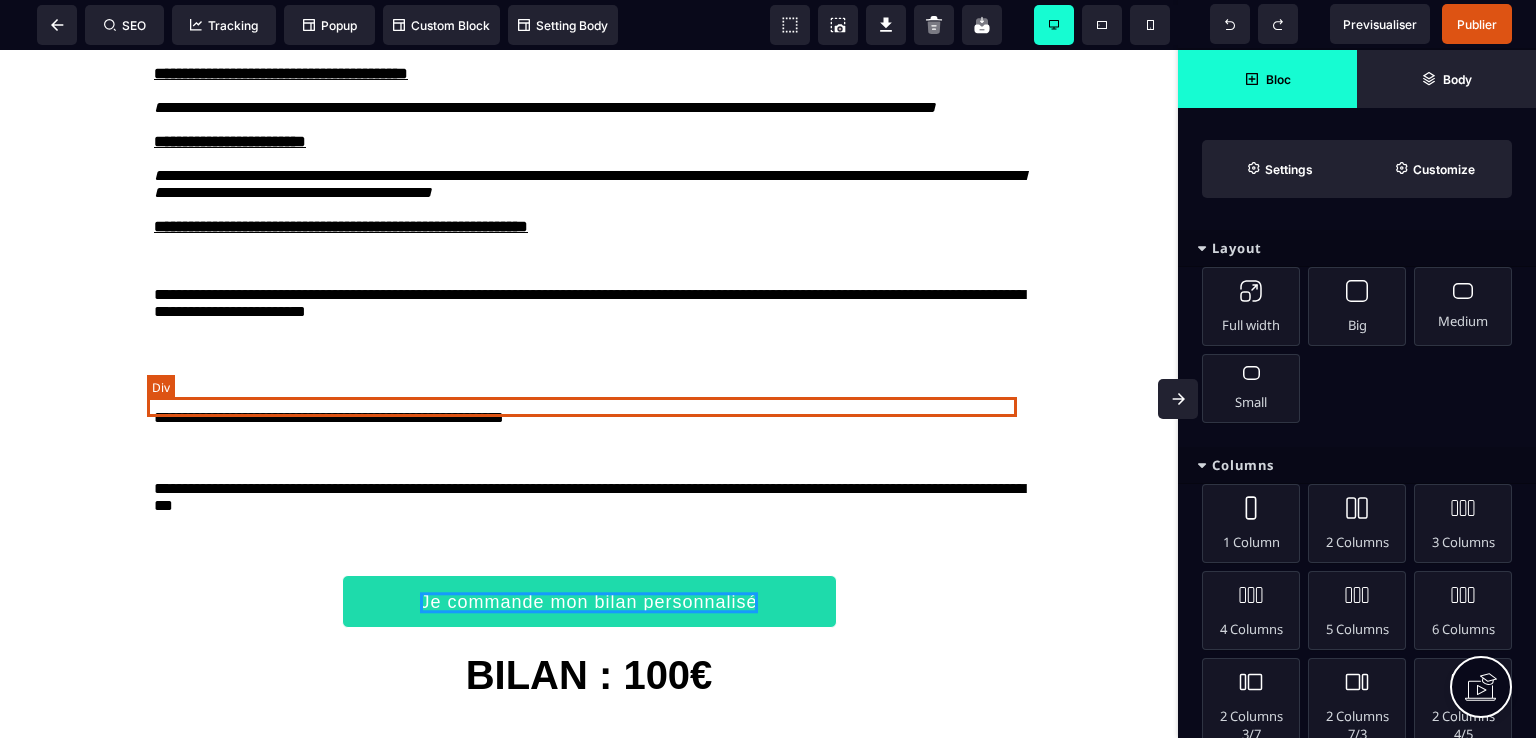 click at bounding box center [589, 260] 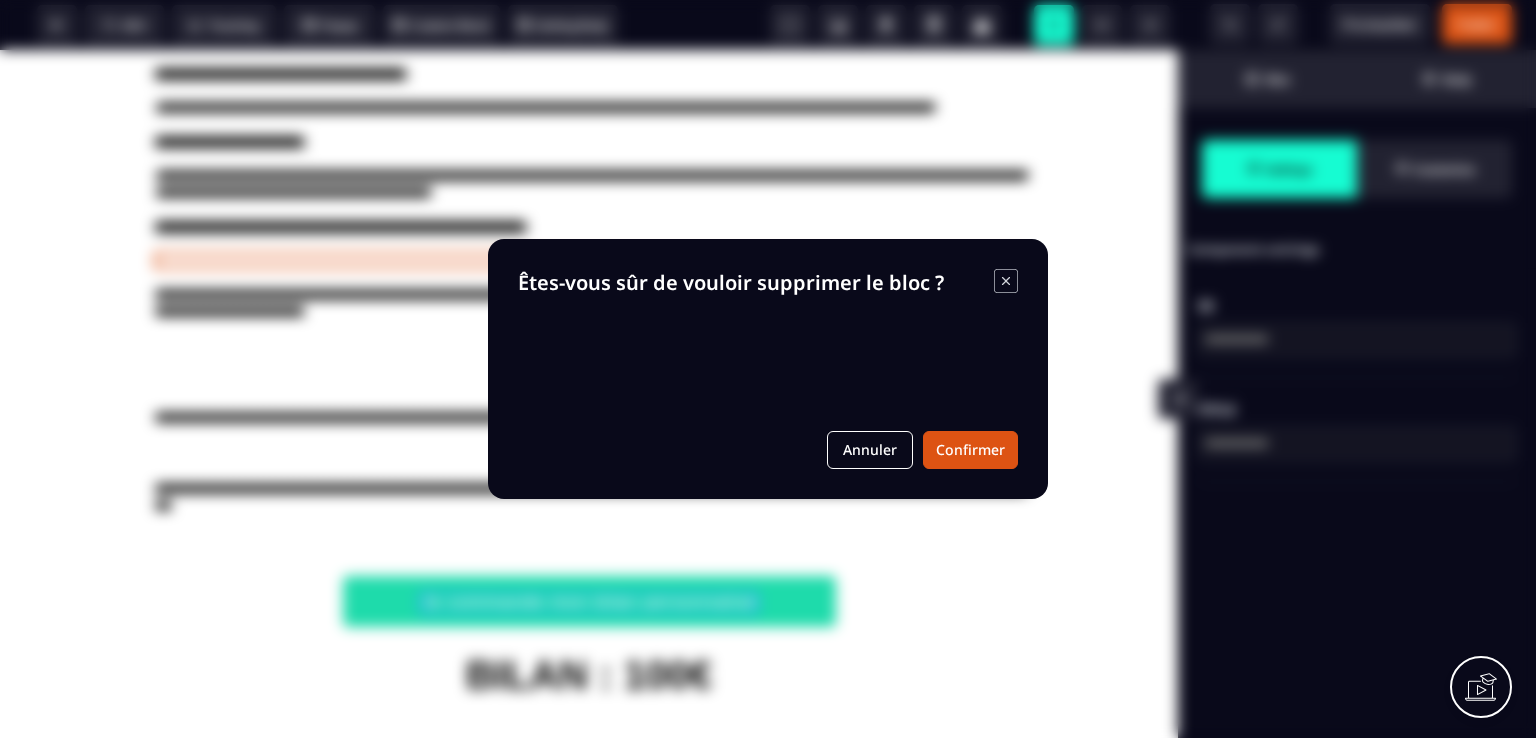 click on "B I U S
A *******
Div
SEO
Tracking
Popup" at bounding box center [768, 369] 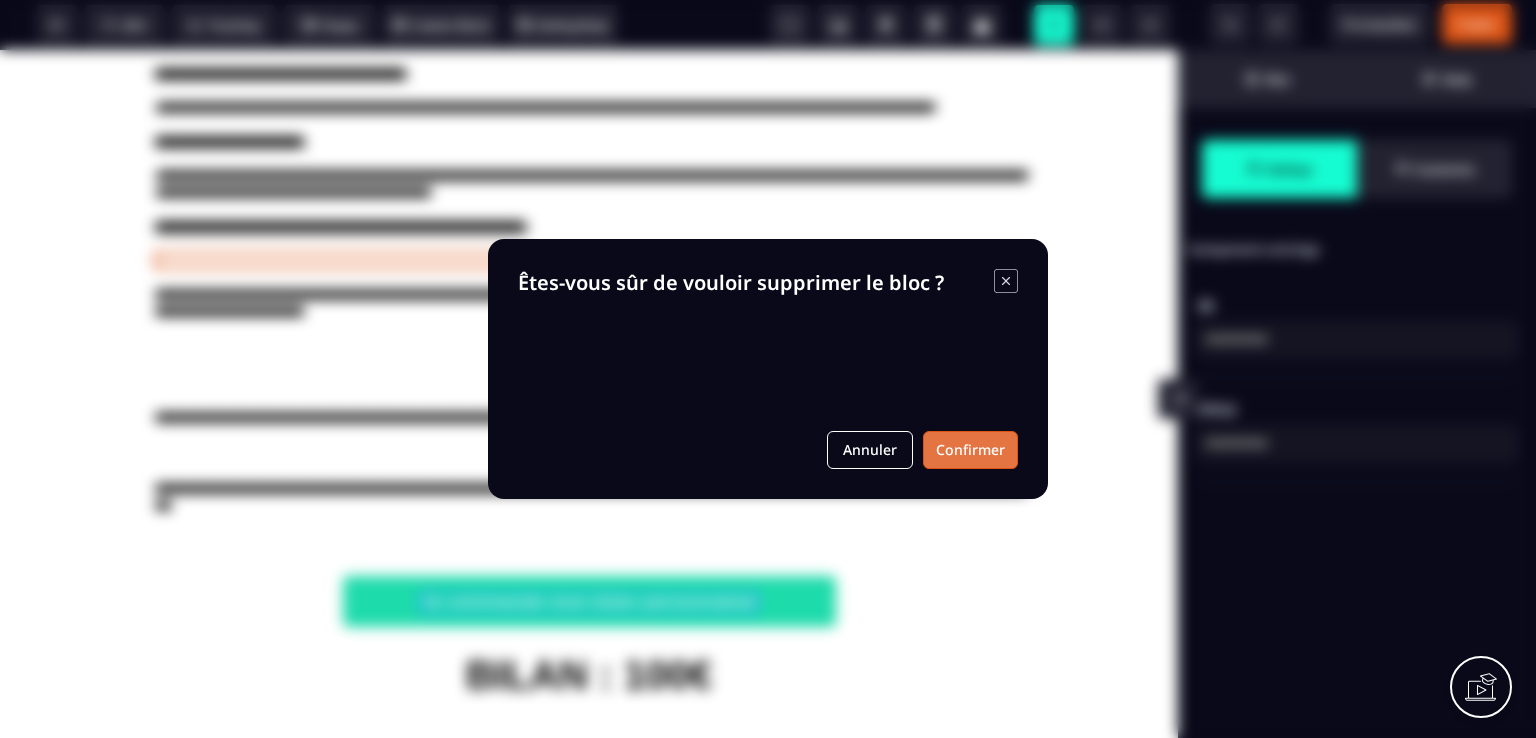 click on "Confirmer" at bounding box center [970, 450] 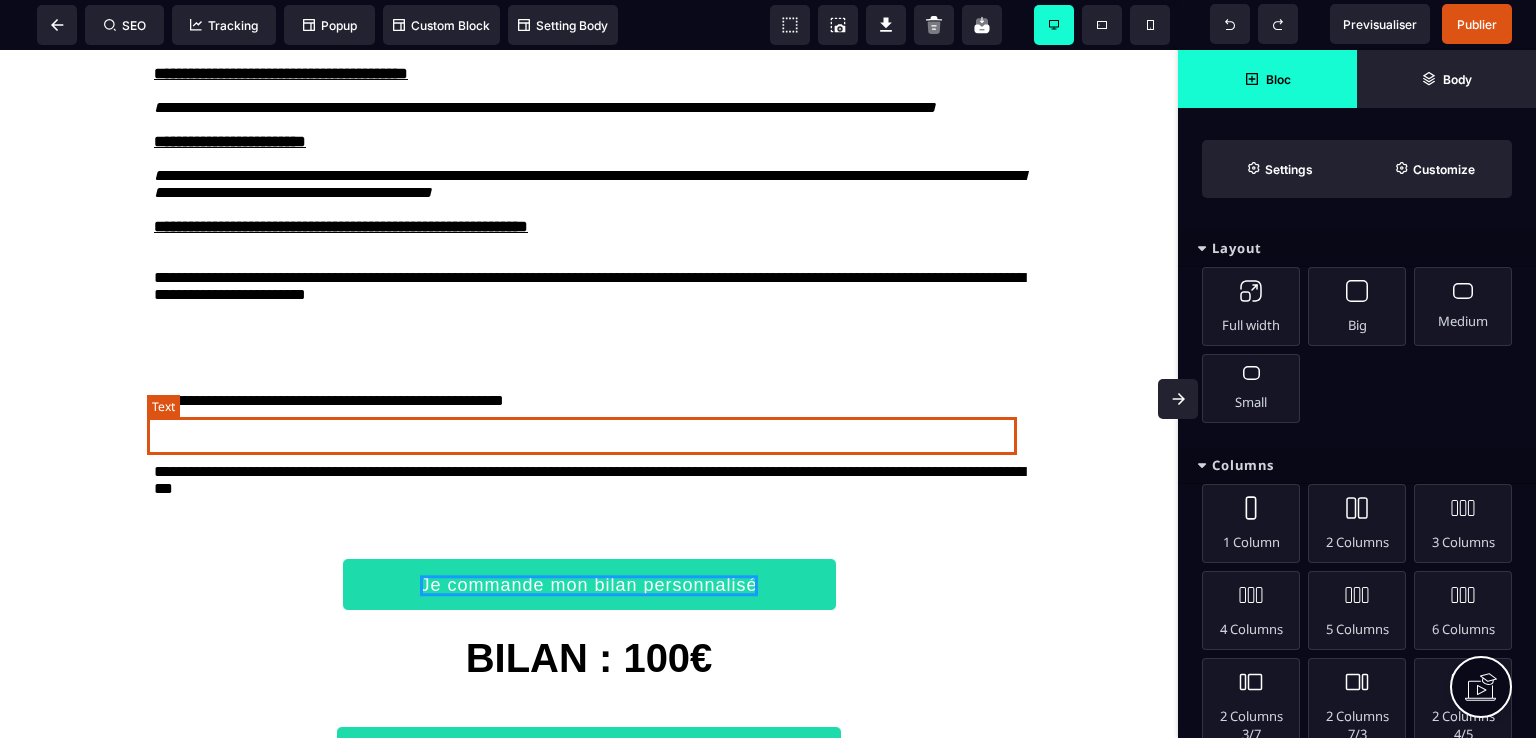 click at bounding box center [589, 260] 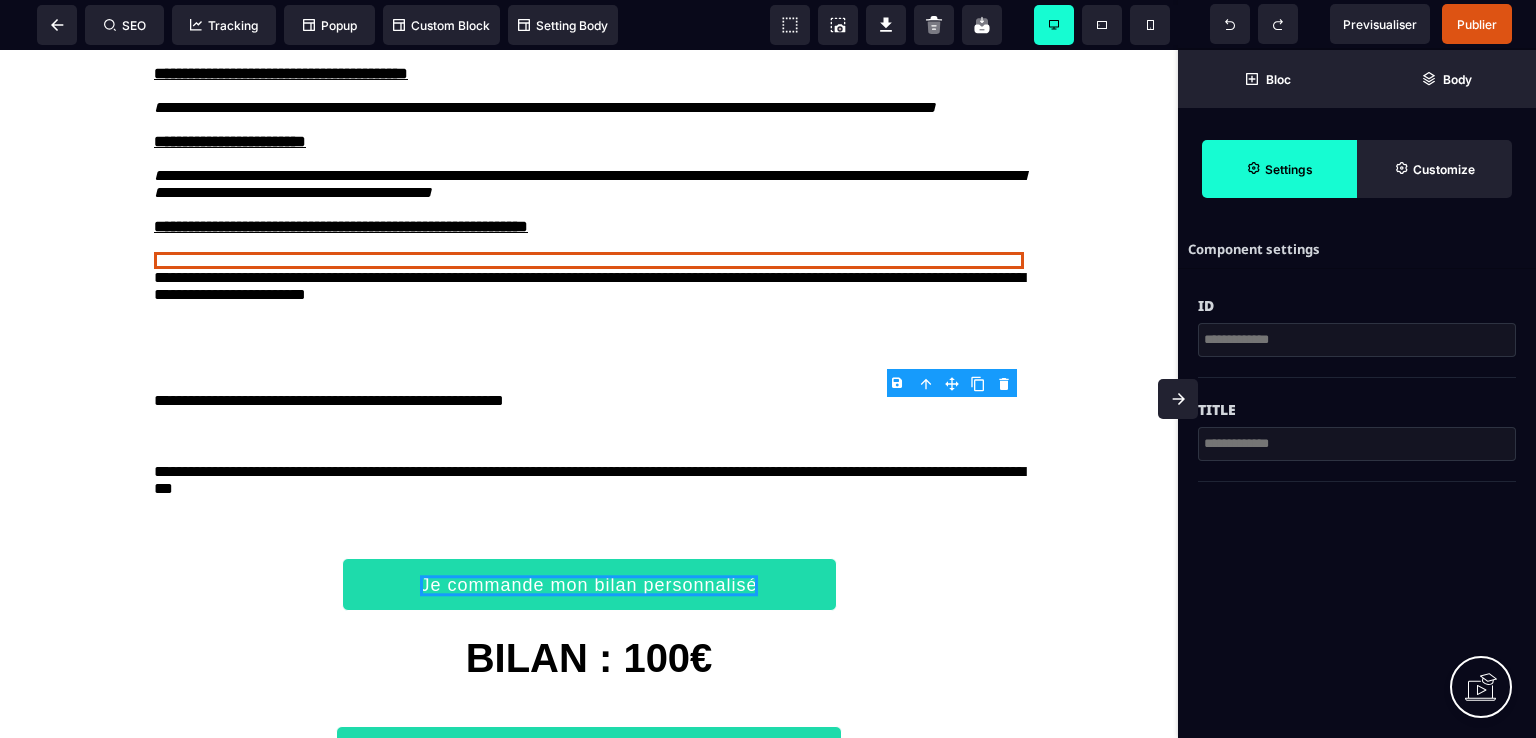 click on "B I U S
A *******
Div
SEO
Tracking
Popup" at bounding box center [768, 369] 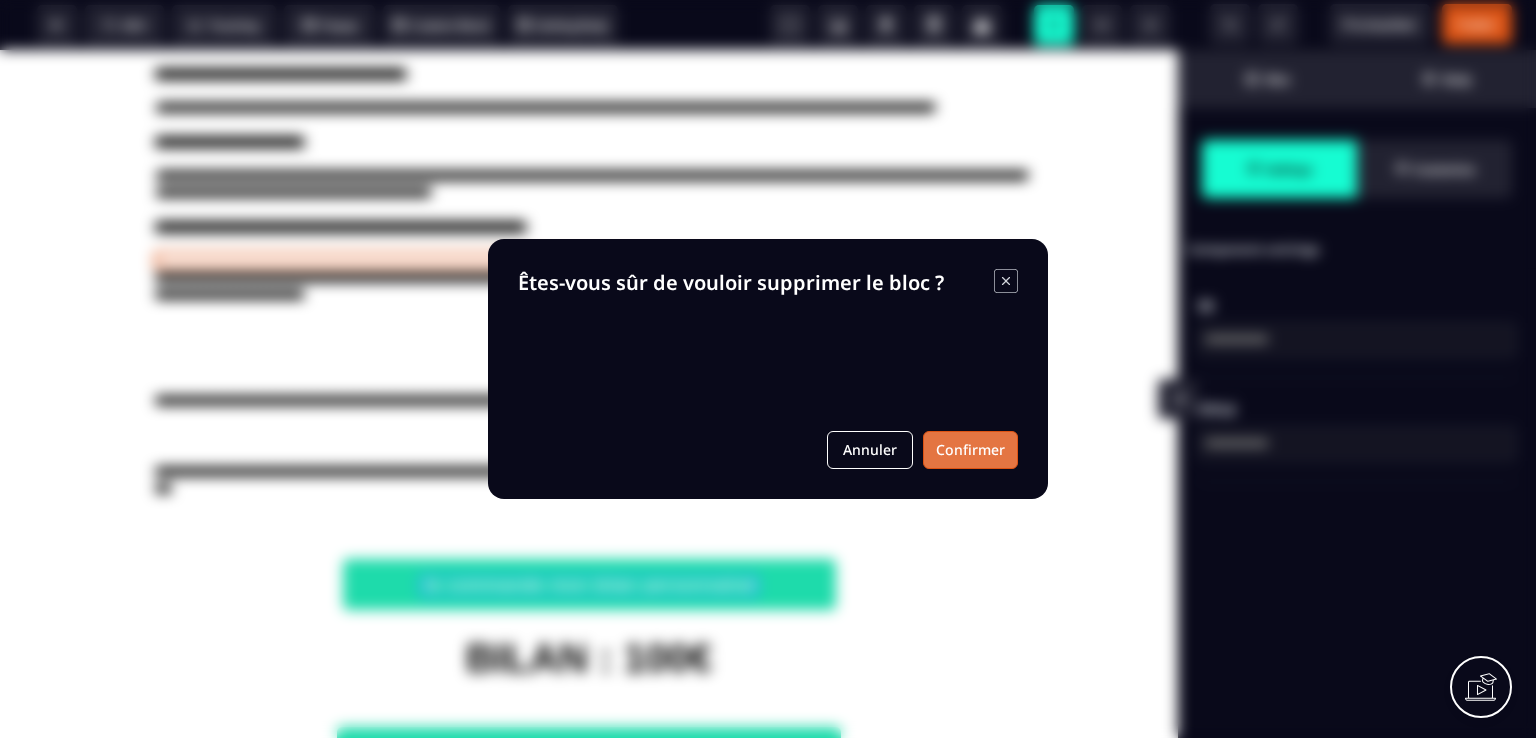 click on "Confirmer" at bounding box center (970, 450) 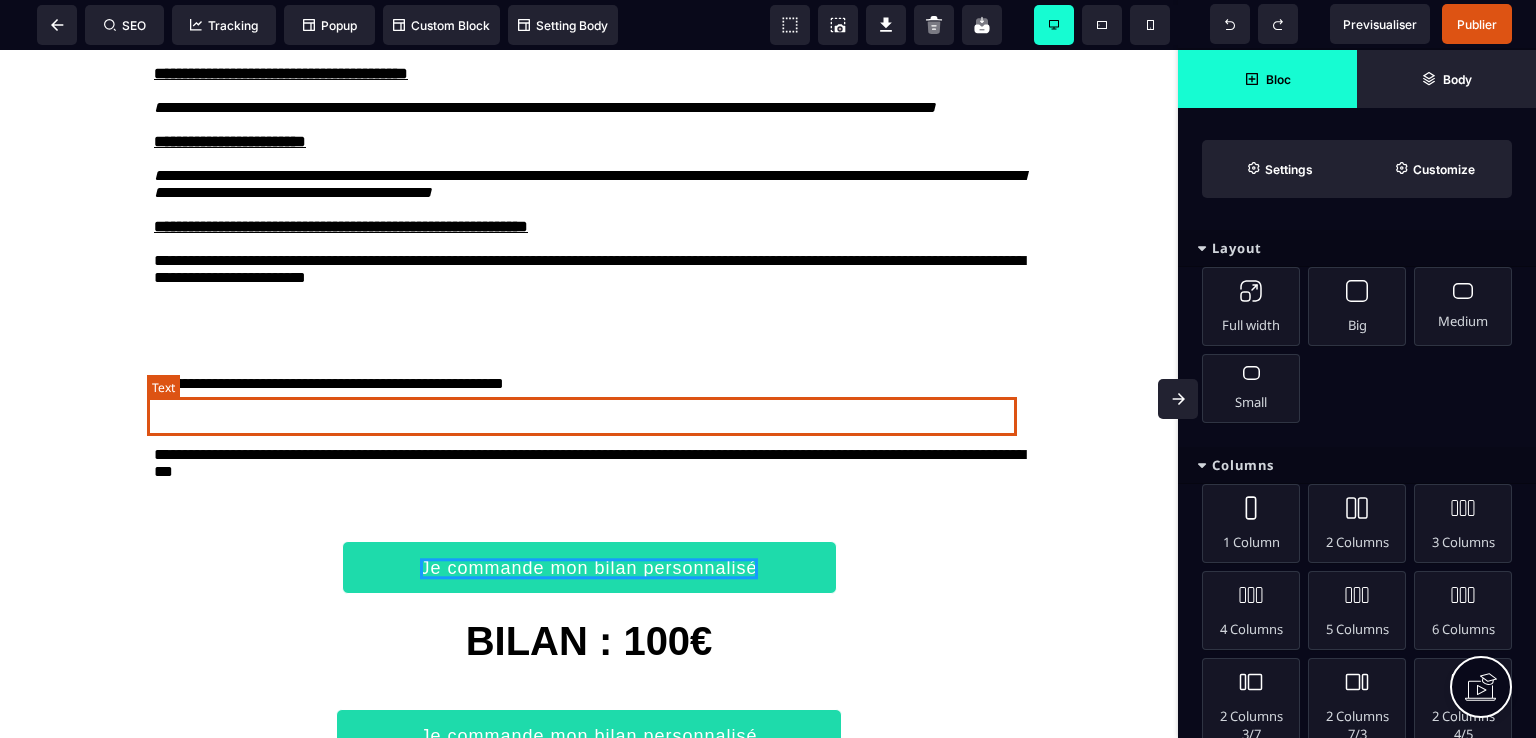 click on "**********" at bounding box center [589, 271] 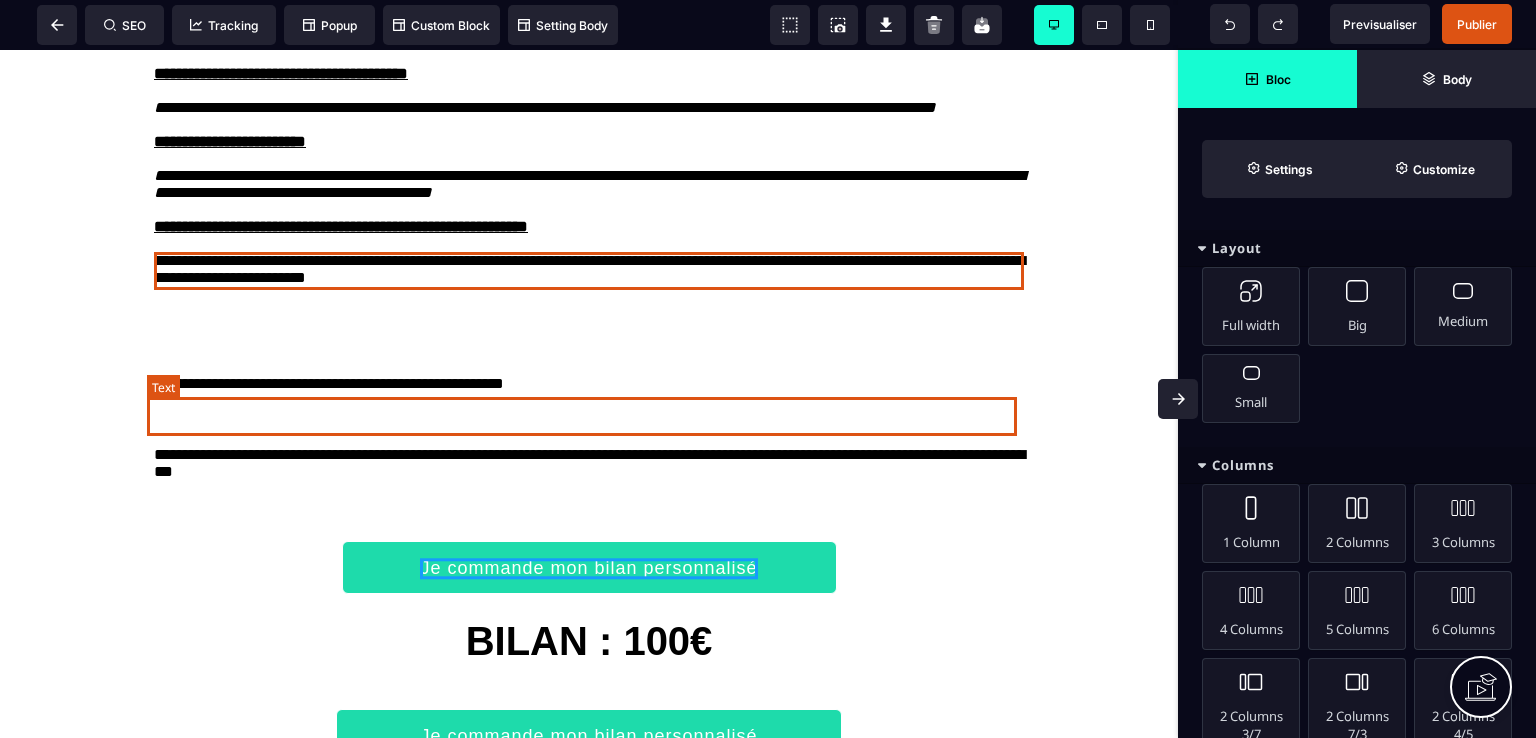 click on "**********" at bounding box center (589, 271) 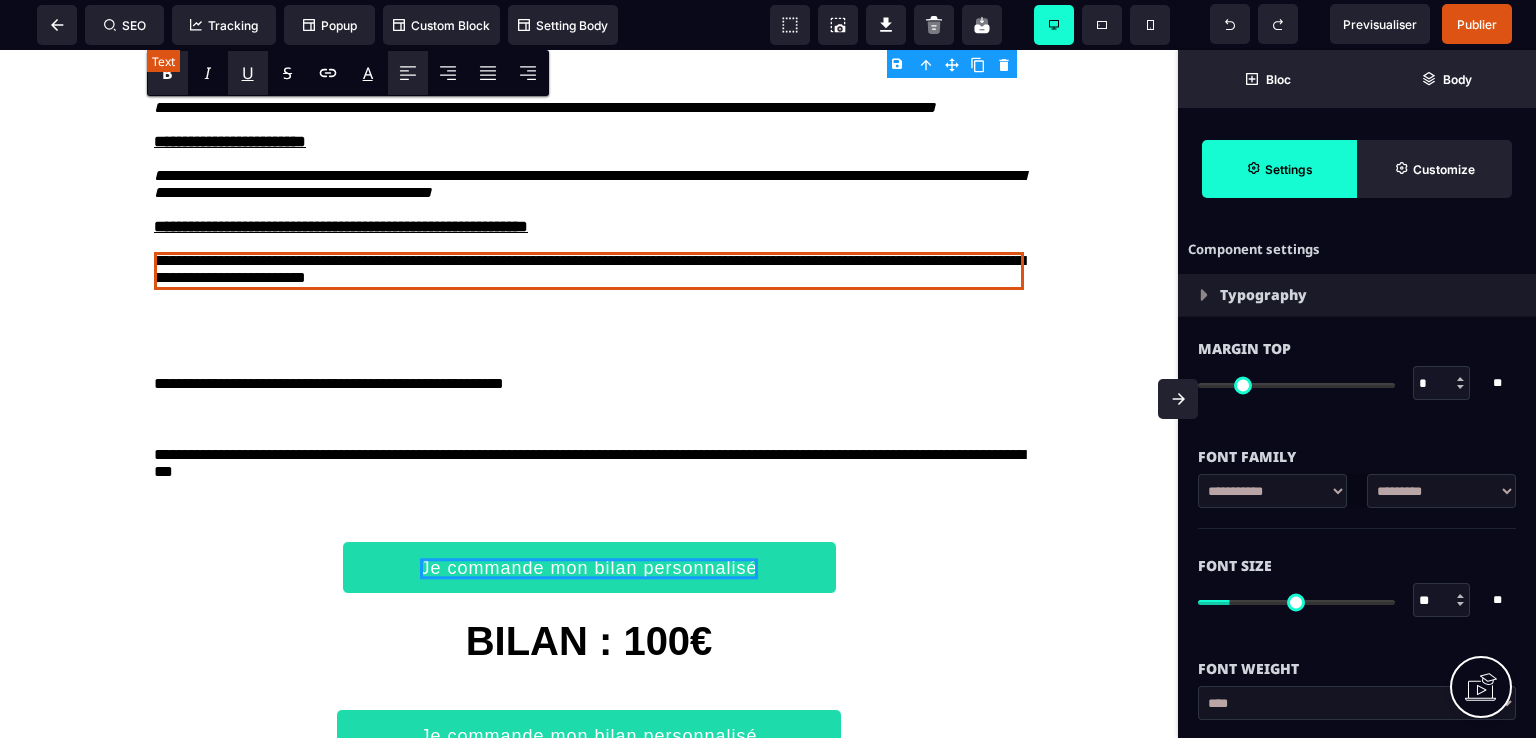 click on "**********" at bounding box center [589, 271] 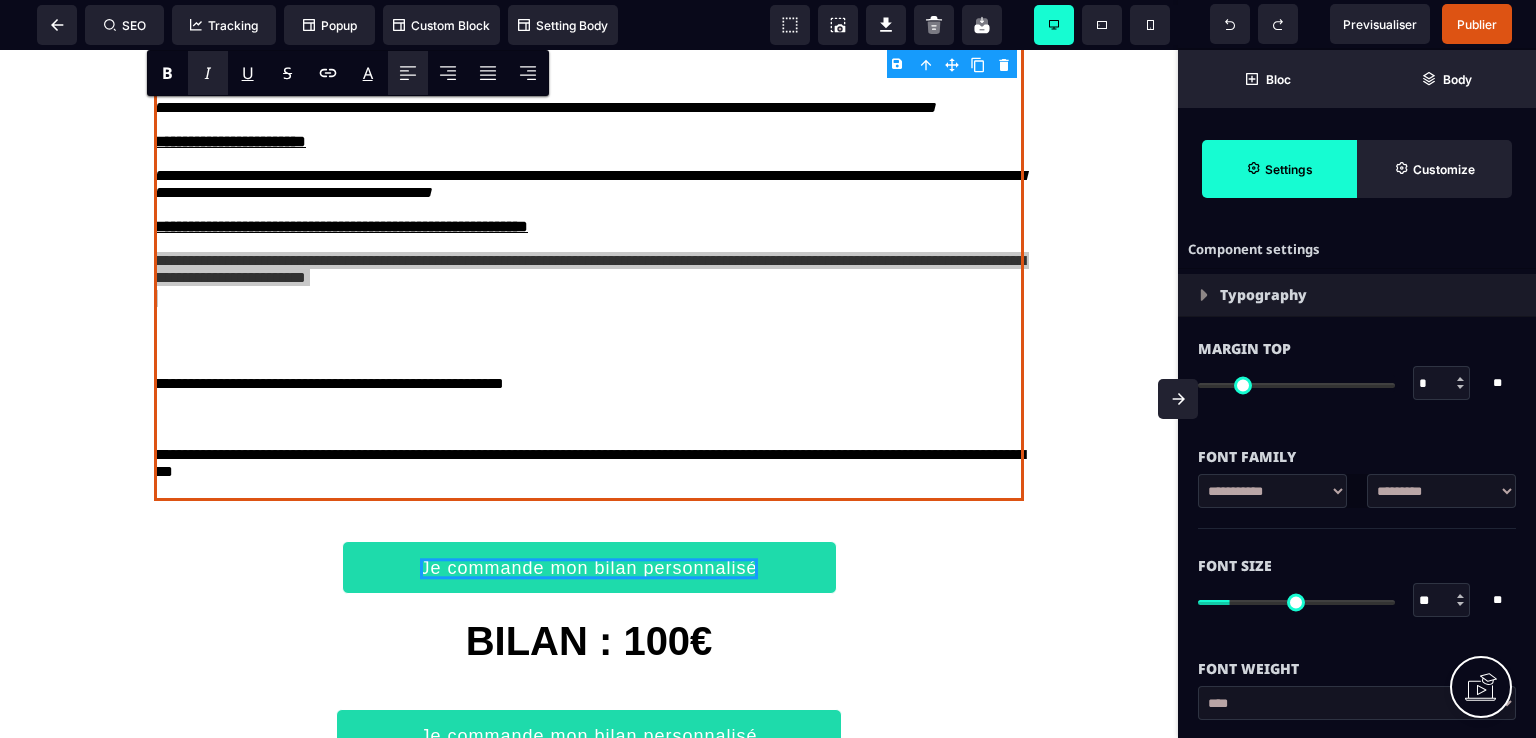 click on "I" at bounding box center [208, 73] 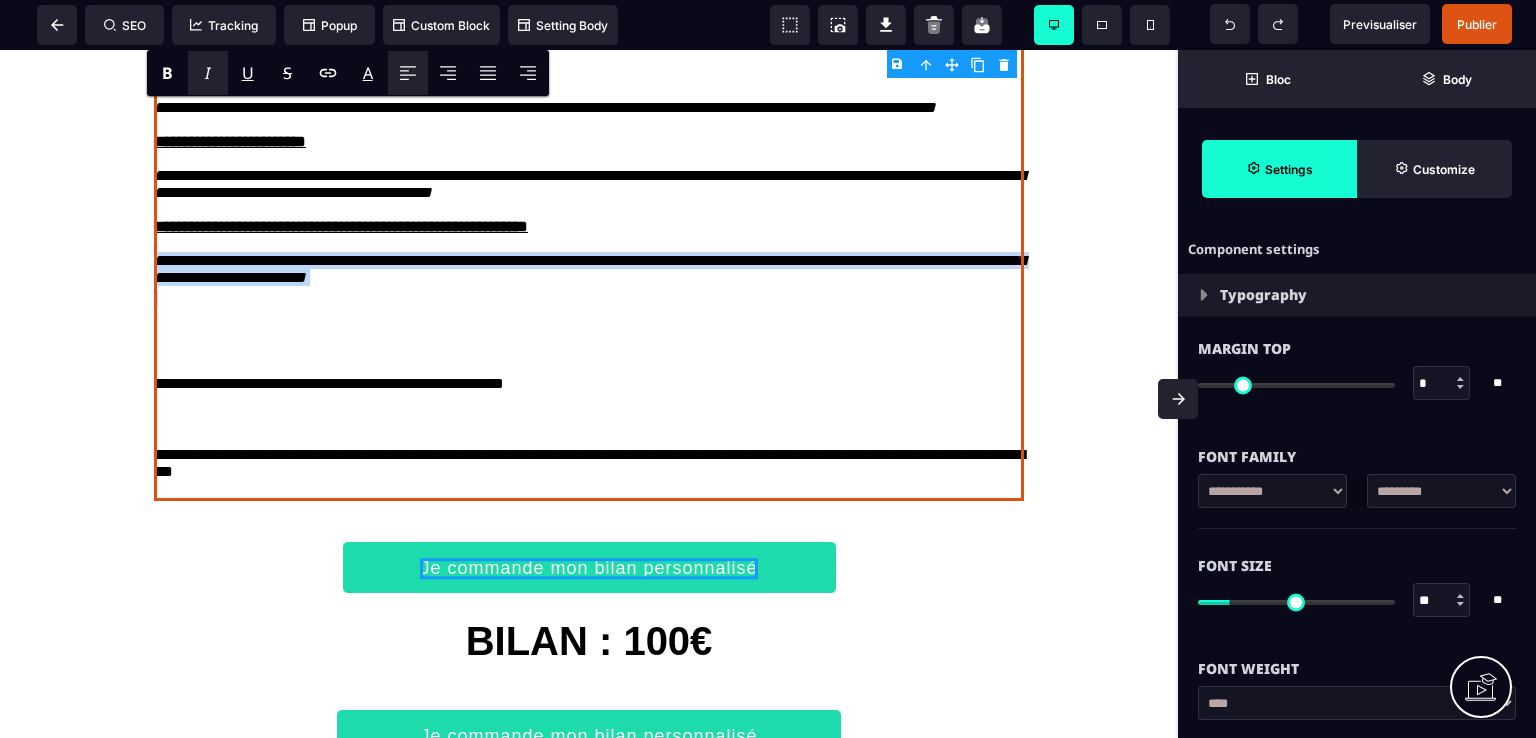 click on "**********" at bounding box center (589, -738) 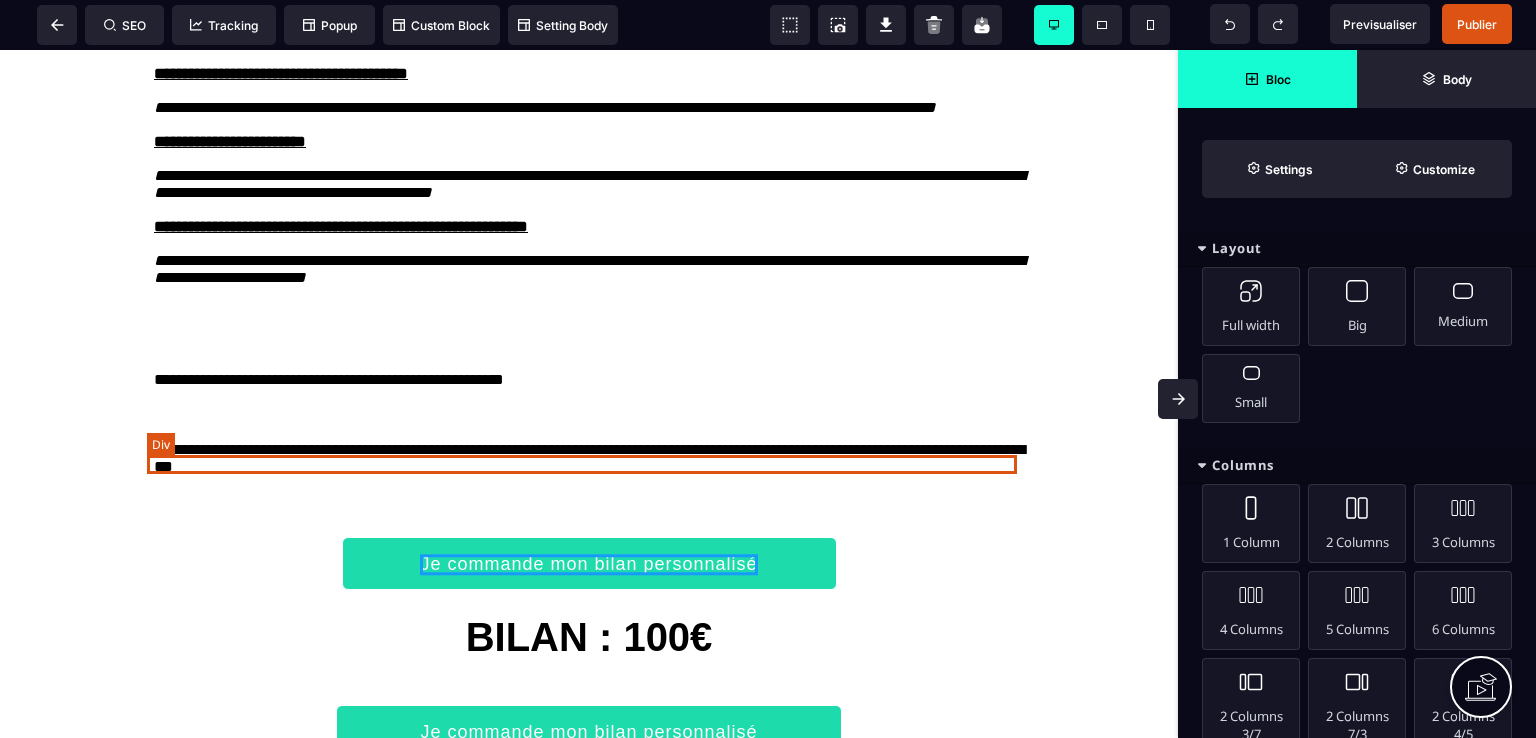 click at bounding box center (589, 311) 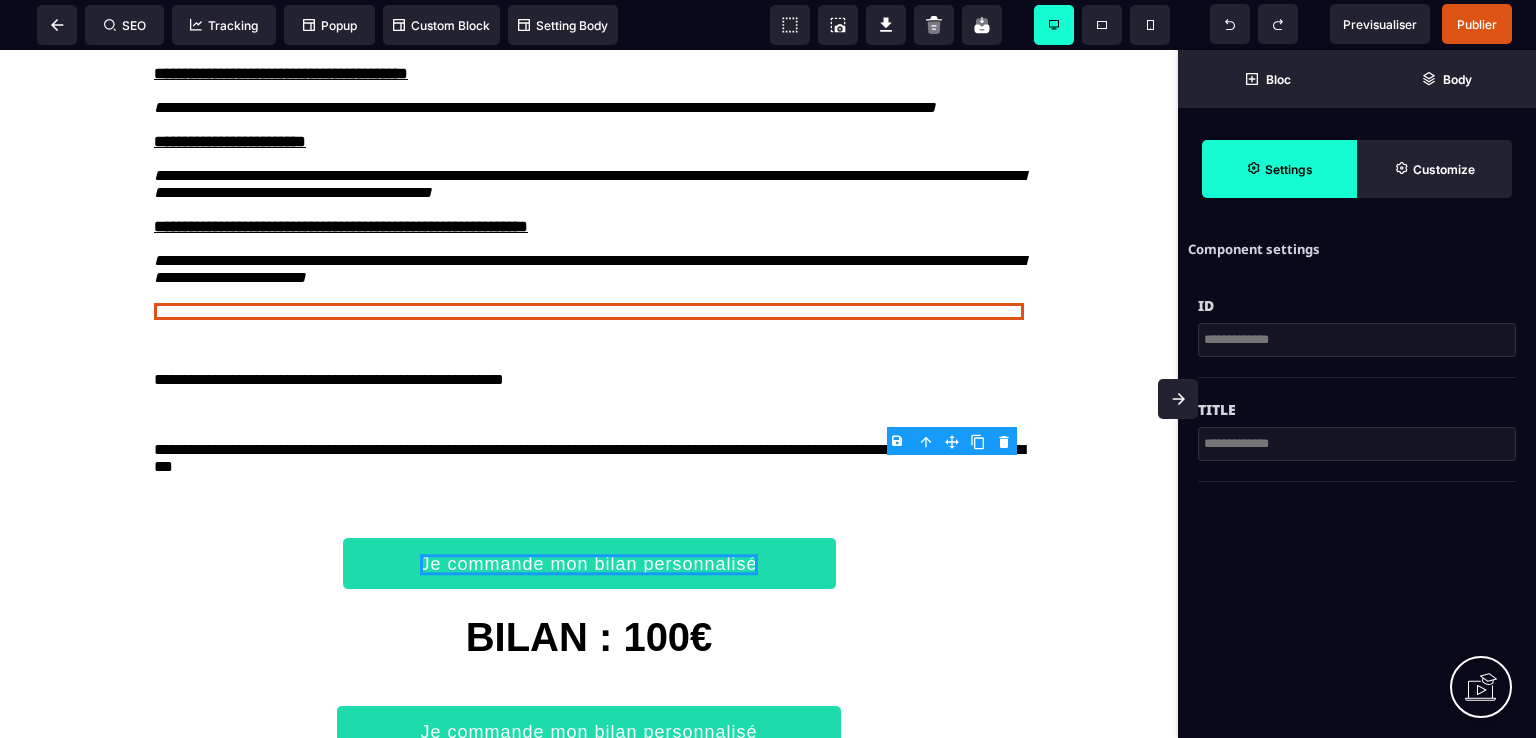 click on "B I U S
A *******
Div
SEO
Tracking
Popup" at bounding box center (768, 369) 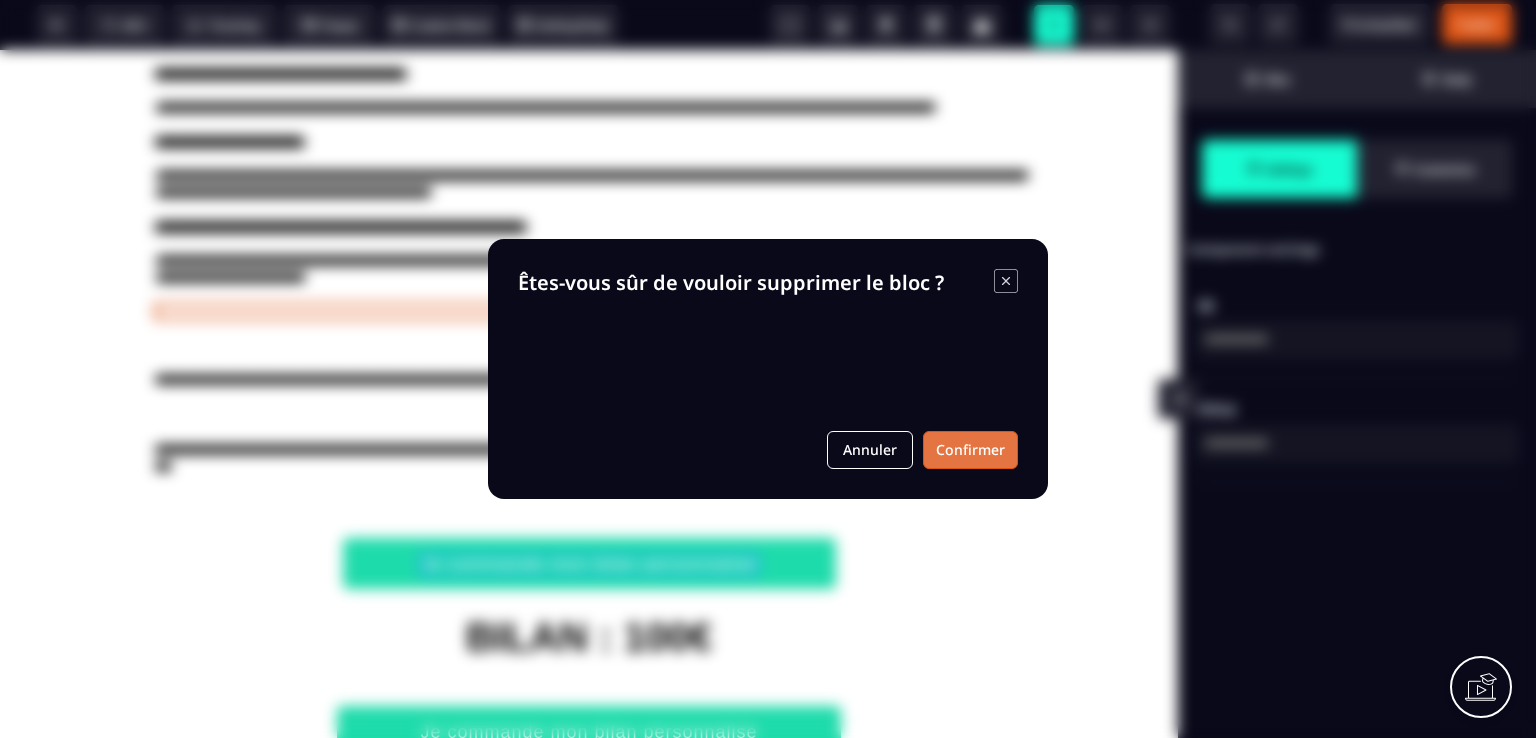click on "Confirmer" at bounding box center [970, 450] 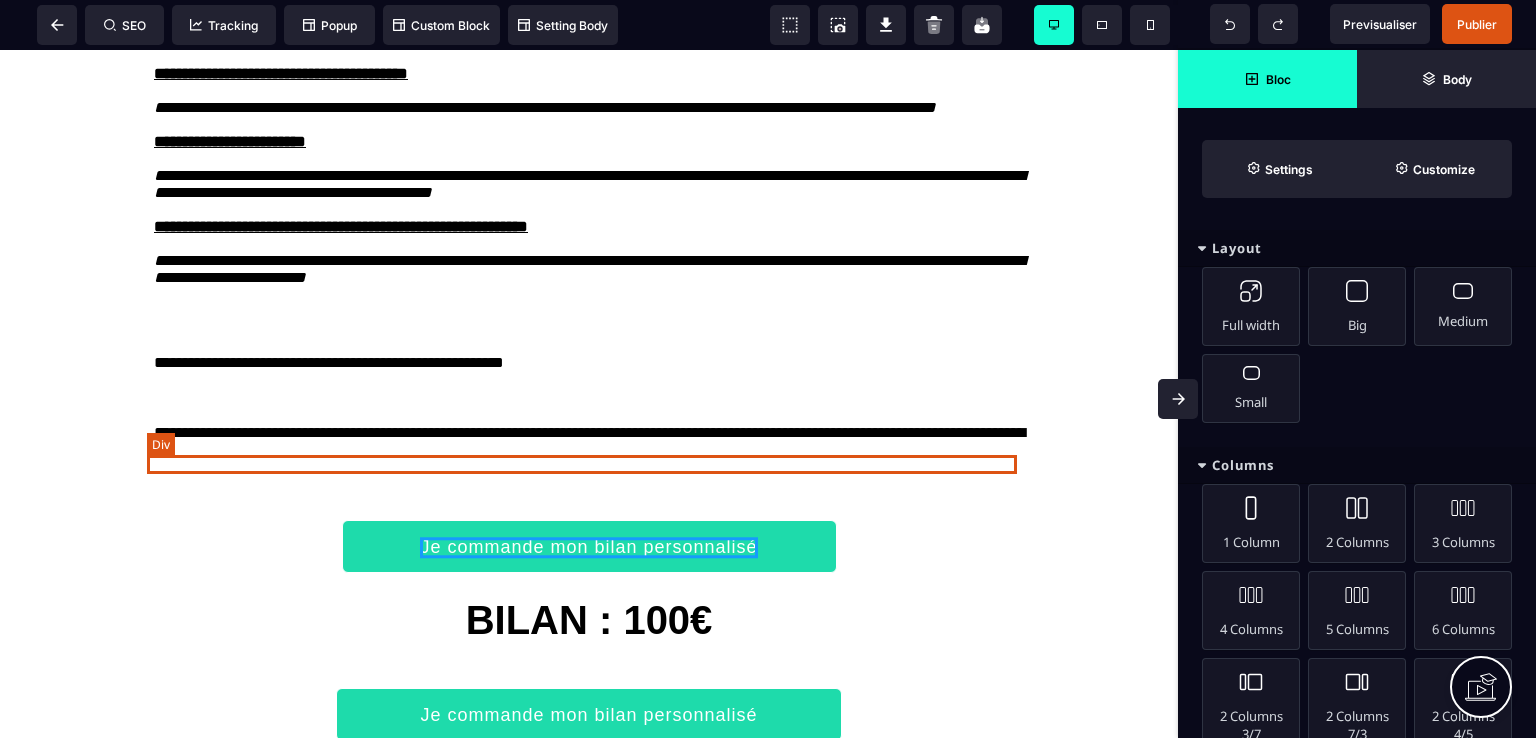 click at bounding box center (589, 311) 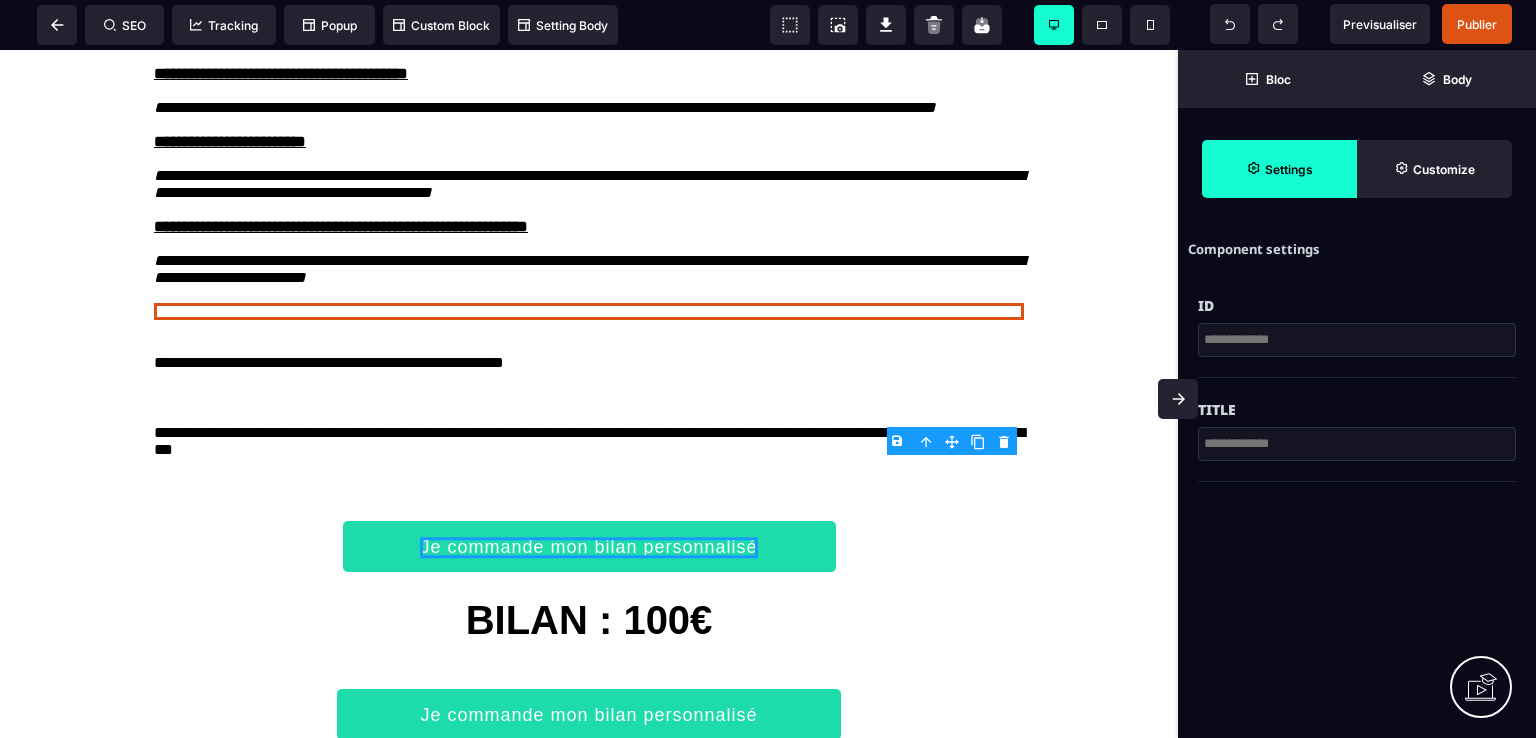click on "B I U S
A *******
Div
SEO
Tracking
Popup" at bounding box center [768, 369] 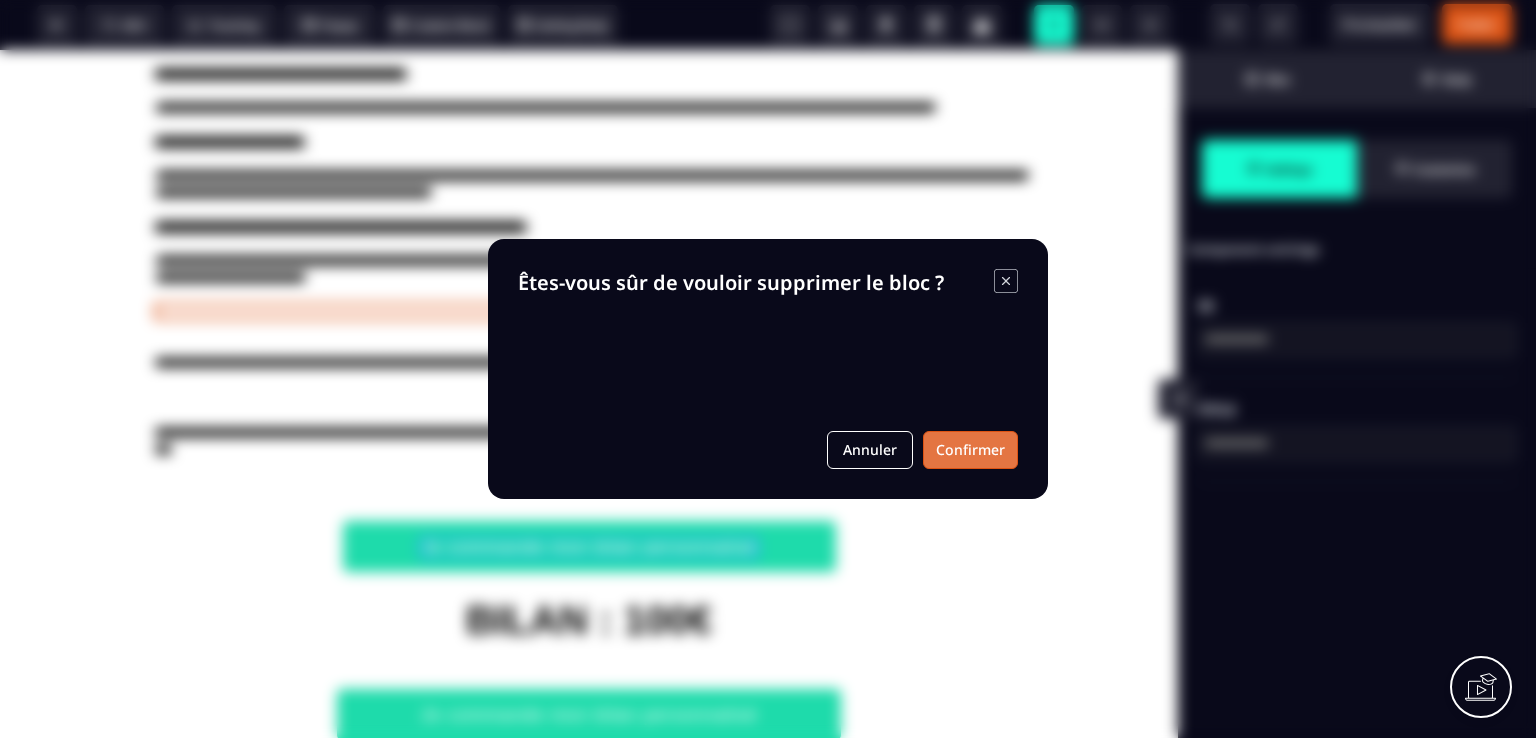 click on "Confirmer" at bounding box center [970, 450] 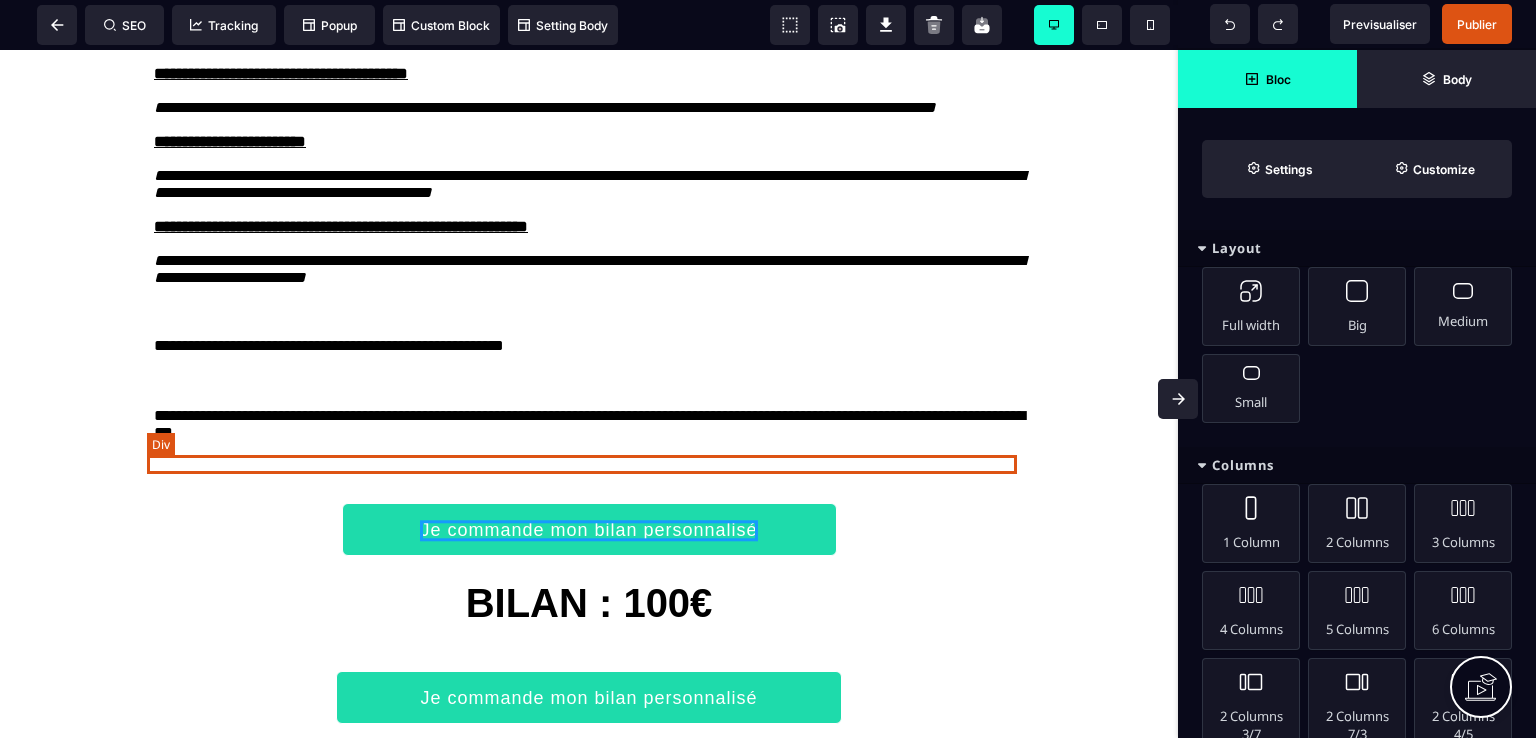 click at bounding box center (589, 311) 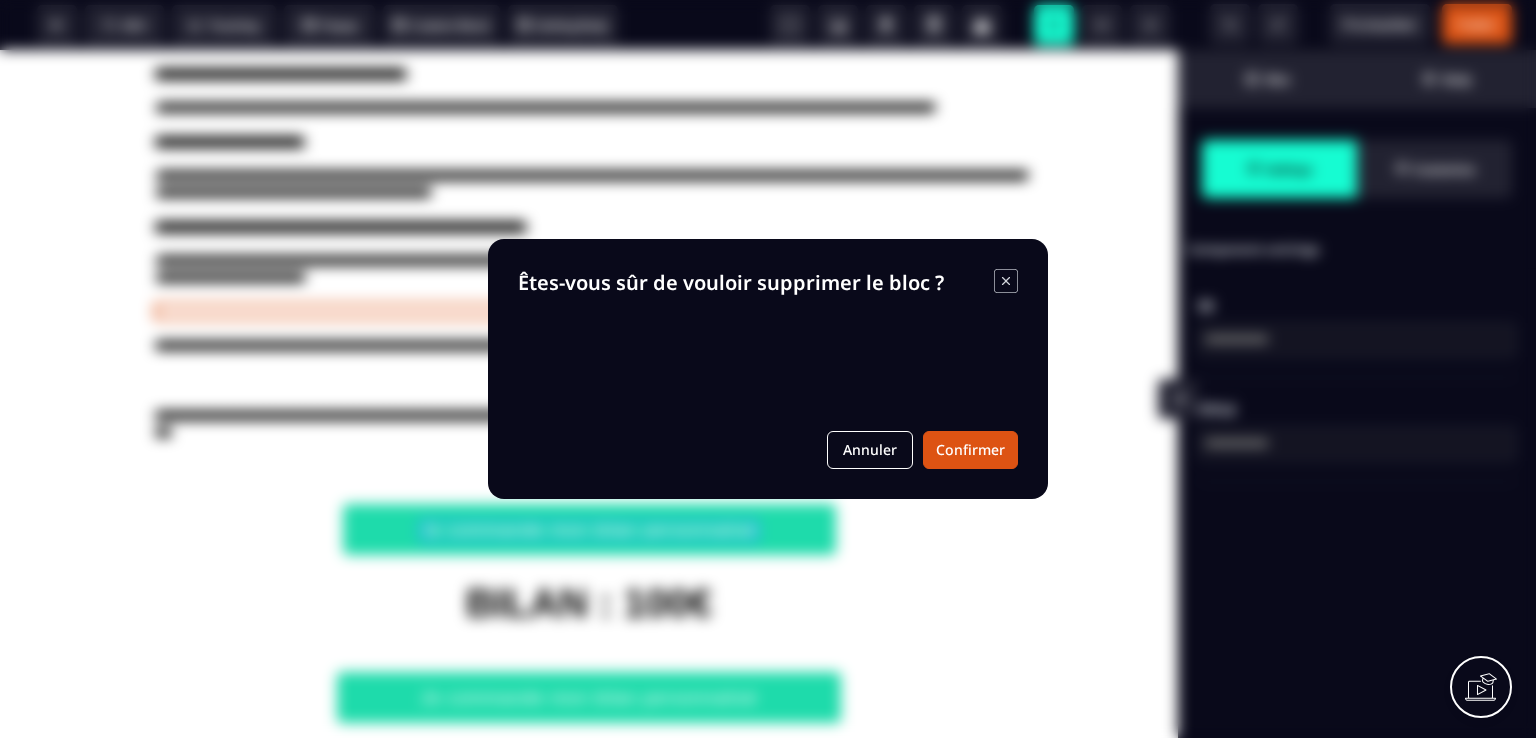 click on "B I U S
A *******
Div
SEO
Tracking
Popup" at bounding box center [768, 369] 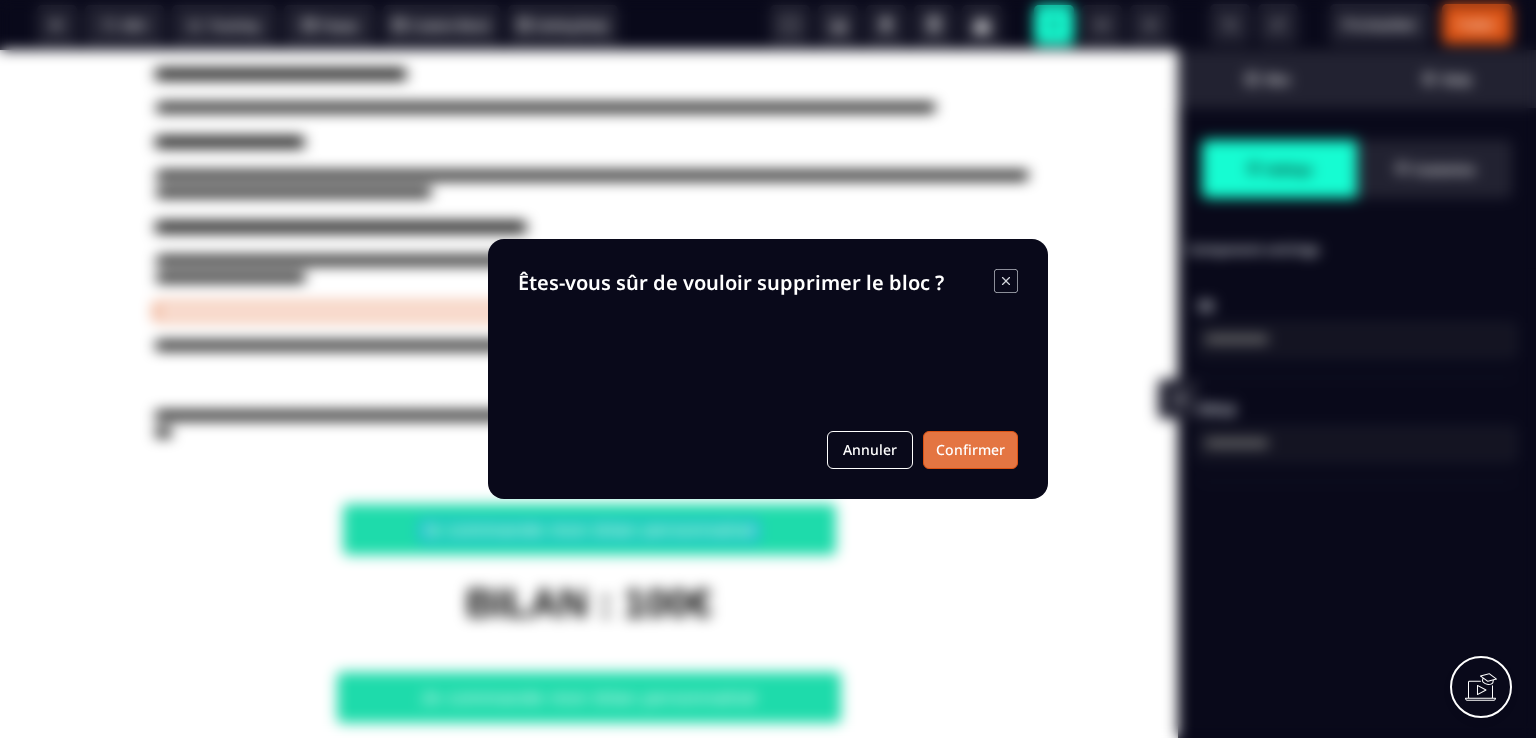 click on "Confirmer" at bounding box center (970, 450) 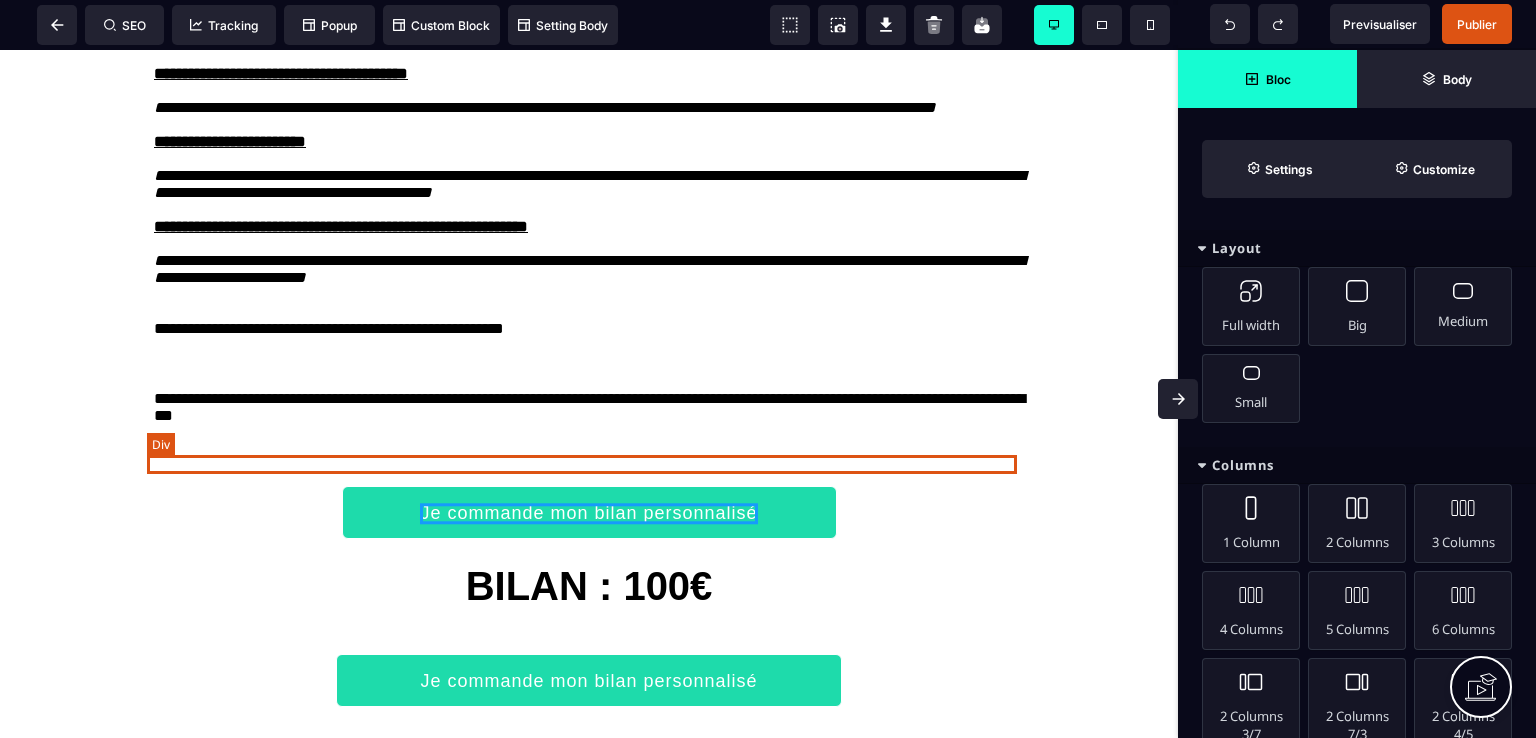 click at bounding box center [589, 311] 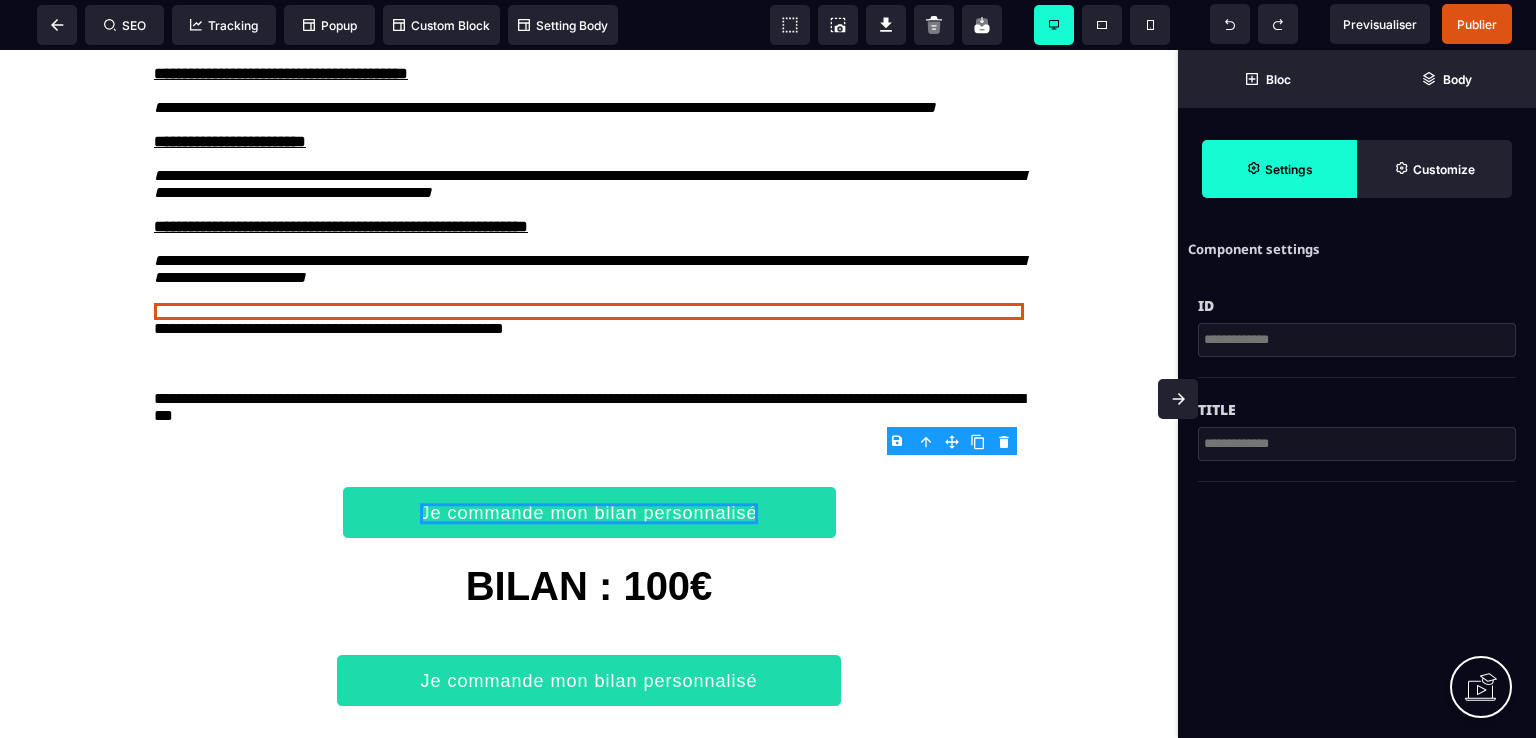 click on "B I U S
A *******
Div
SEO
Tracking
Popup" at bounding box center [768, 369] 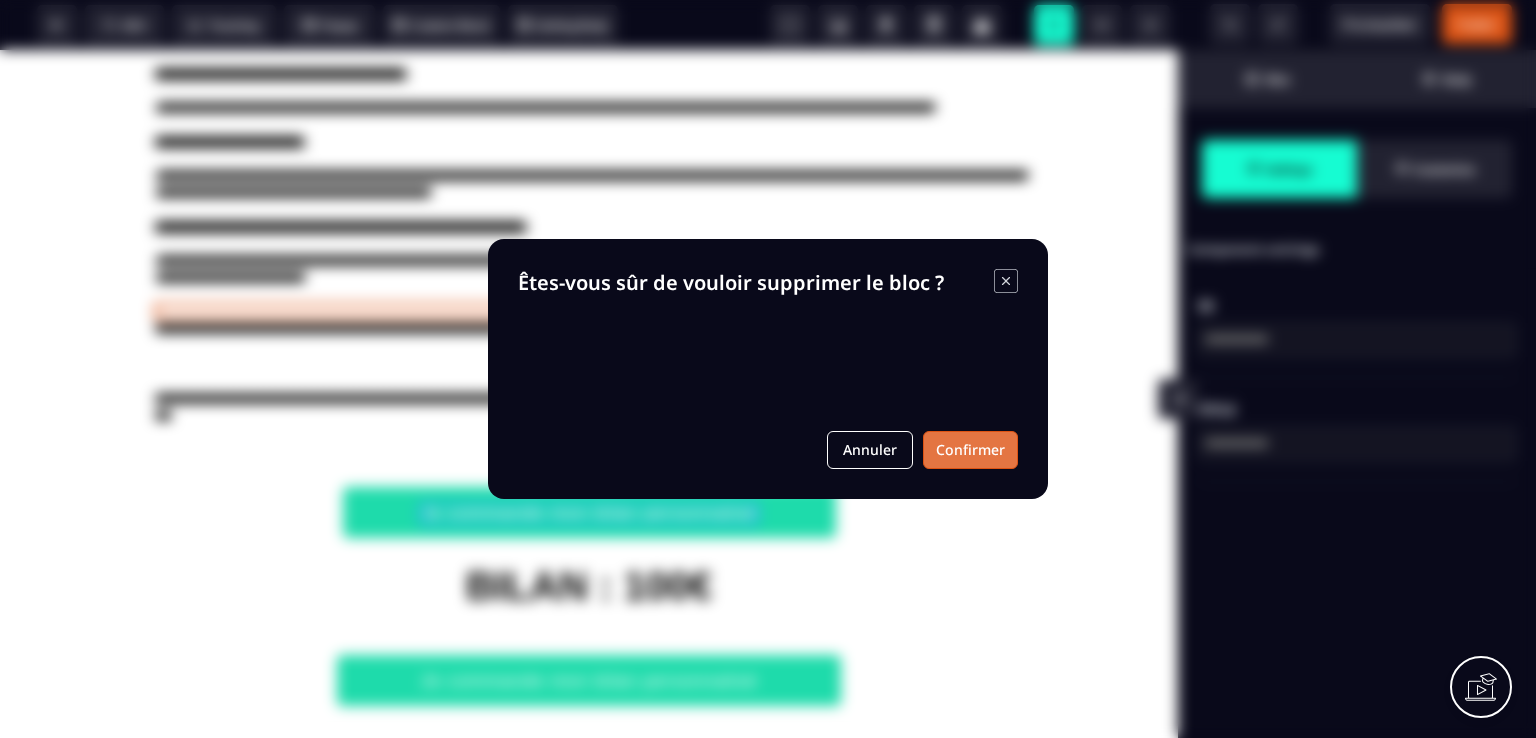 click on "Confirmer" at bounding box center [970, 450] 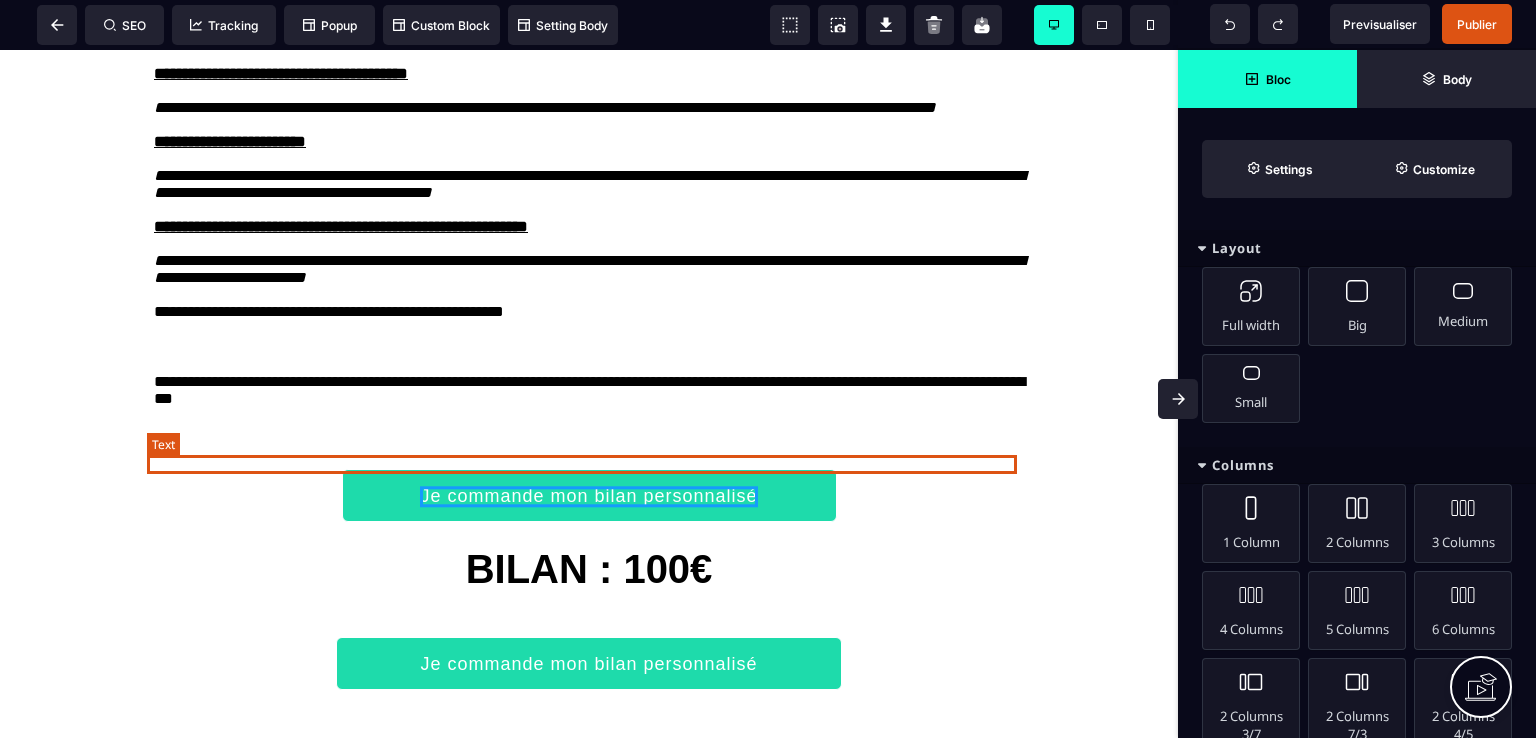 click on "**********" at bounding box center (589, 312) 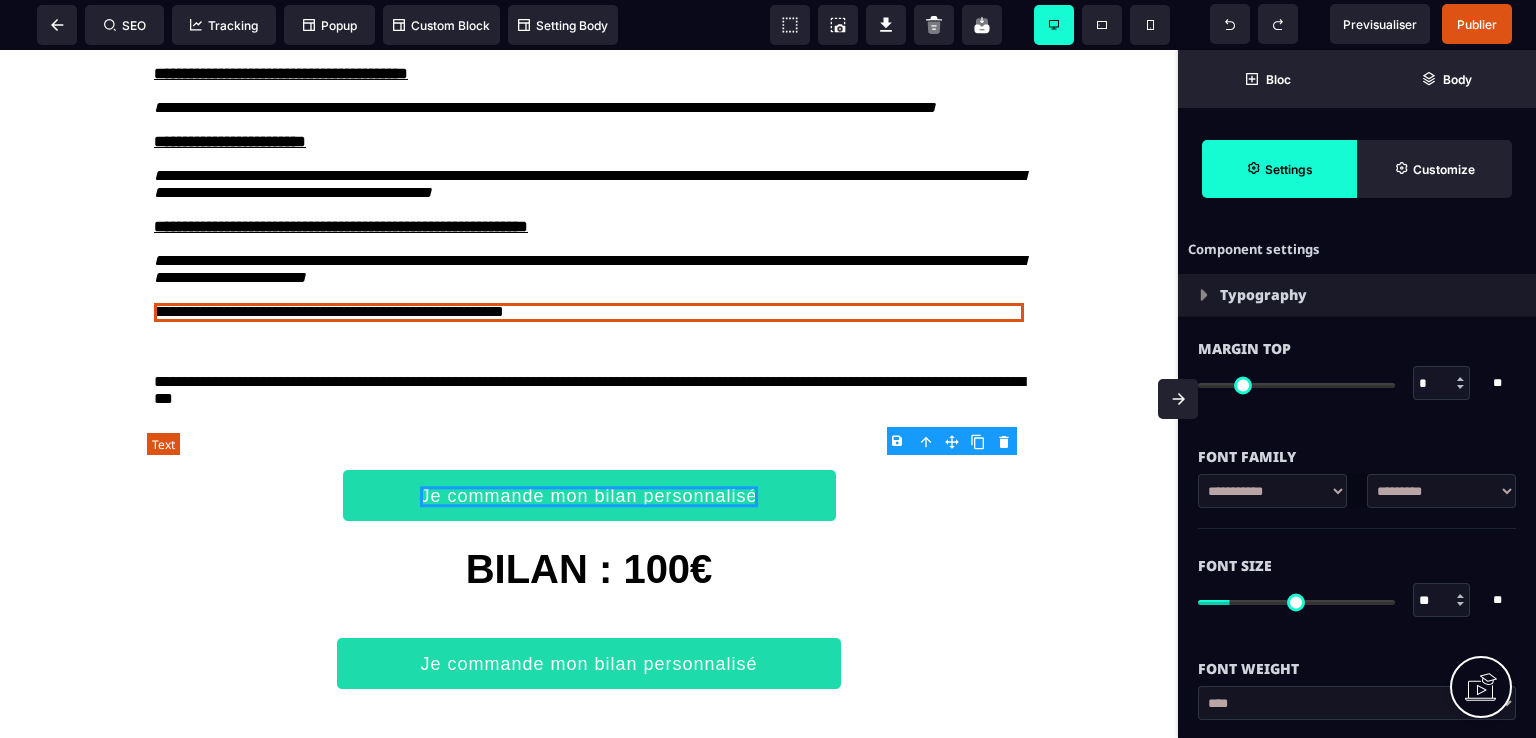 click on "**********" at bounding box center (589, 312) 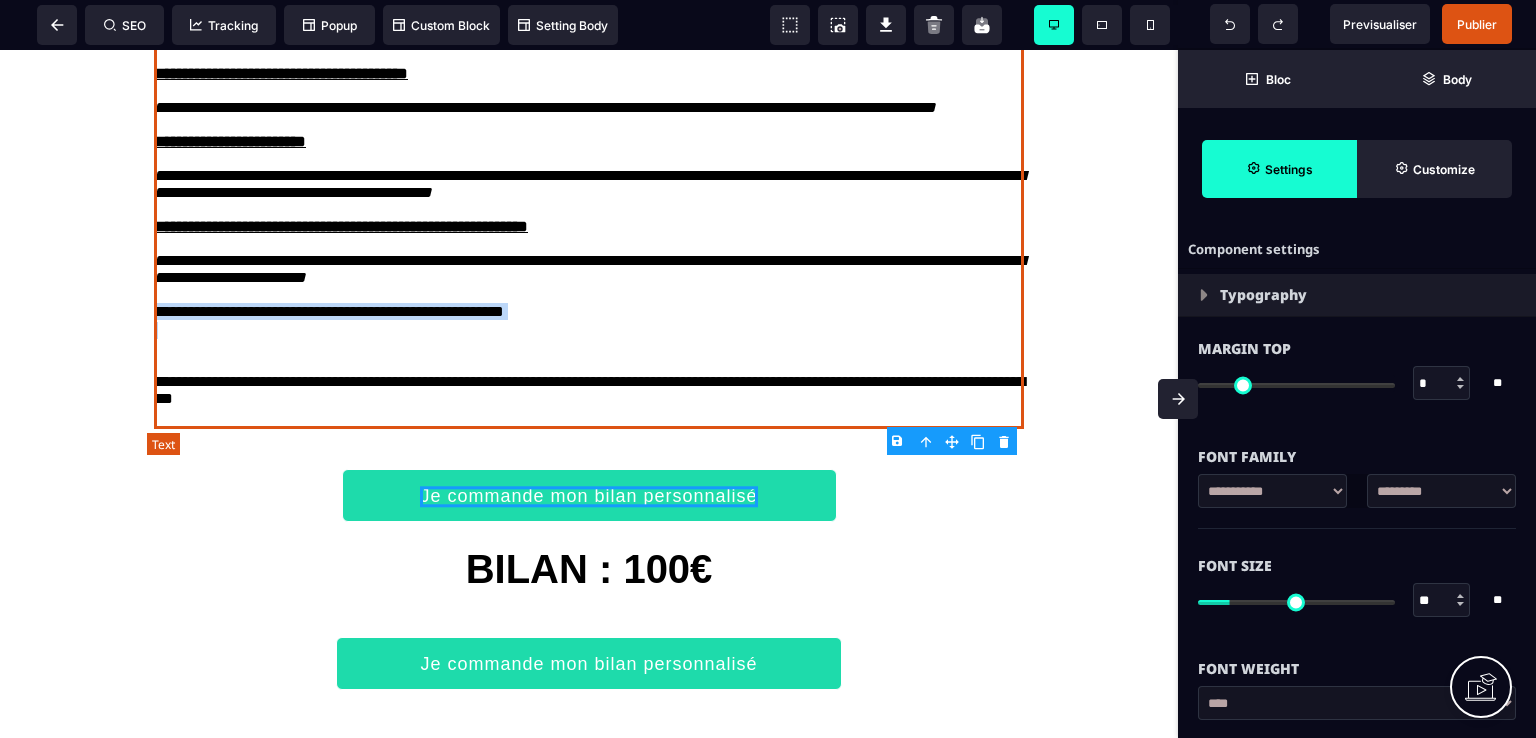 select on "***" 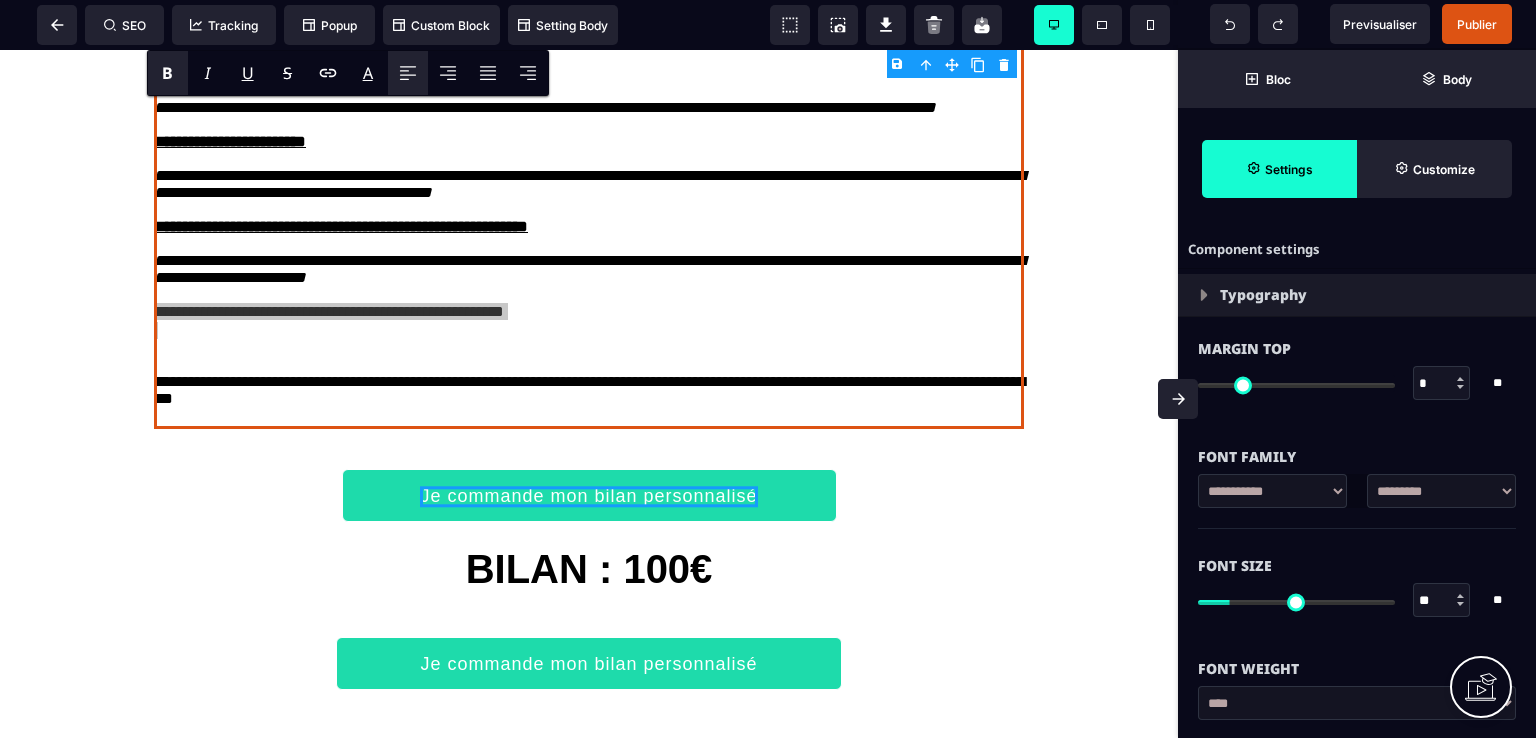 click on "B" at bounding box center [167, 73] 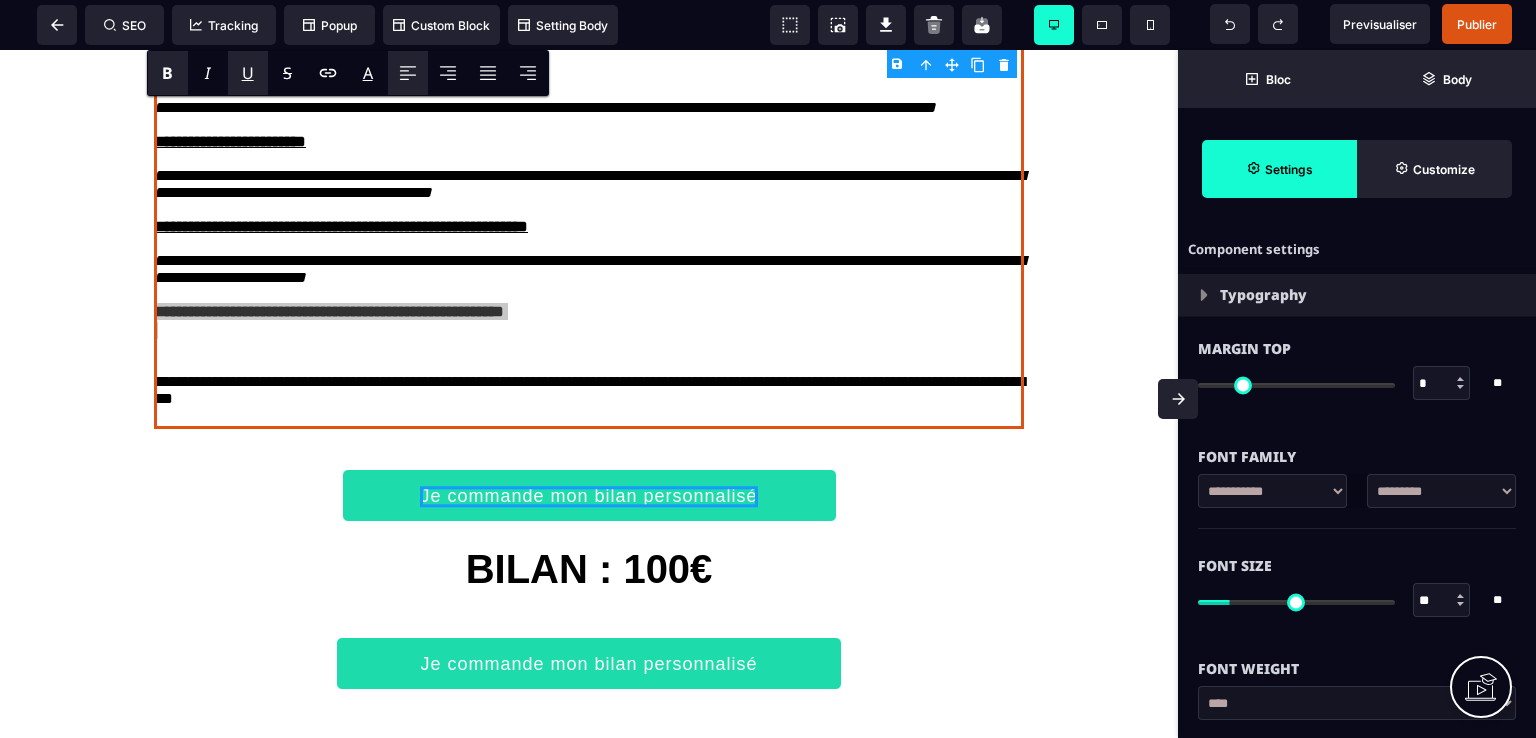 click on "U" at bounding box center (248, 73) 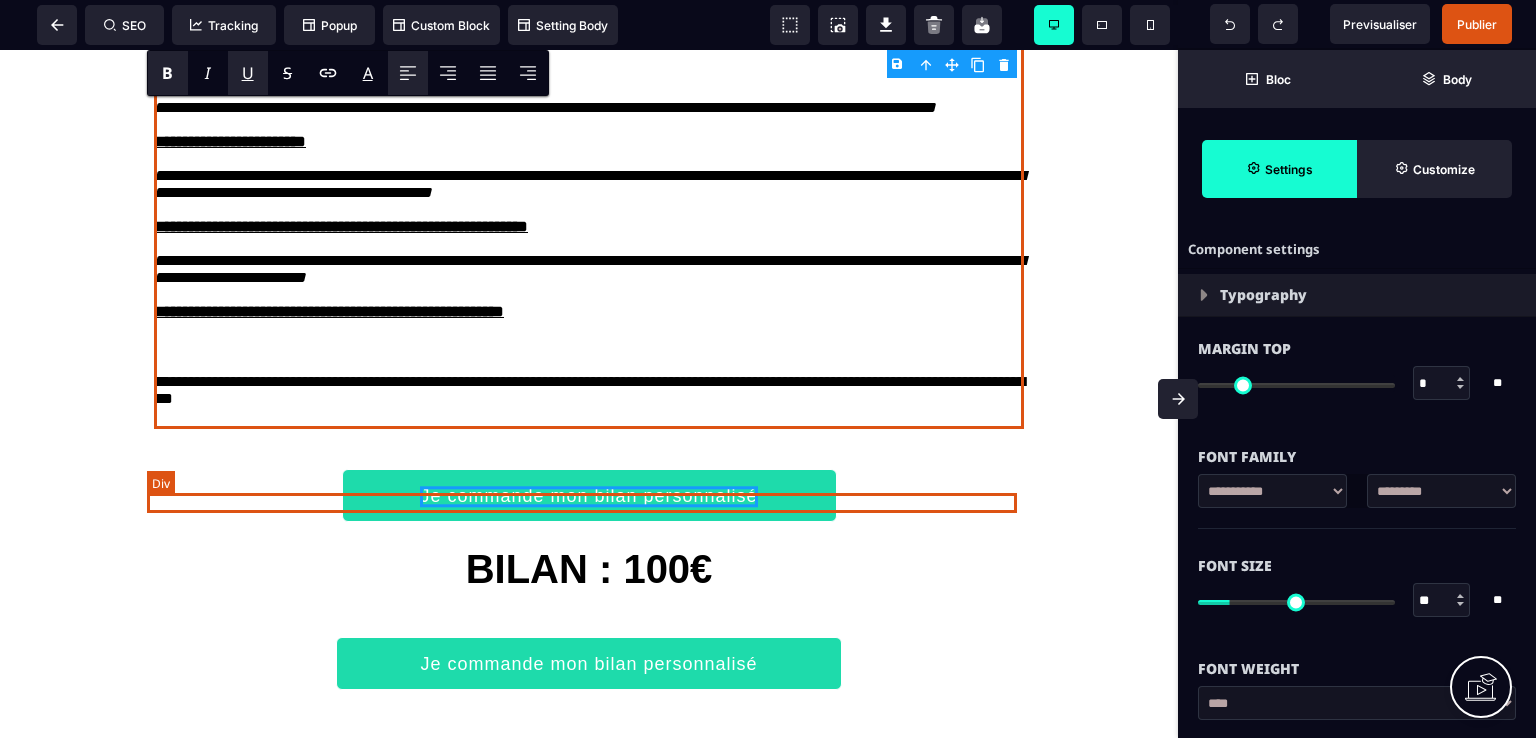 click at bounding box center [589, 347] 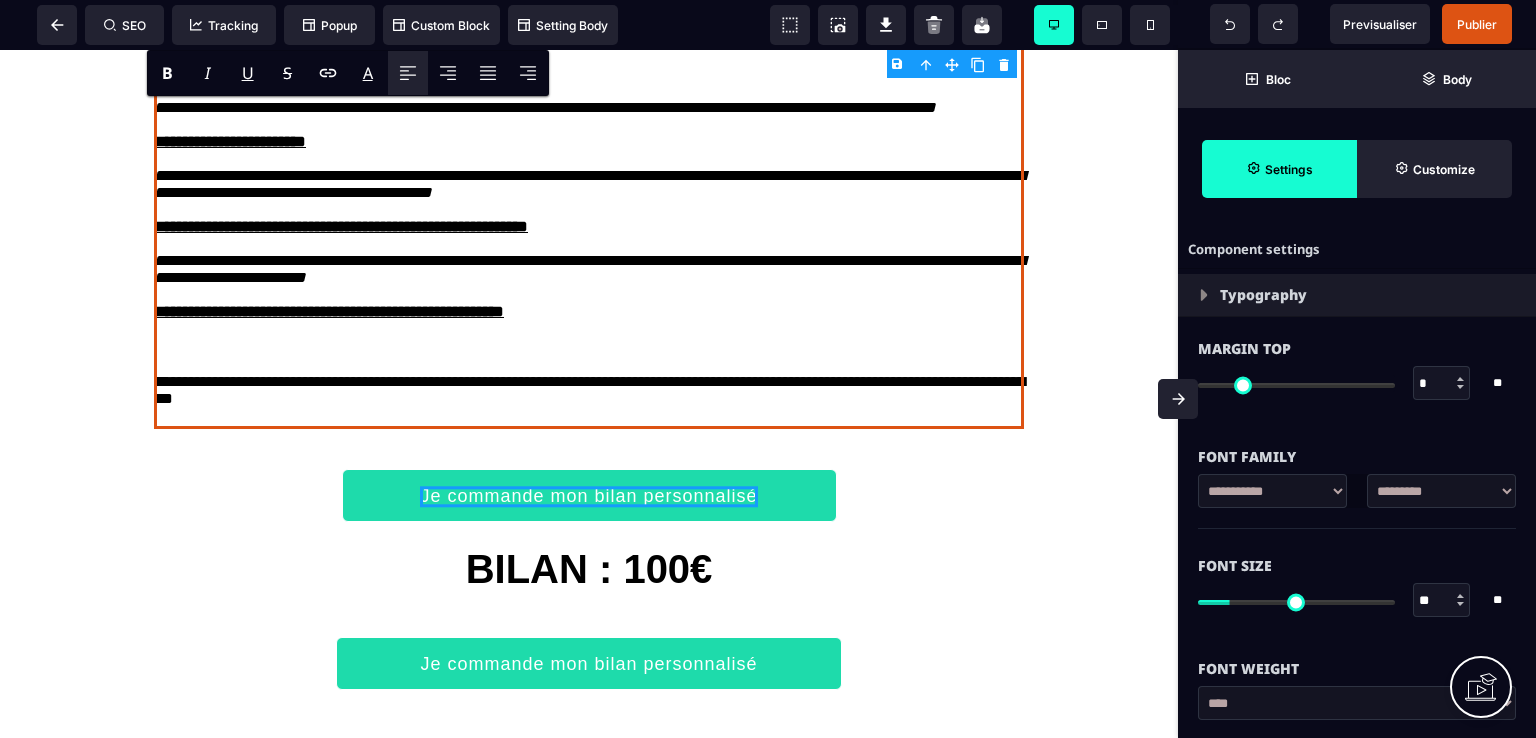 click on "**********" at bounding box center (589, -774) 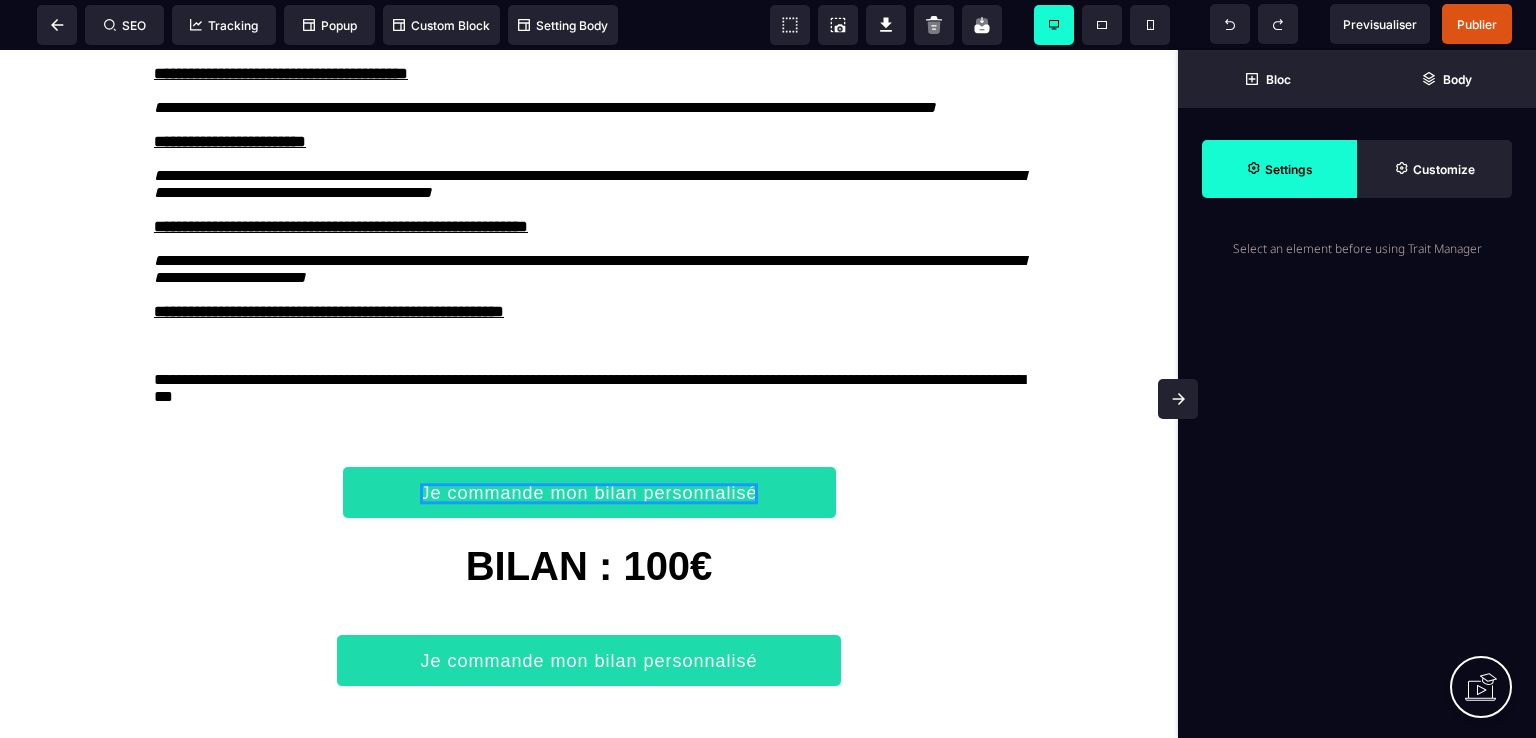 click on "**********" at bounding box center (589, -776) 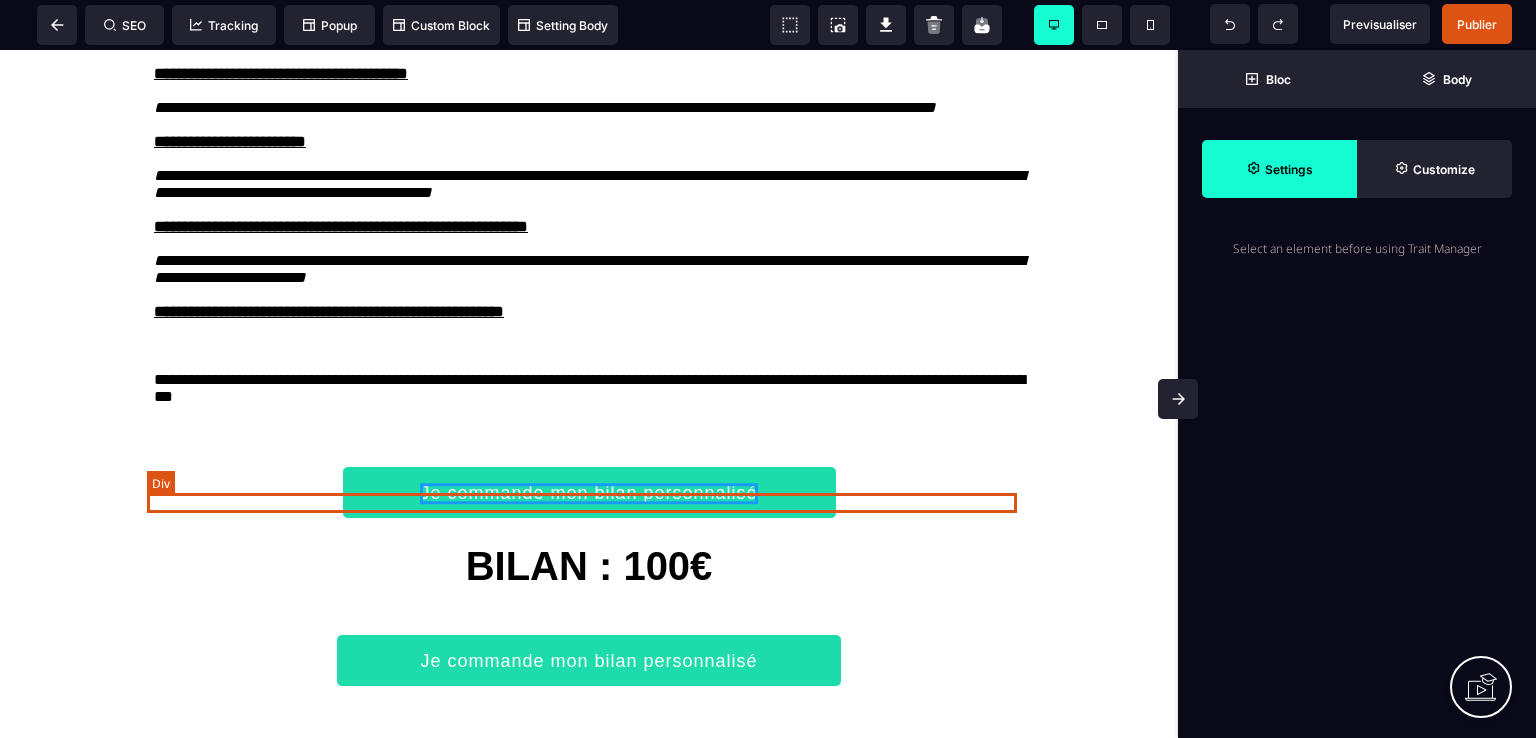 click at bounding box center [589, 345] 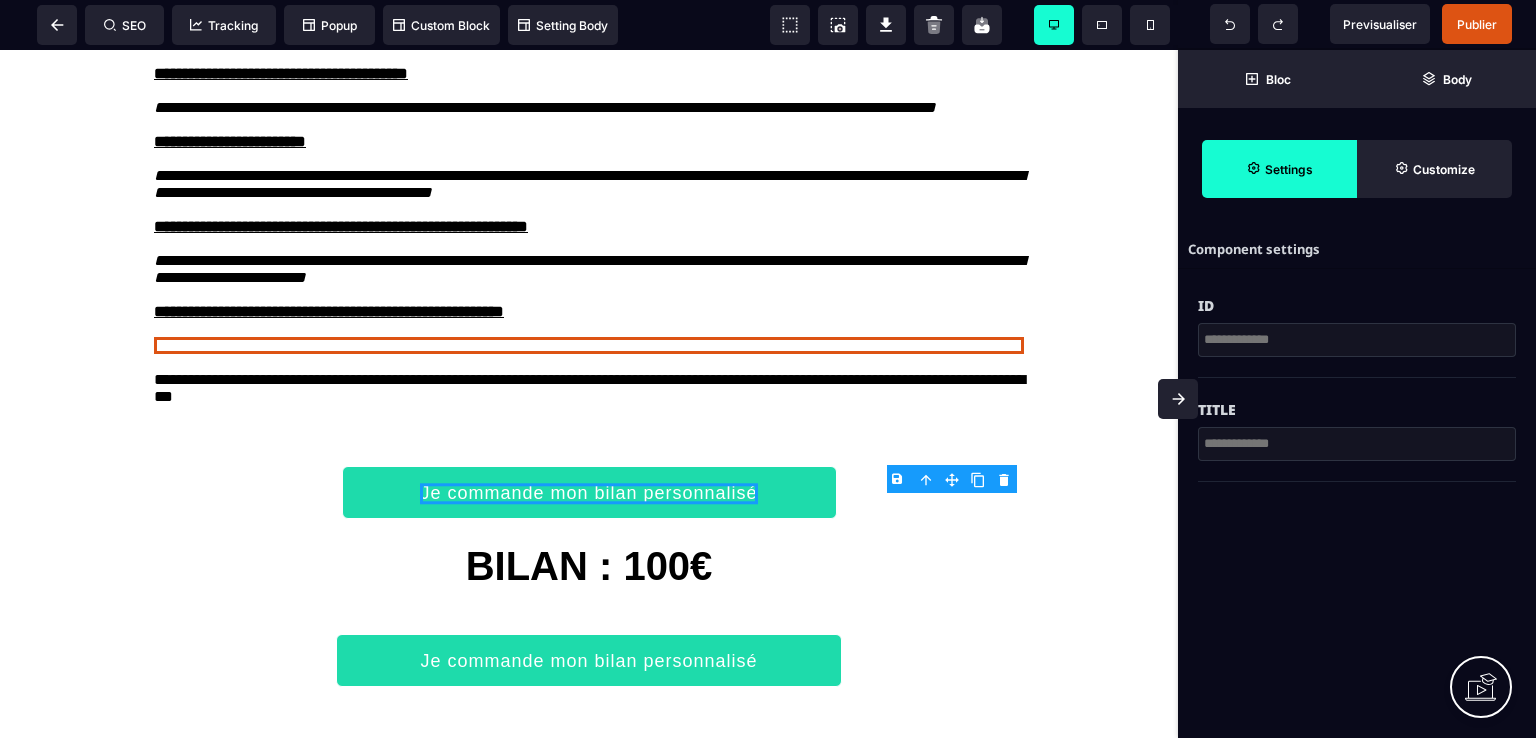 click on "B I U S
A *******
Div
SEO
Tracking
Popup" at bounding box center (768, 369) 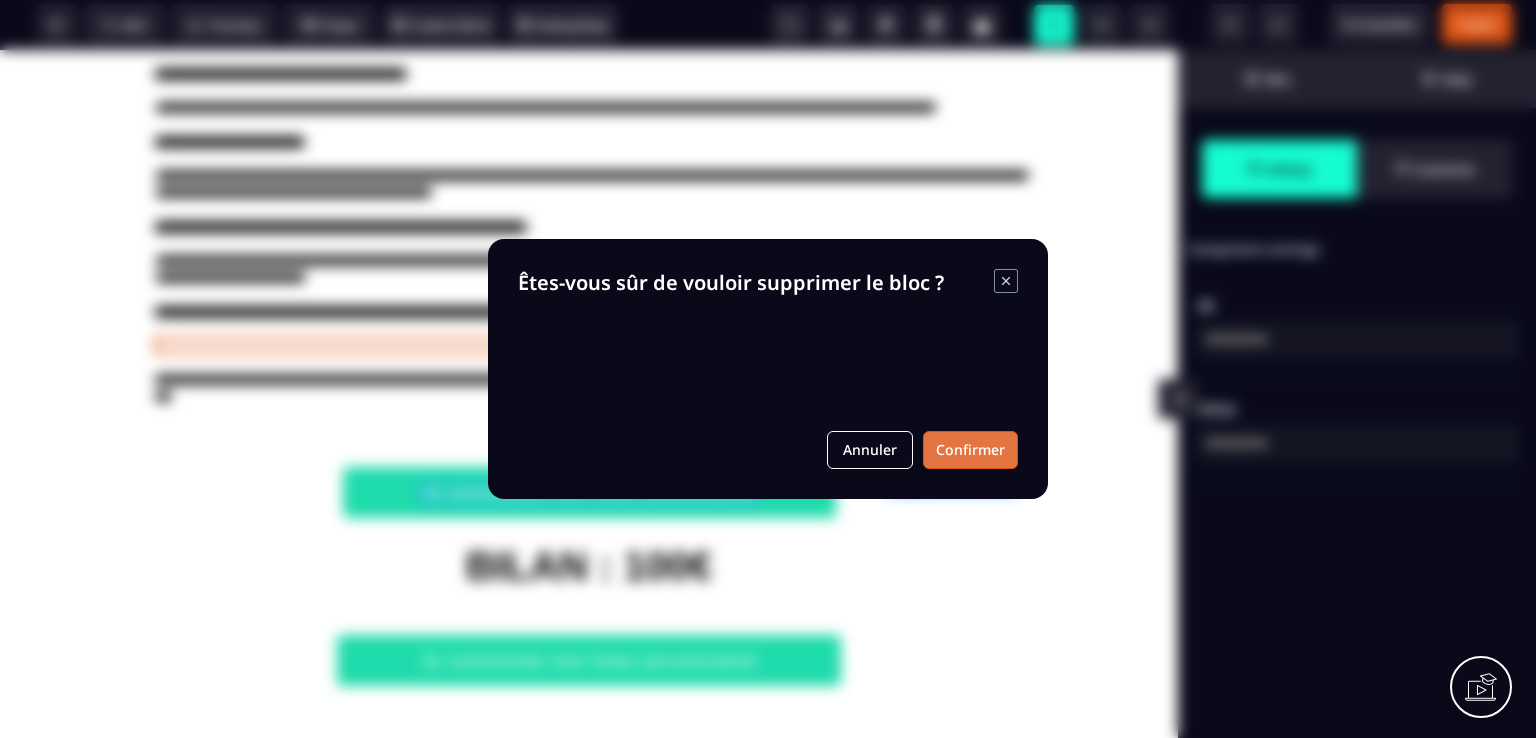 click on "Confirmer" at bounding box center [970, 450] 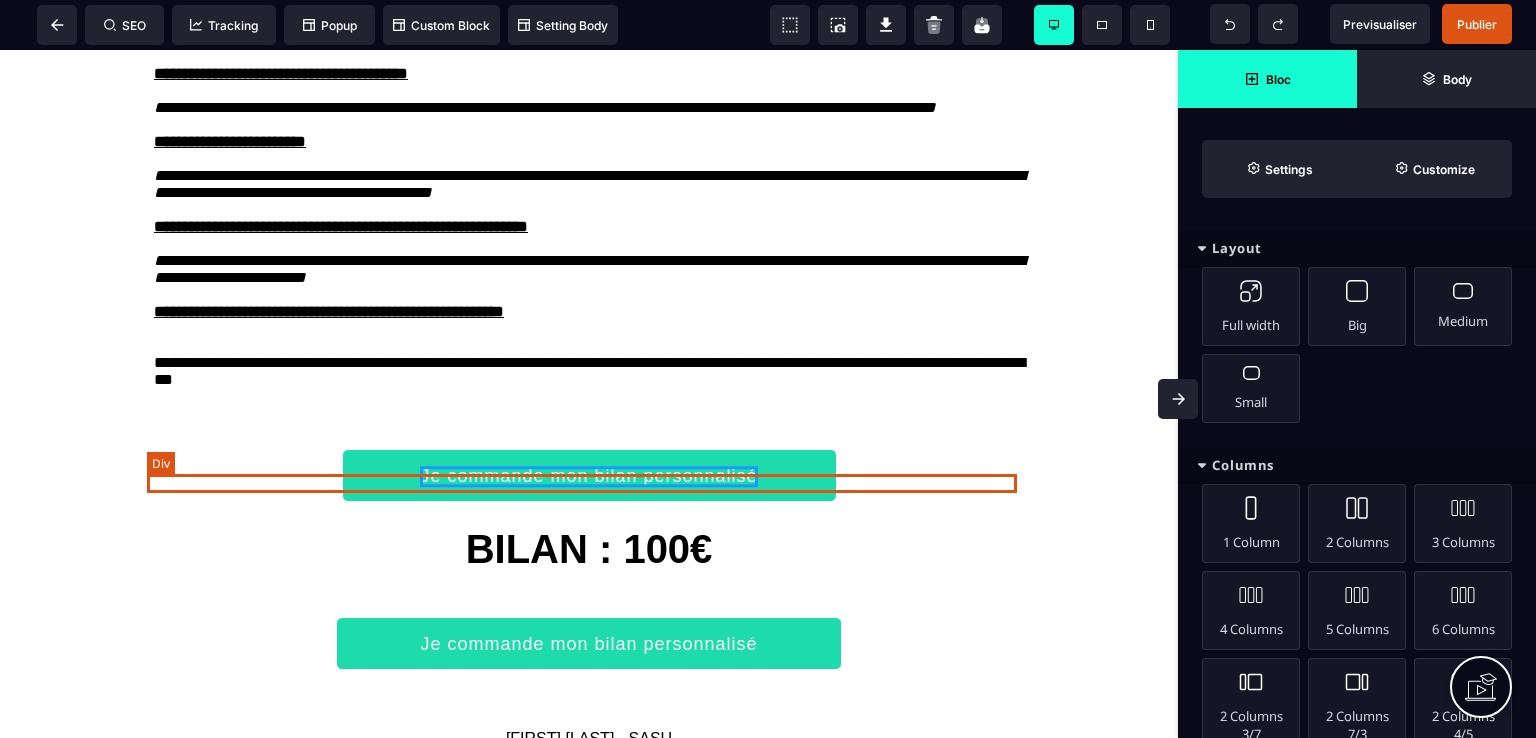 click at bounding box center [589, 328] 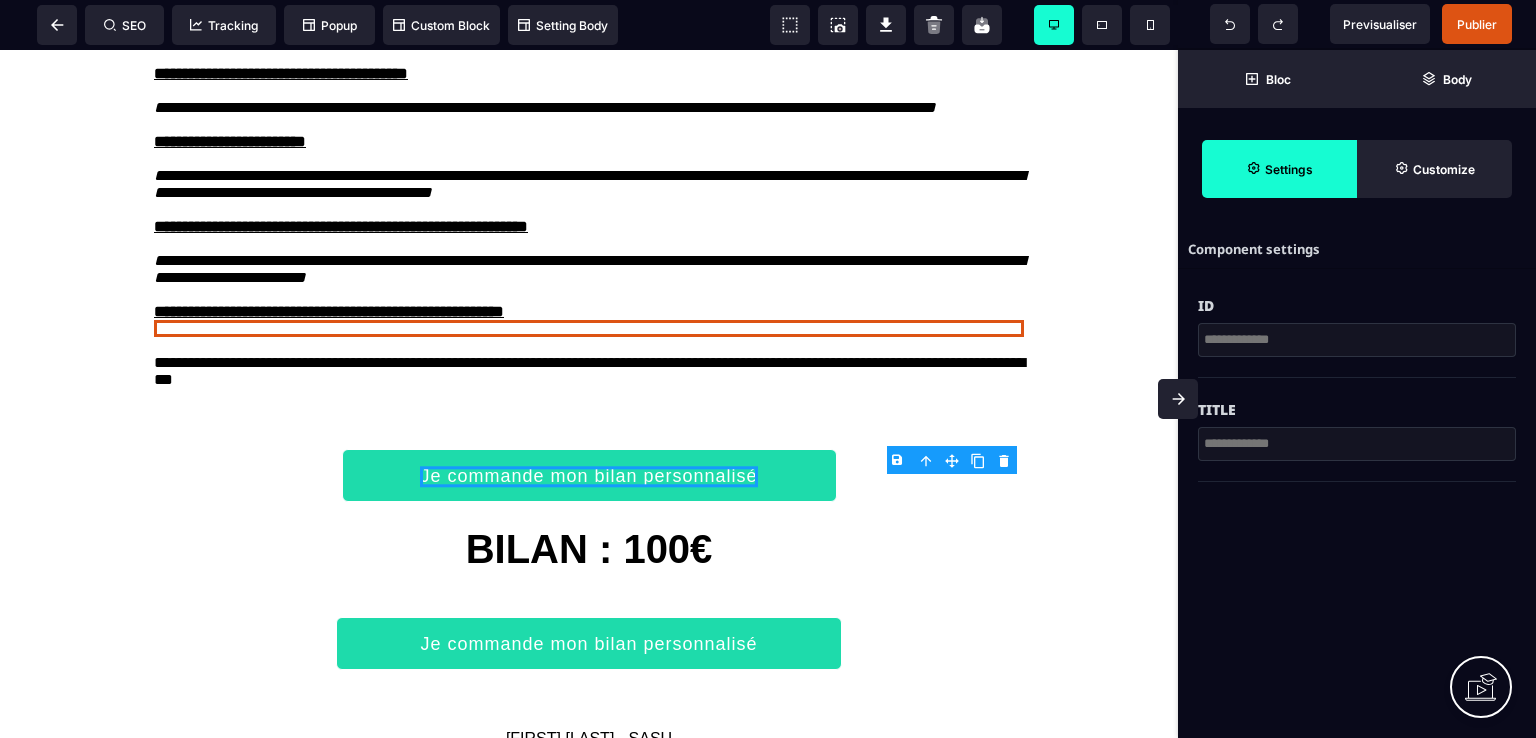 click on "B I U S
A *******
Div
SEO
Tracking
Popup" at bounding box center (768, 369) 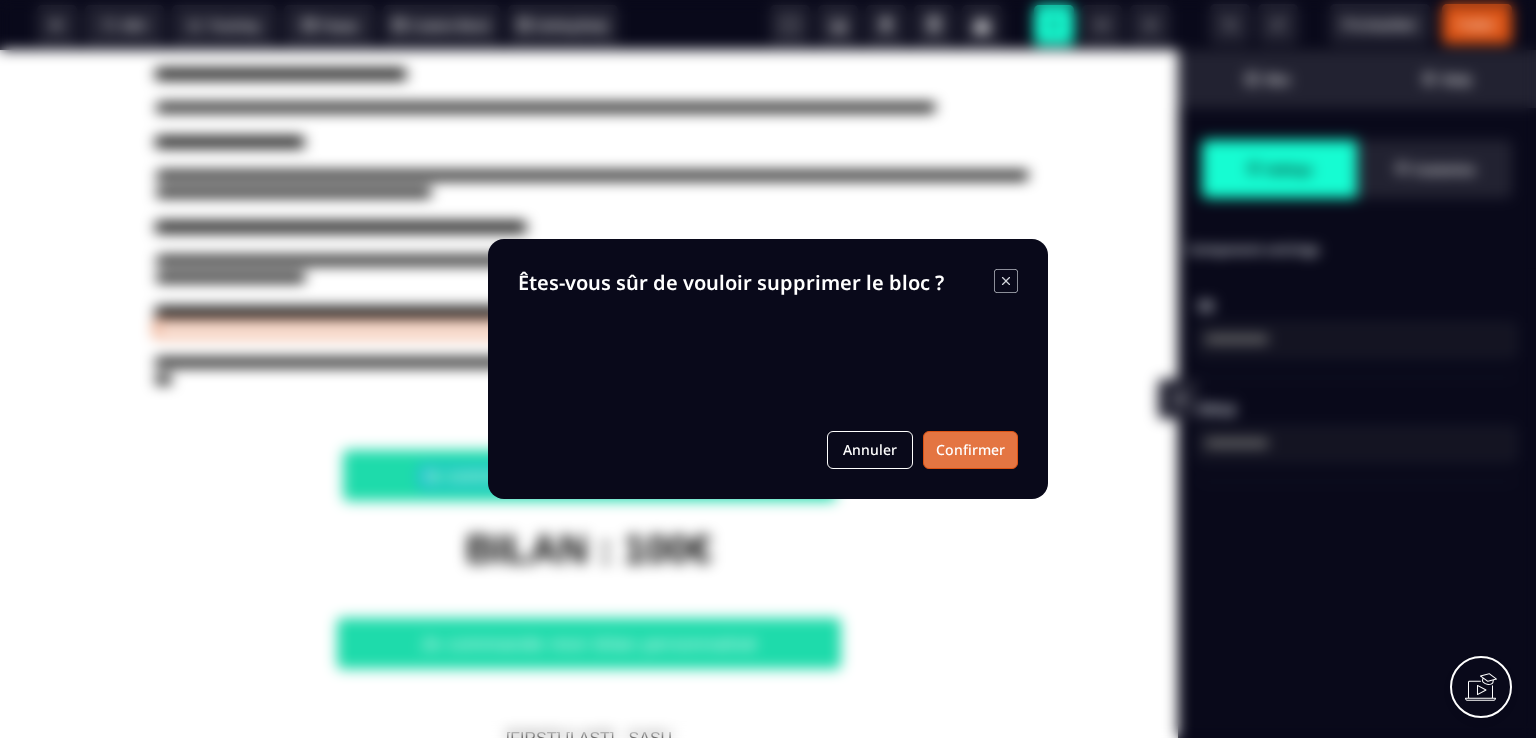 click on "Confirmer" at bounding box center (970, 450) 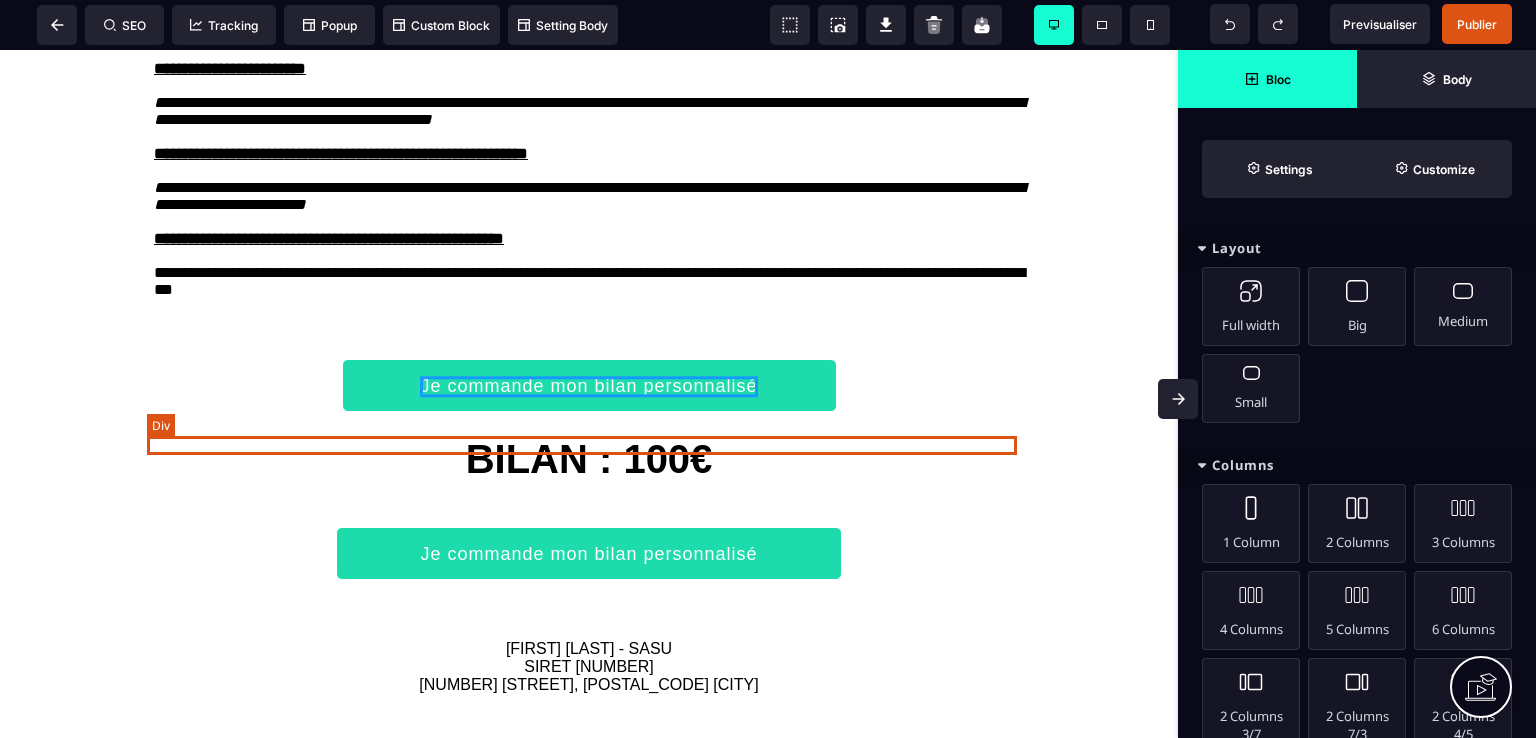scroll, scrollTop: 3151, scrollLeft: 0, axis: vertical 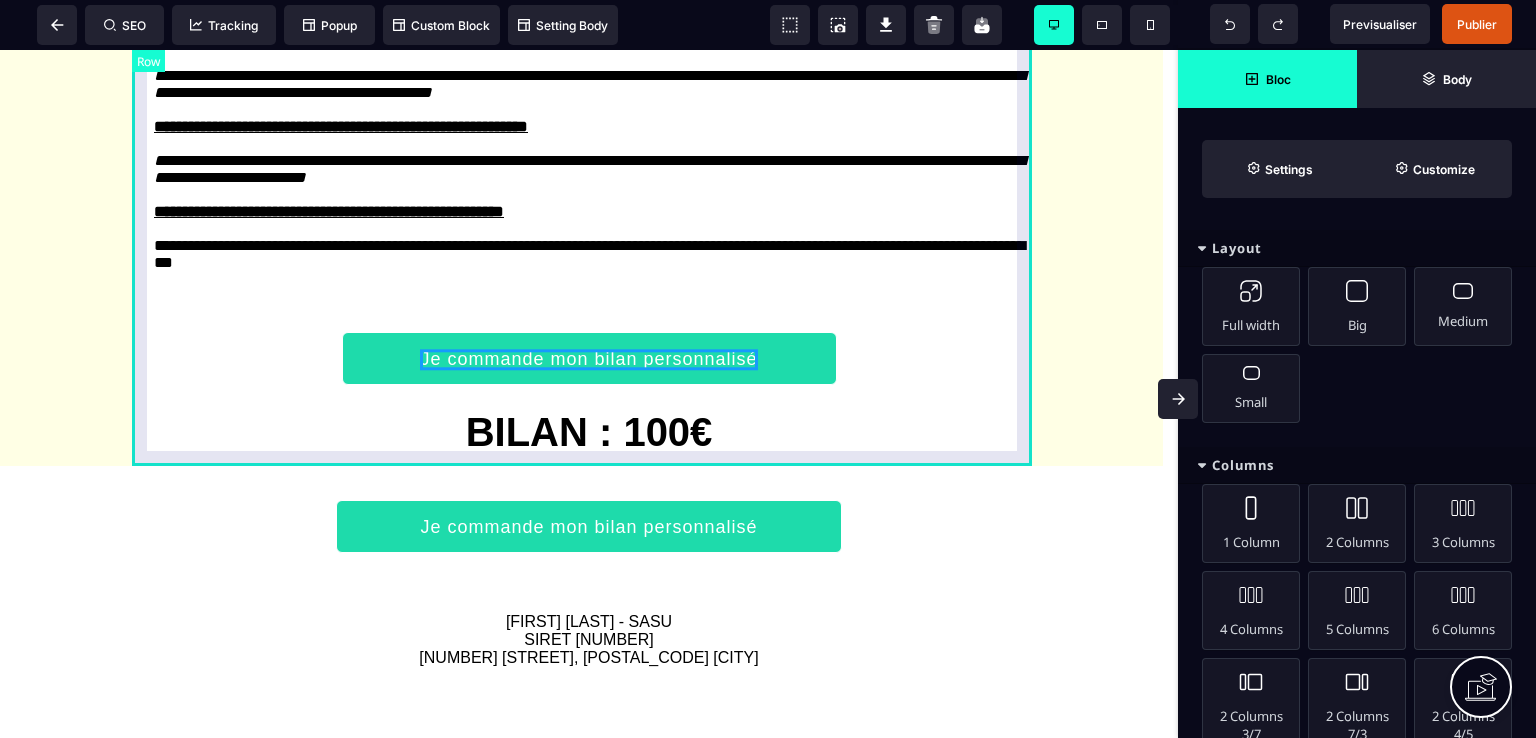 click on "**********" at bounding box center [589, -217] 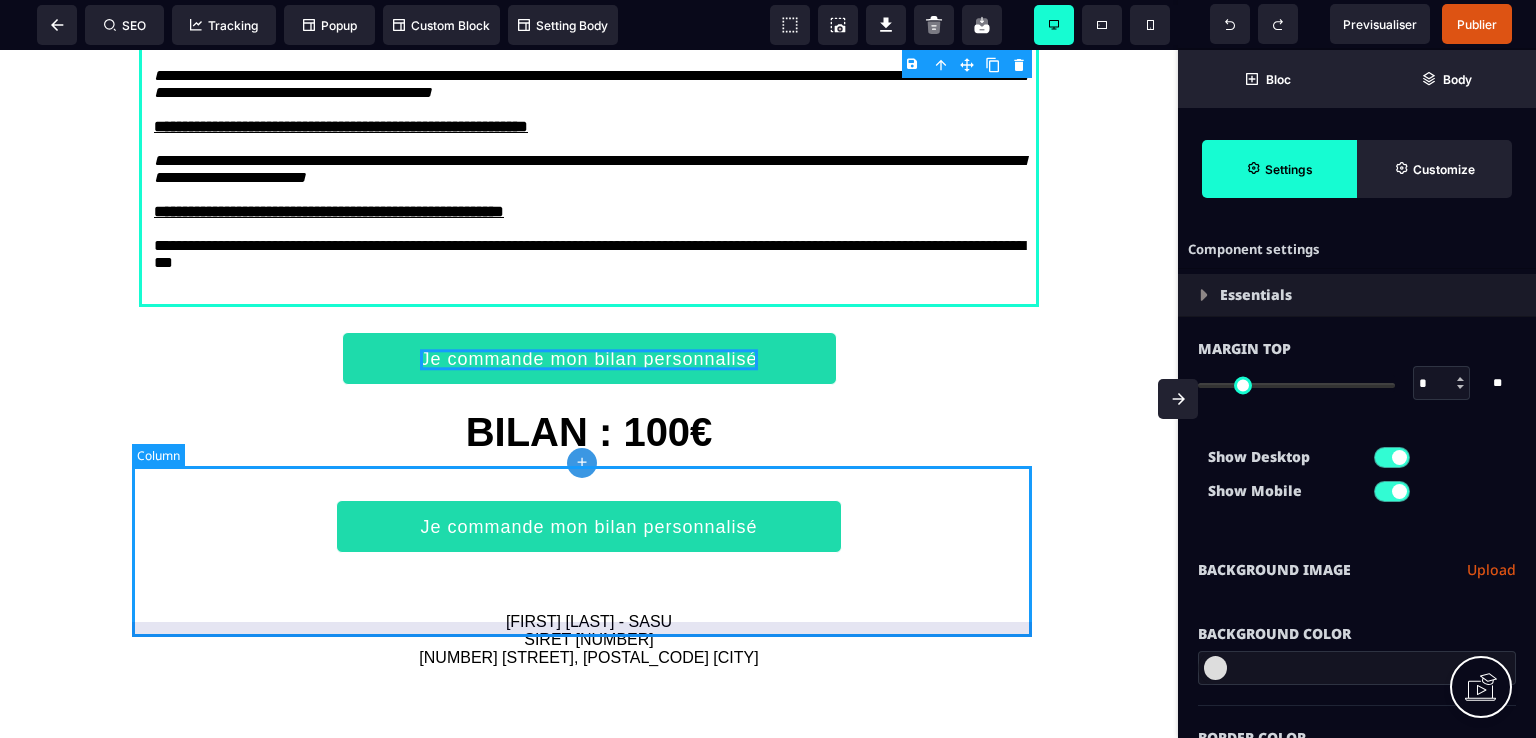 click on "Je commande mon bilan personnalisé BILAN : [PRICE]" at bounding box center [589, 391] 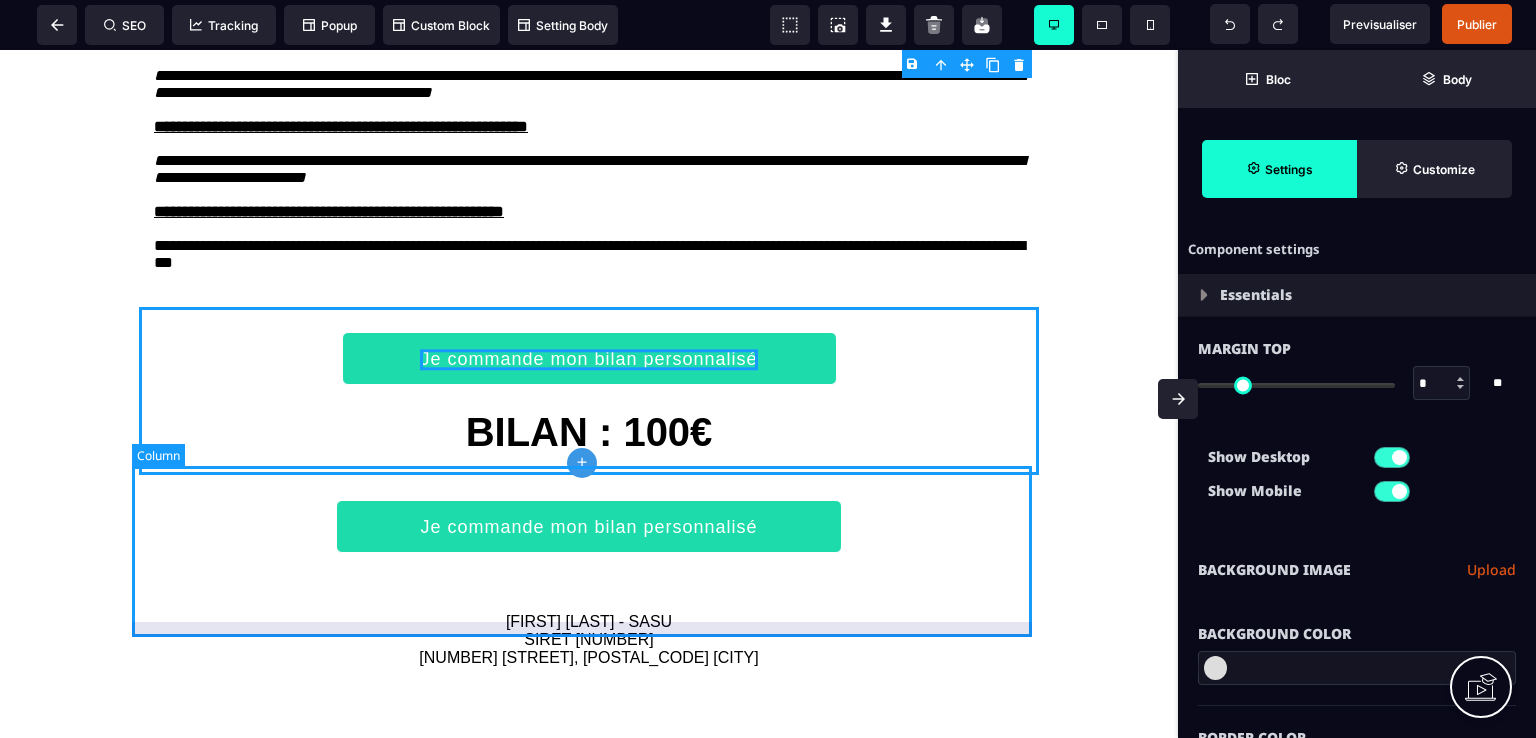 select on "*" 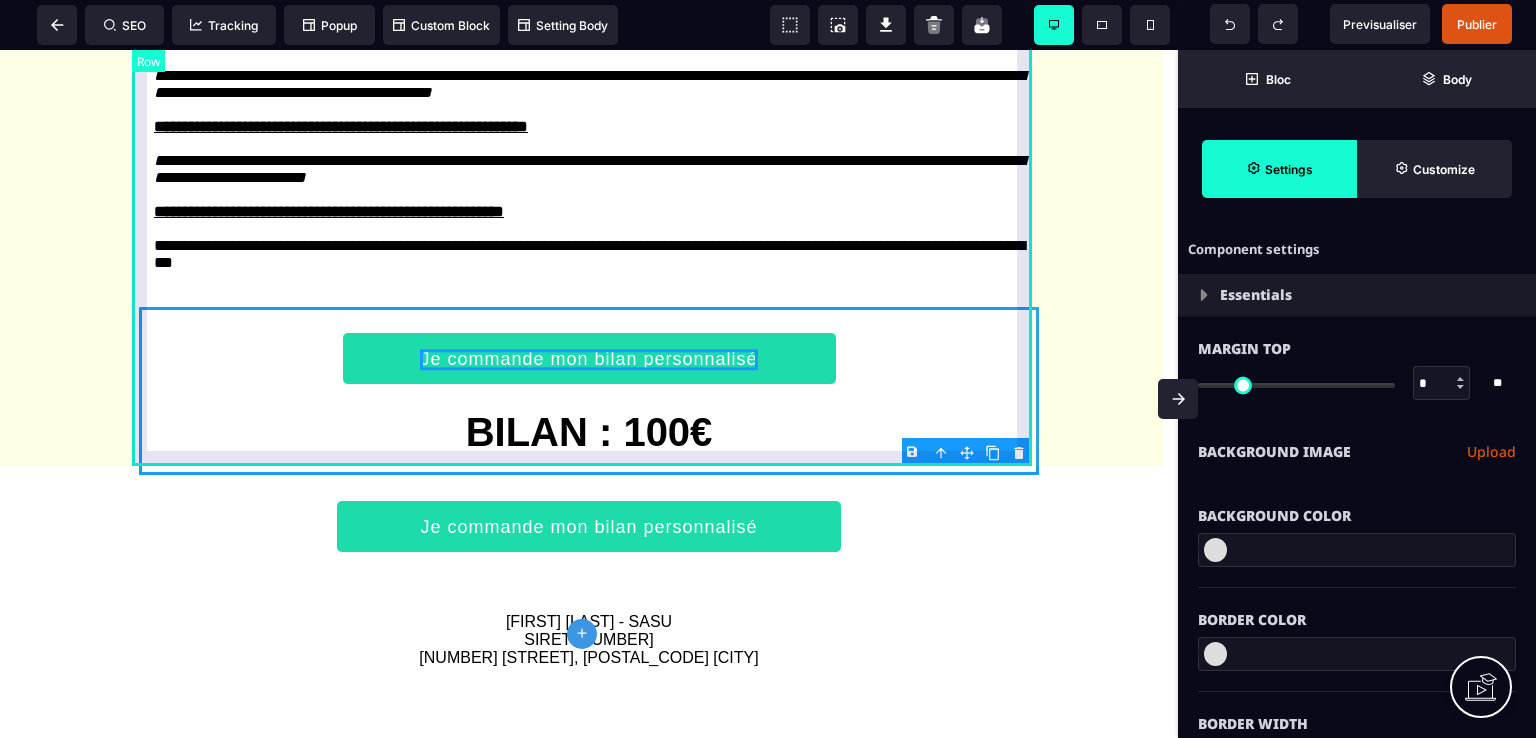 click on "**********" at bounding box center (589, -217) 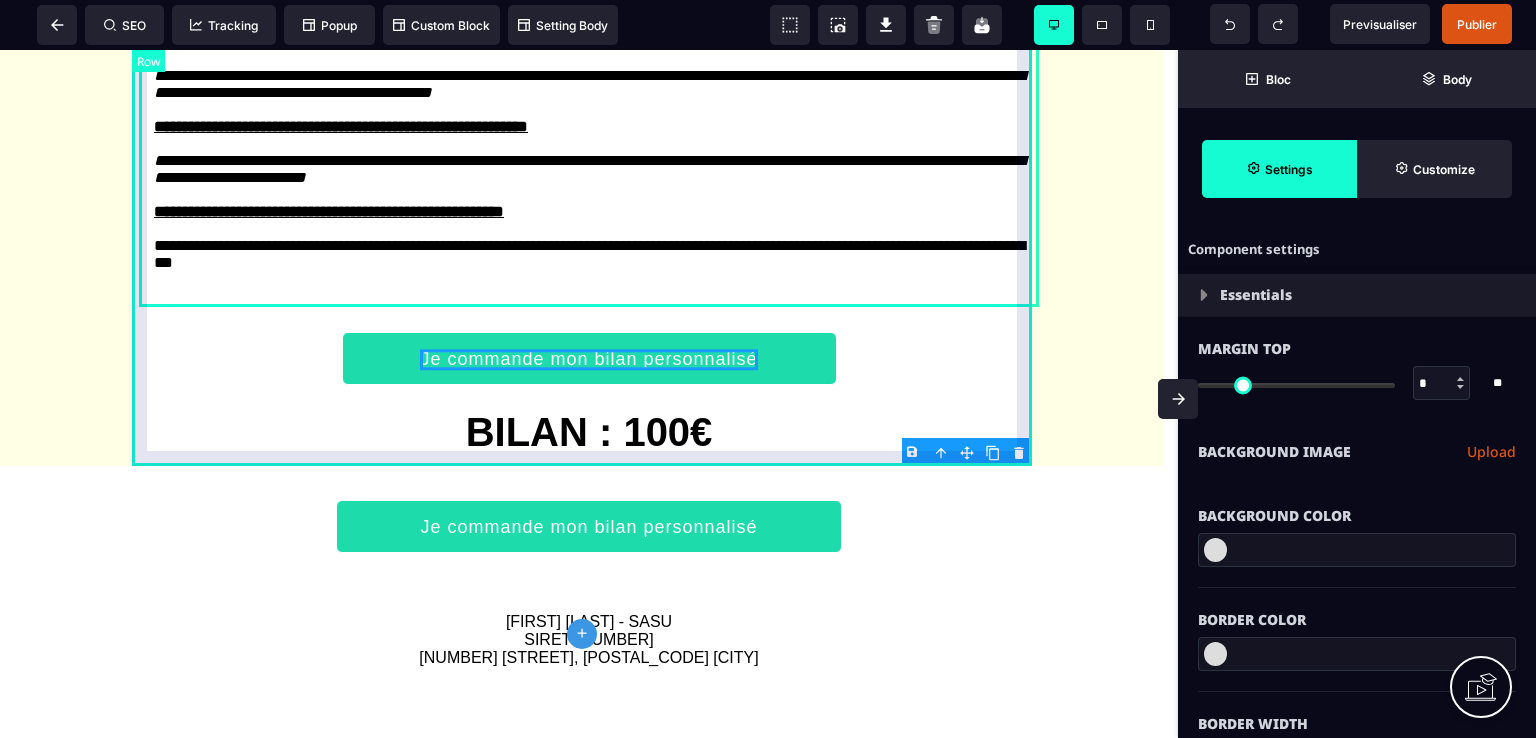select on "**" 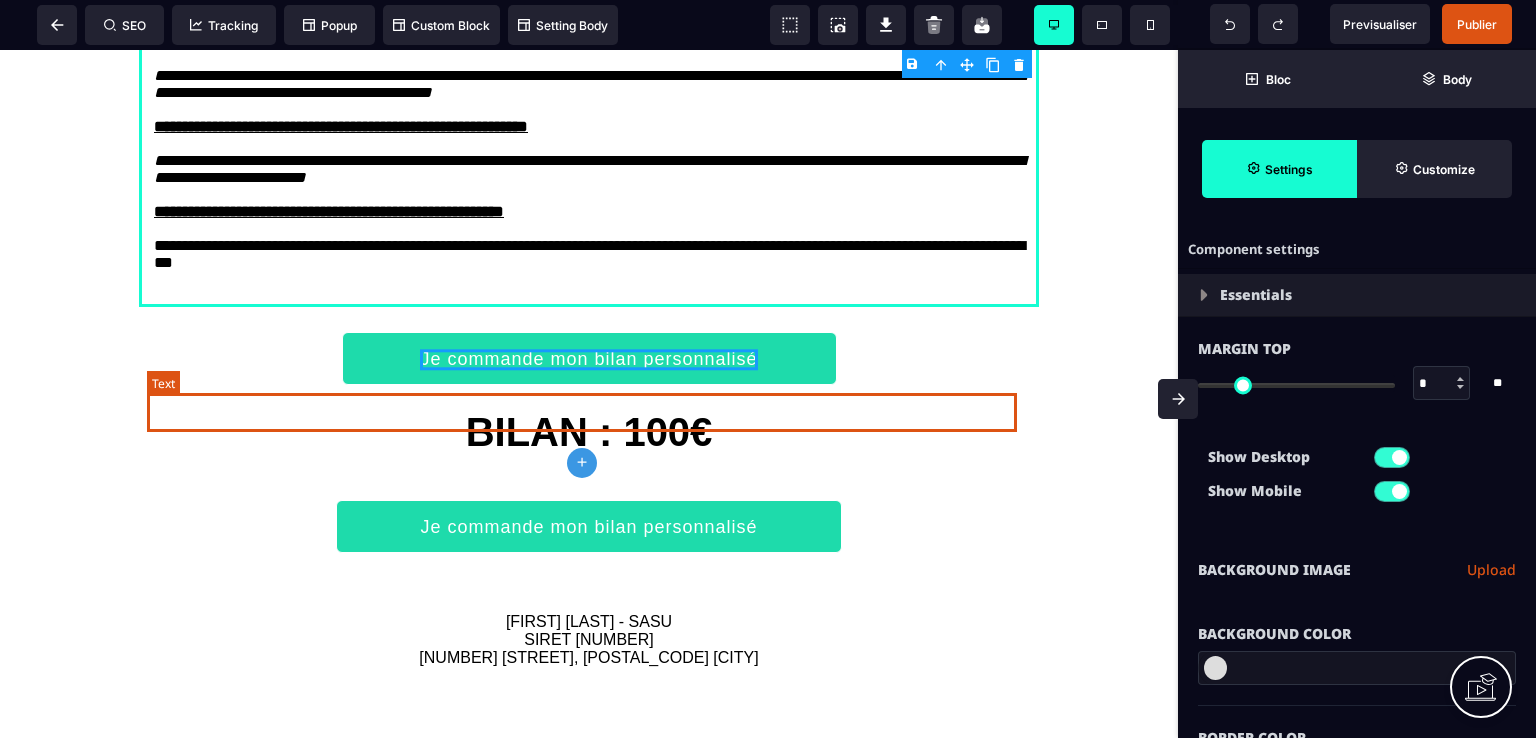 click on "**********" at bounding box center [589, 256] 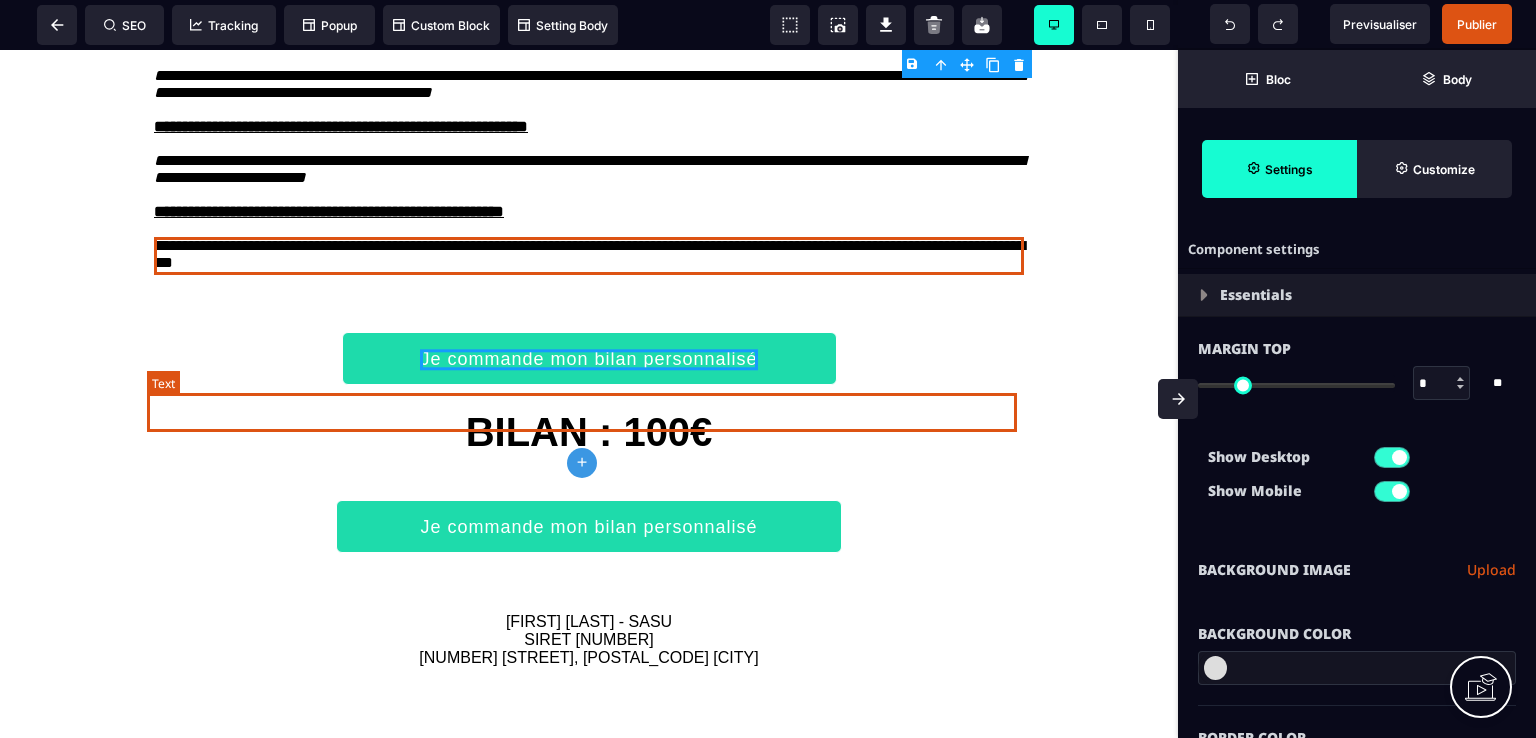click on "**********" at bounding box center [589, 256] 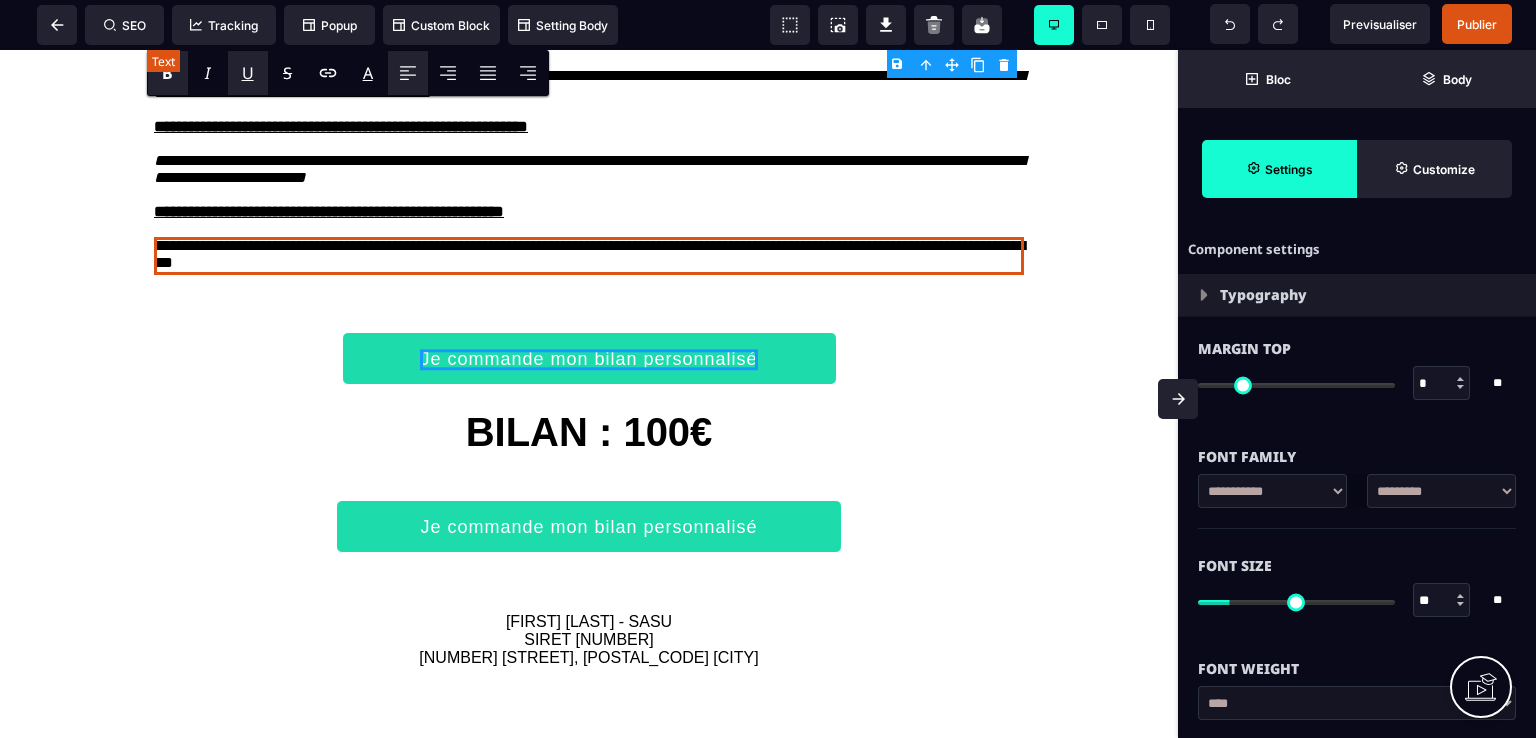 click on "**********" at bounding box center [589, 256] 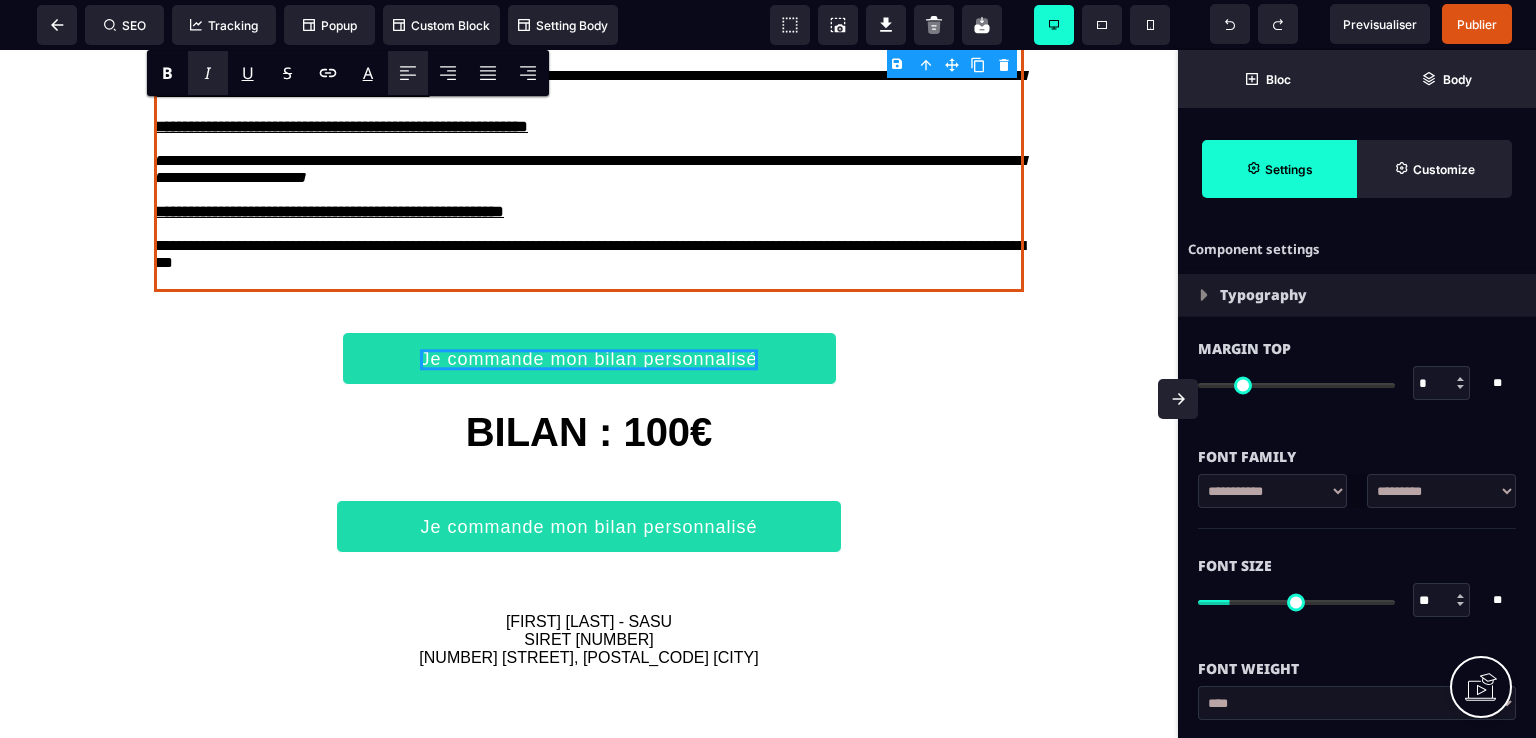 click on "I" at bounding box center [208, 73] 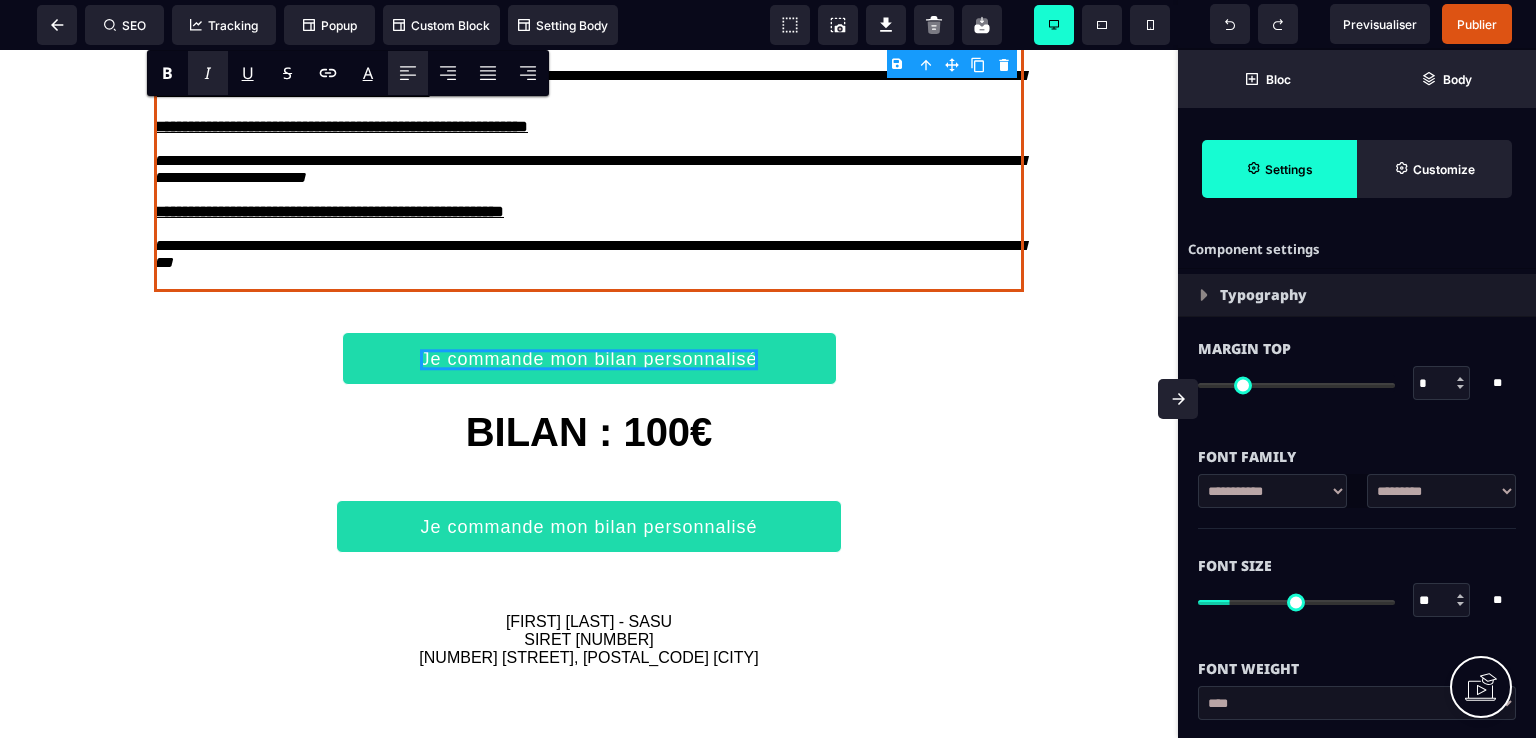 click on "**********" at bounding box center [589, -893] 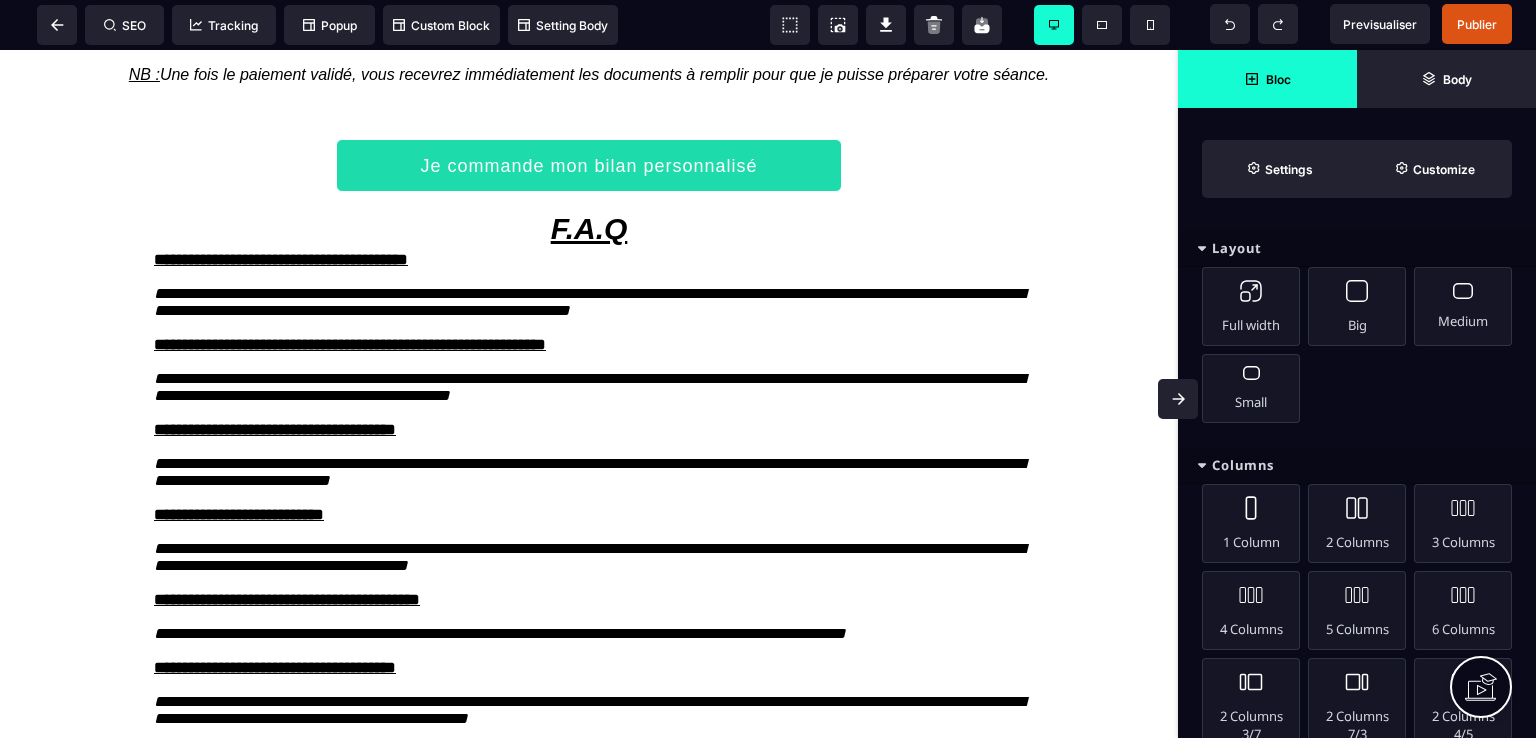 scroll, scrollTop: 2251, scrollLeft: 0, axis: vertical 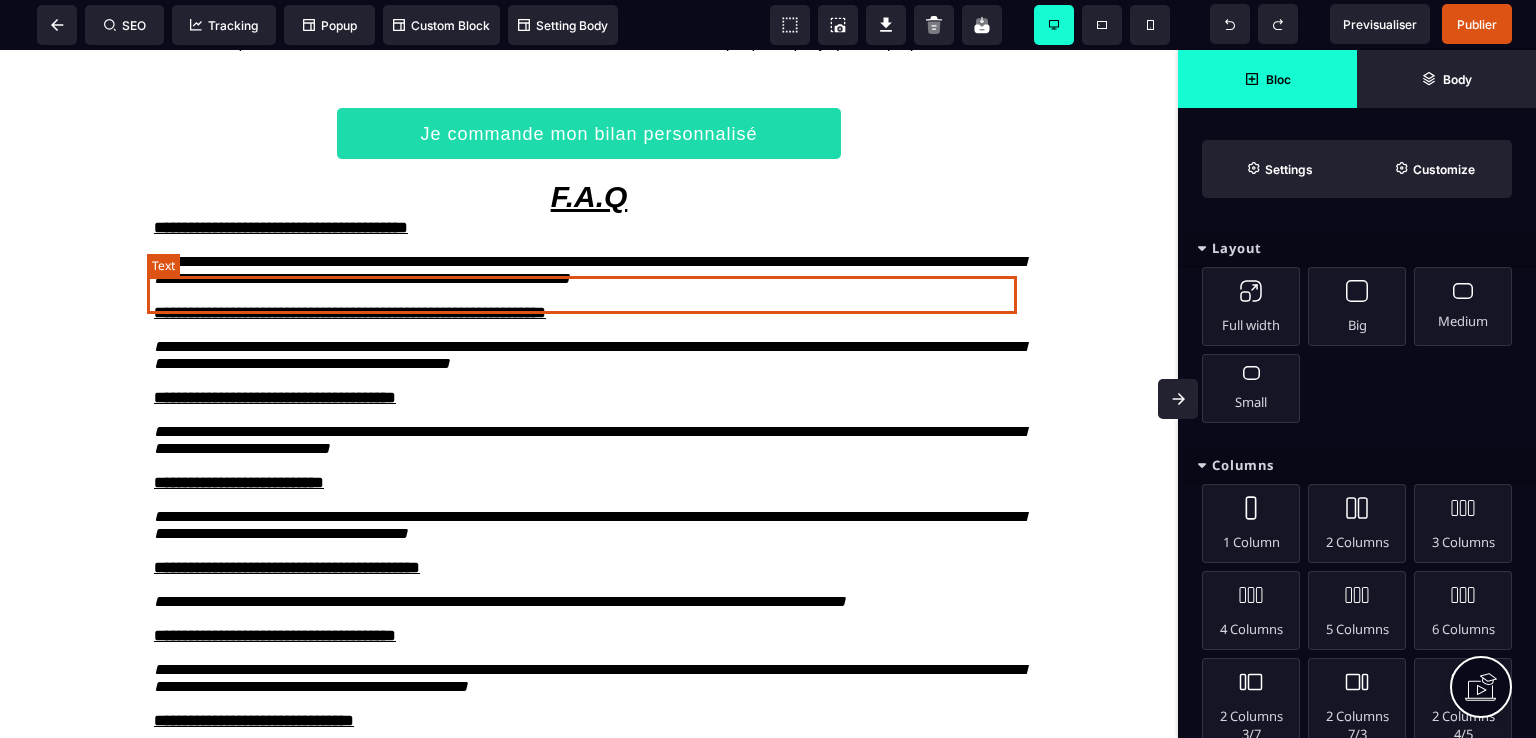 click on "**********" at bounding box center [589, 270] 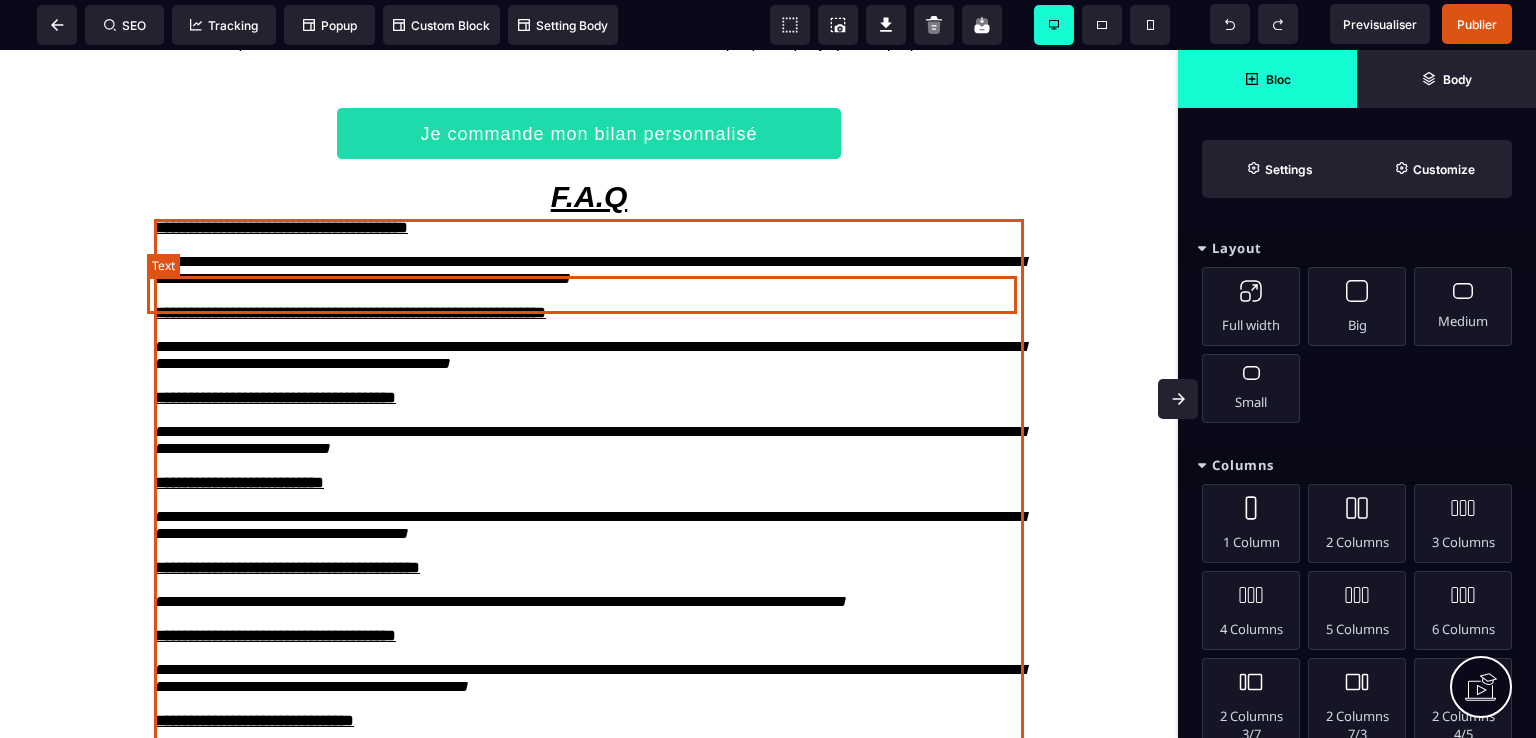 select on "***" 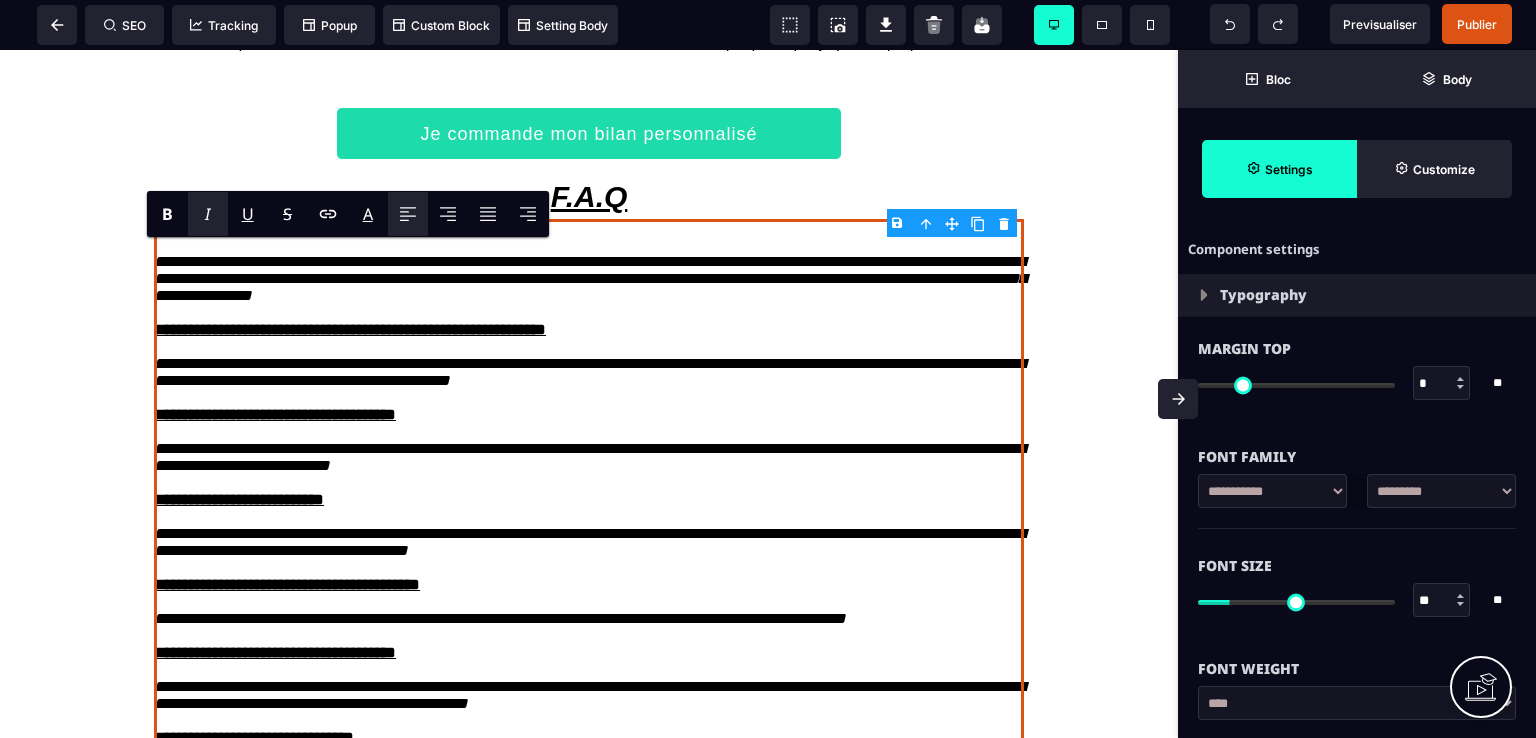 click on "**********" at bounding box center (589, 14) 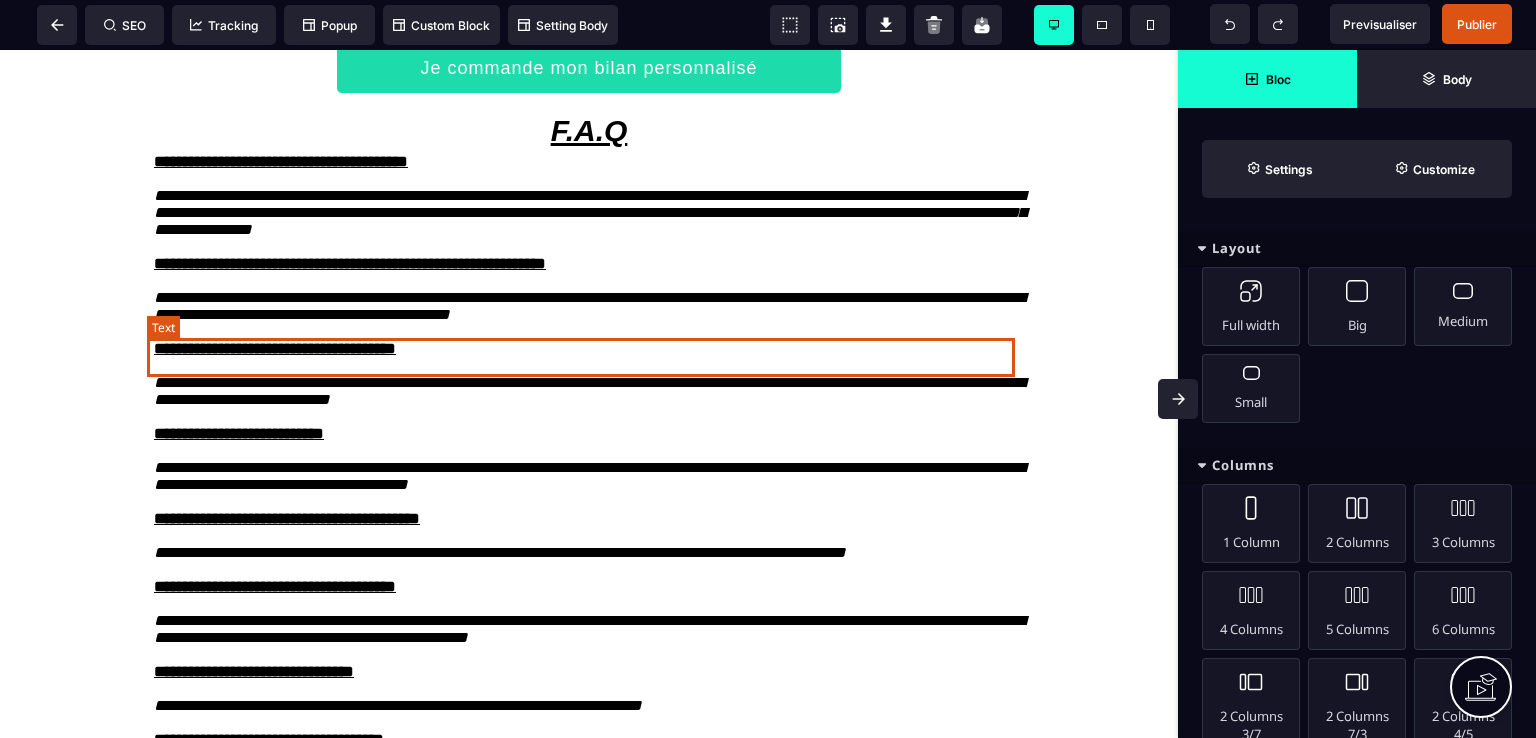 scroll, scrollTop: 2200, scrollLeft: 0, axis: vertical 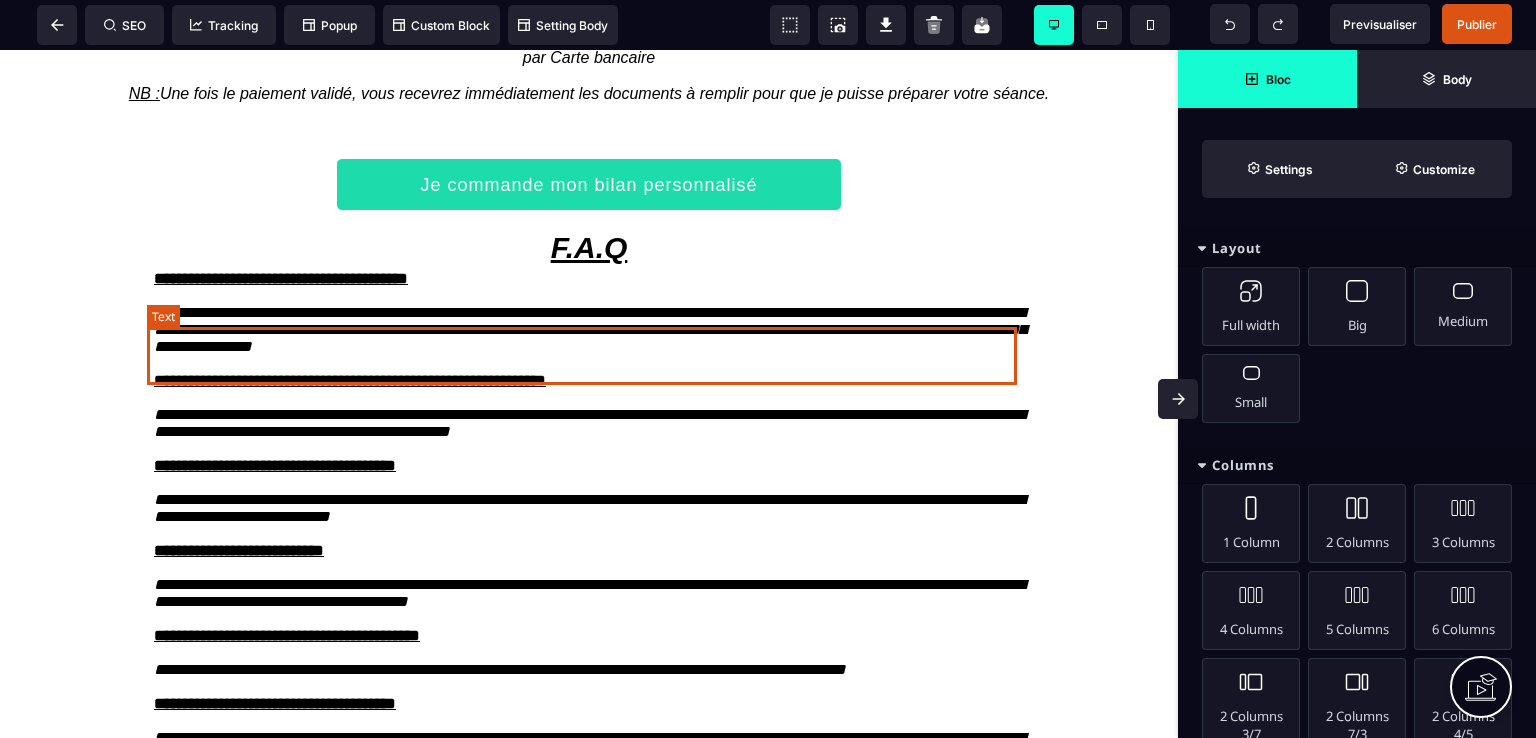 click on "**********" at bounding box center [589, 329] 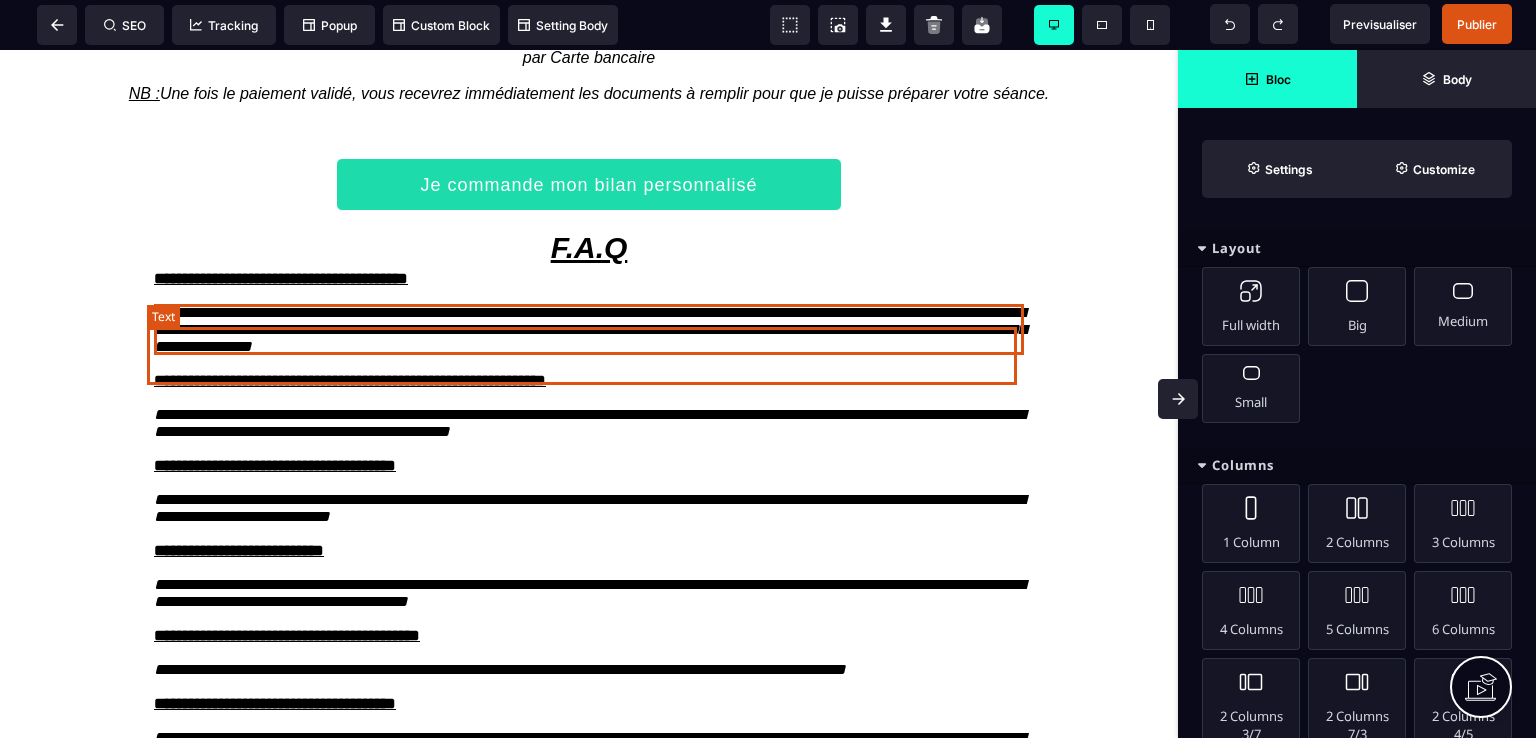 select on "***" 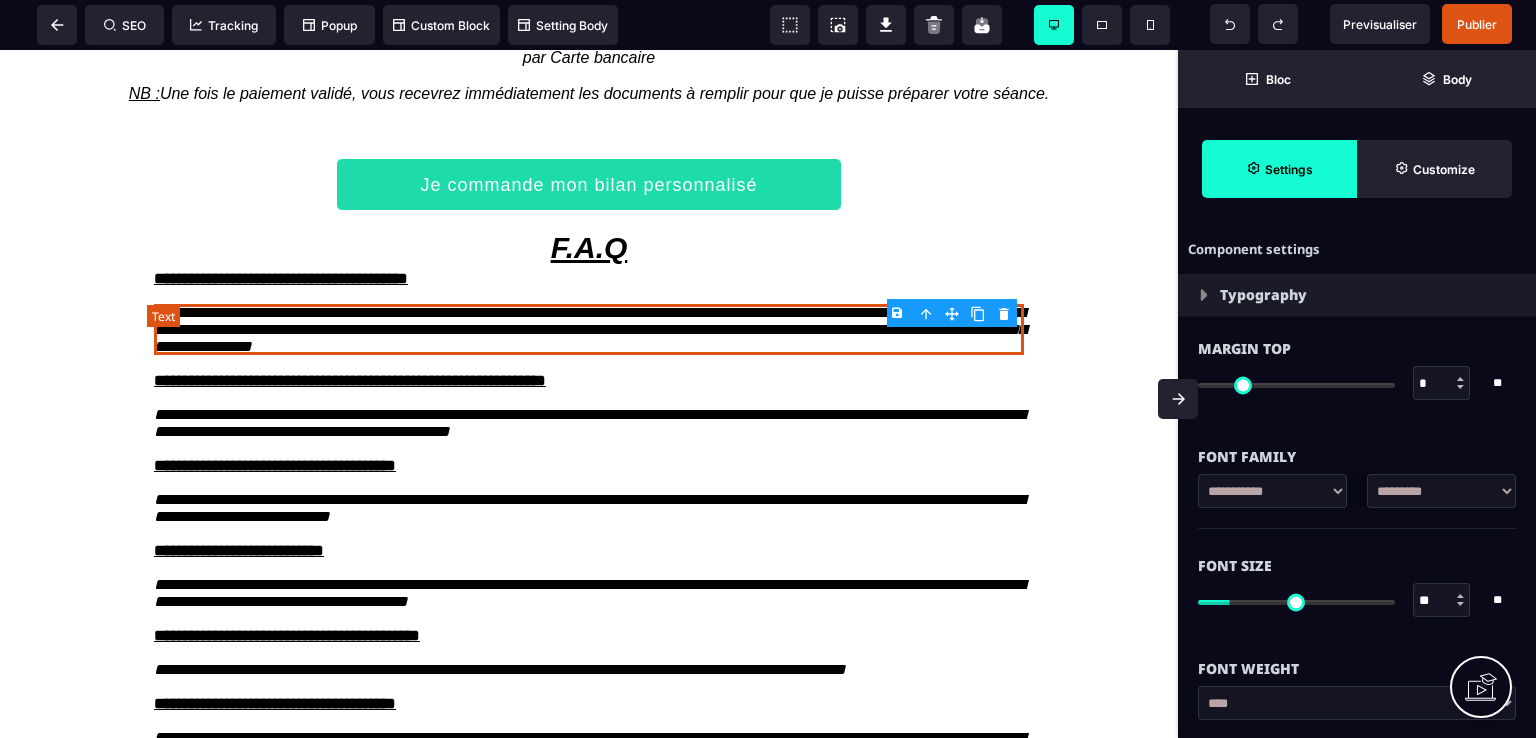 click on "**********" at bounding box center [589, 329] 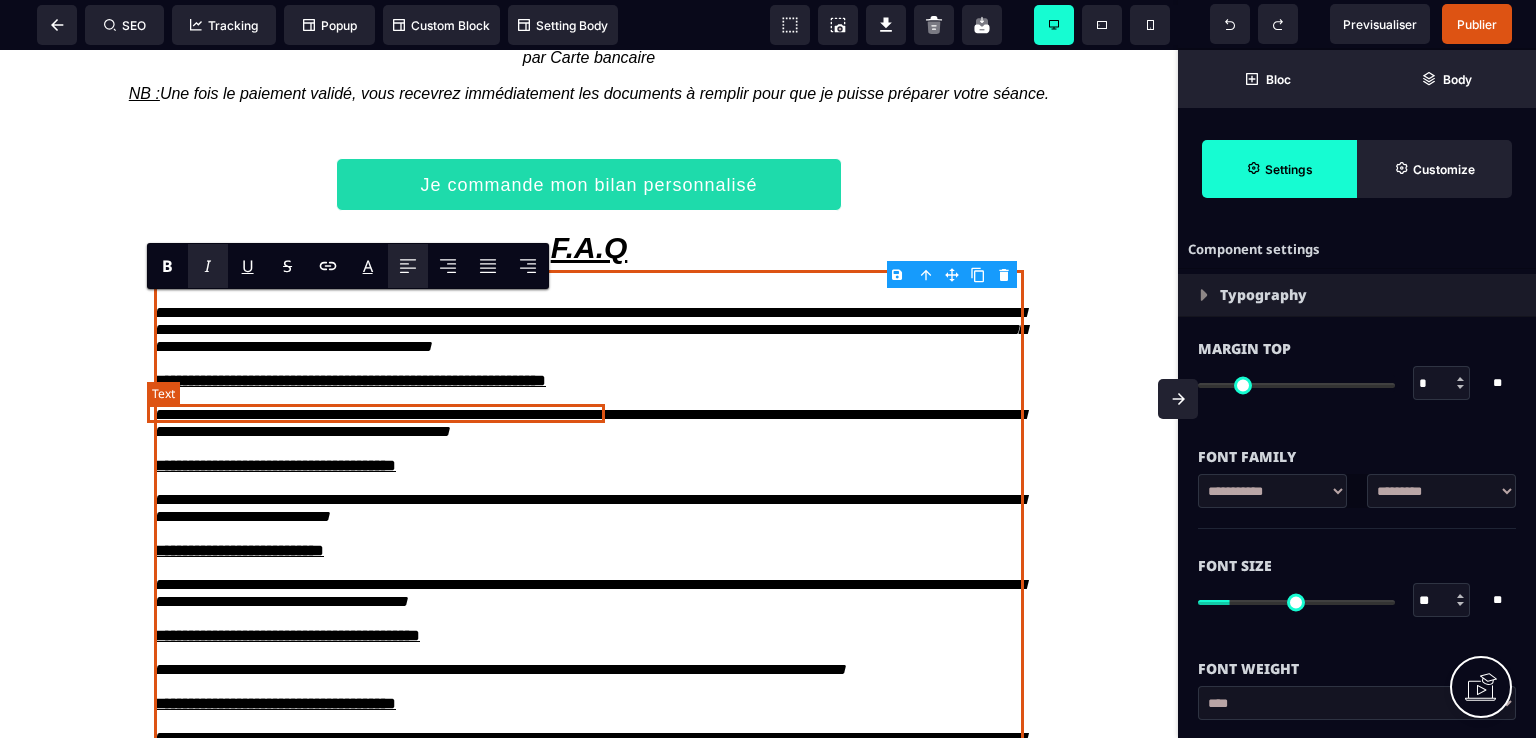 click on "**********" at bounding box center [350, 380] 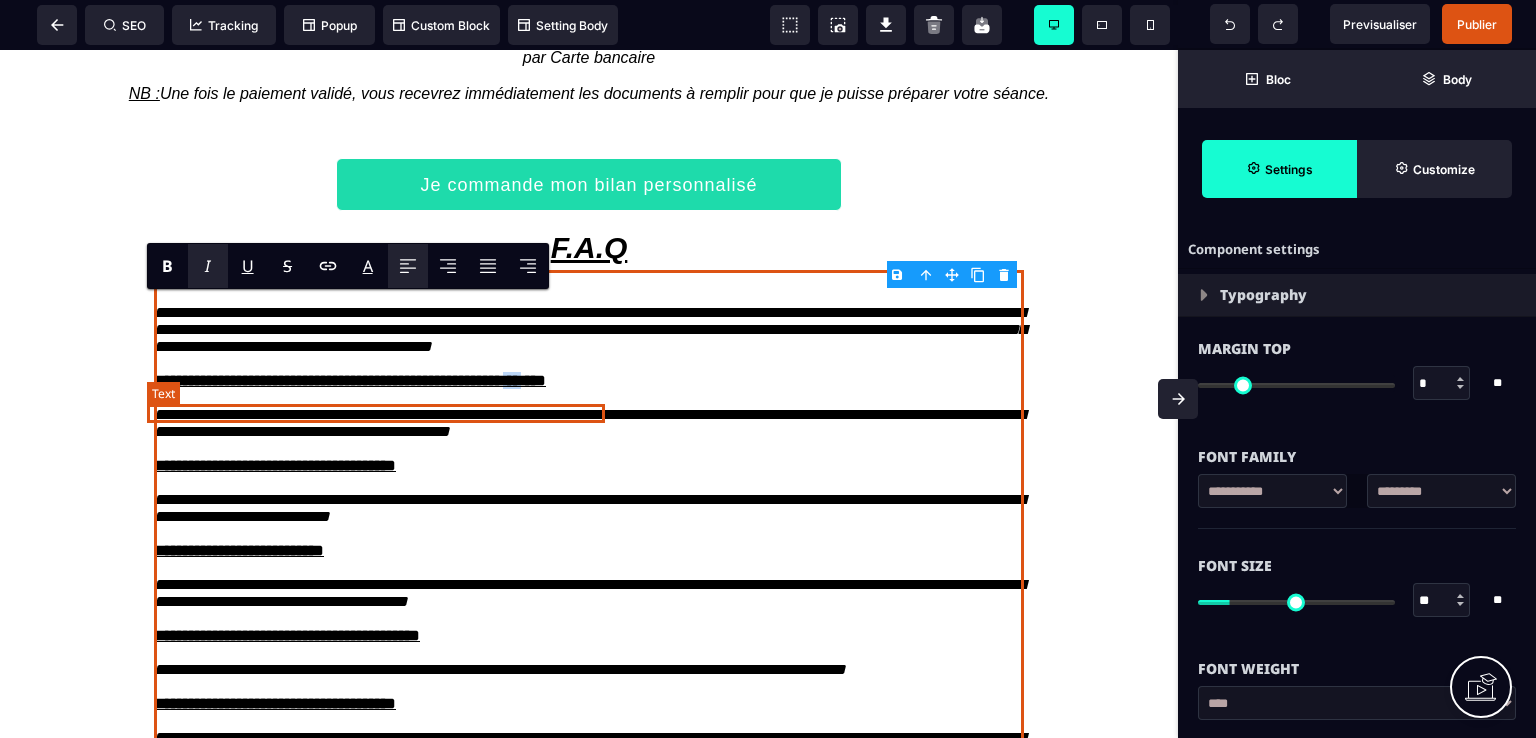 click on "**********" at bounding box center (350, 380) 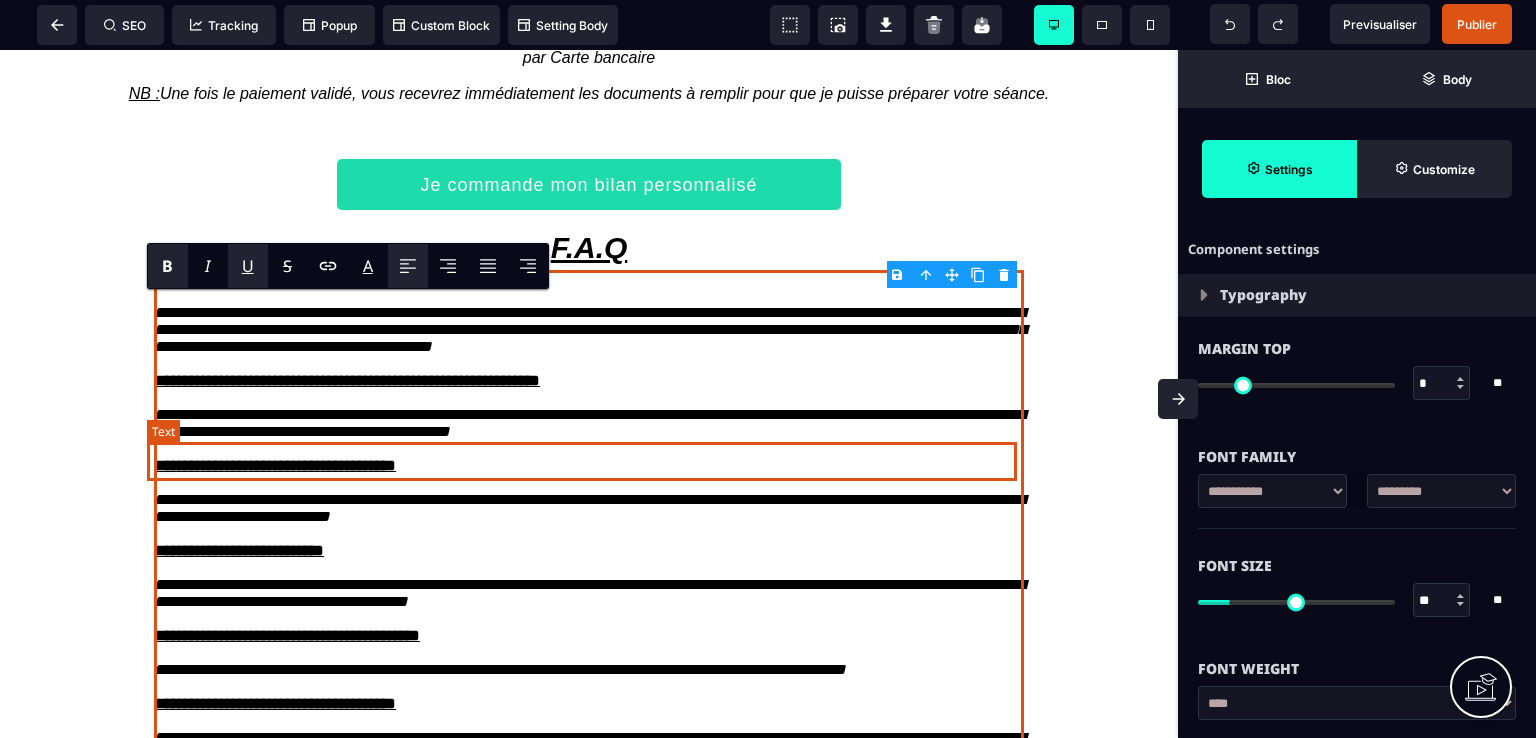 click on "**********" at bounding box center [589, 423] 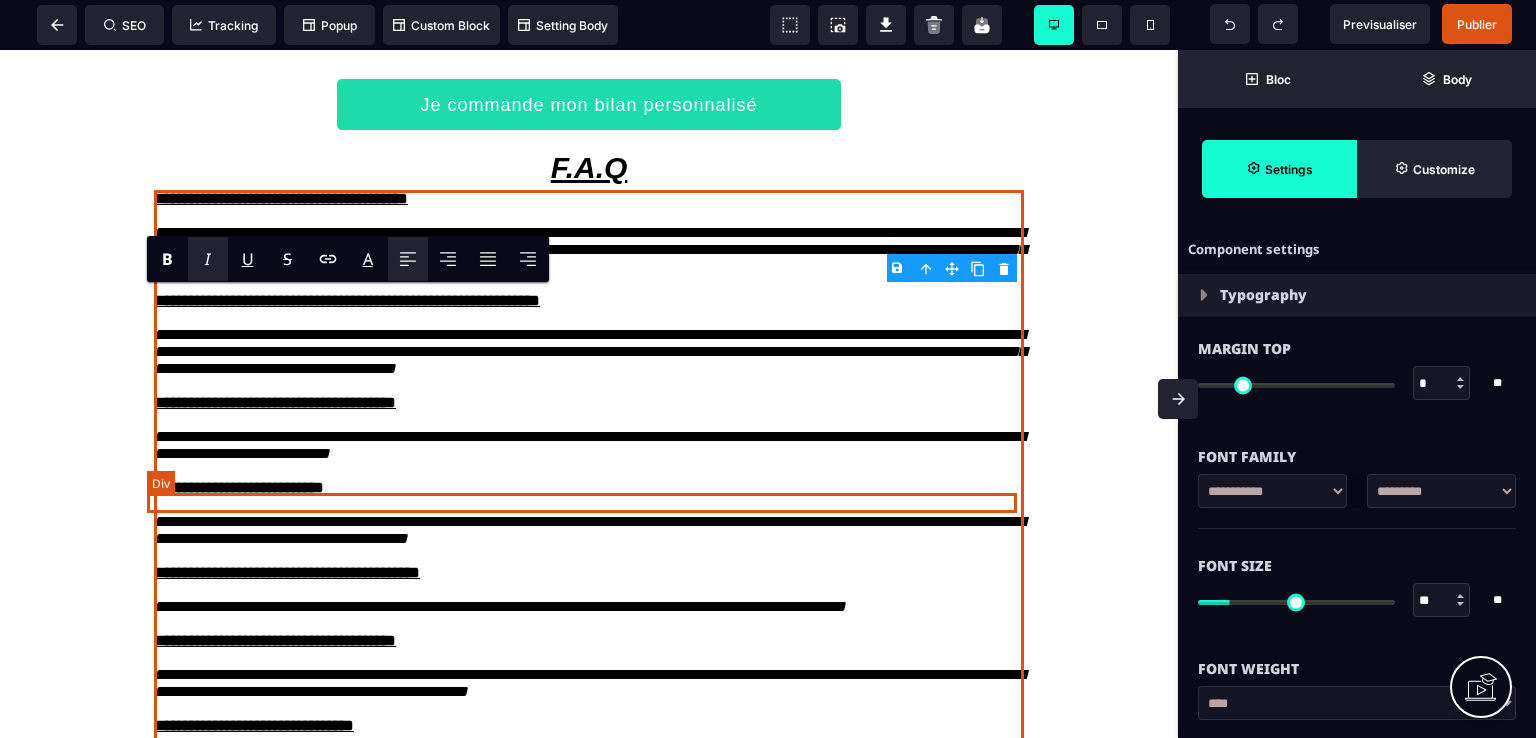 scroll, scrollTop: 2300, scrollLeft: 0, axis: vertical 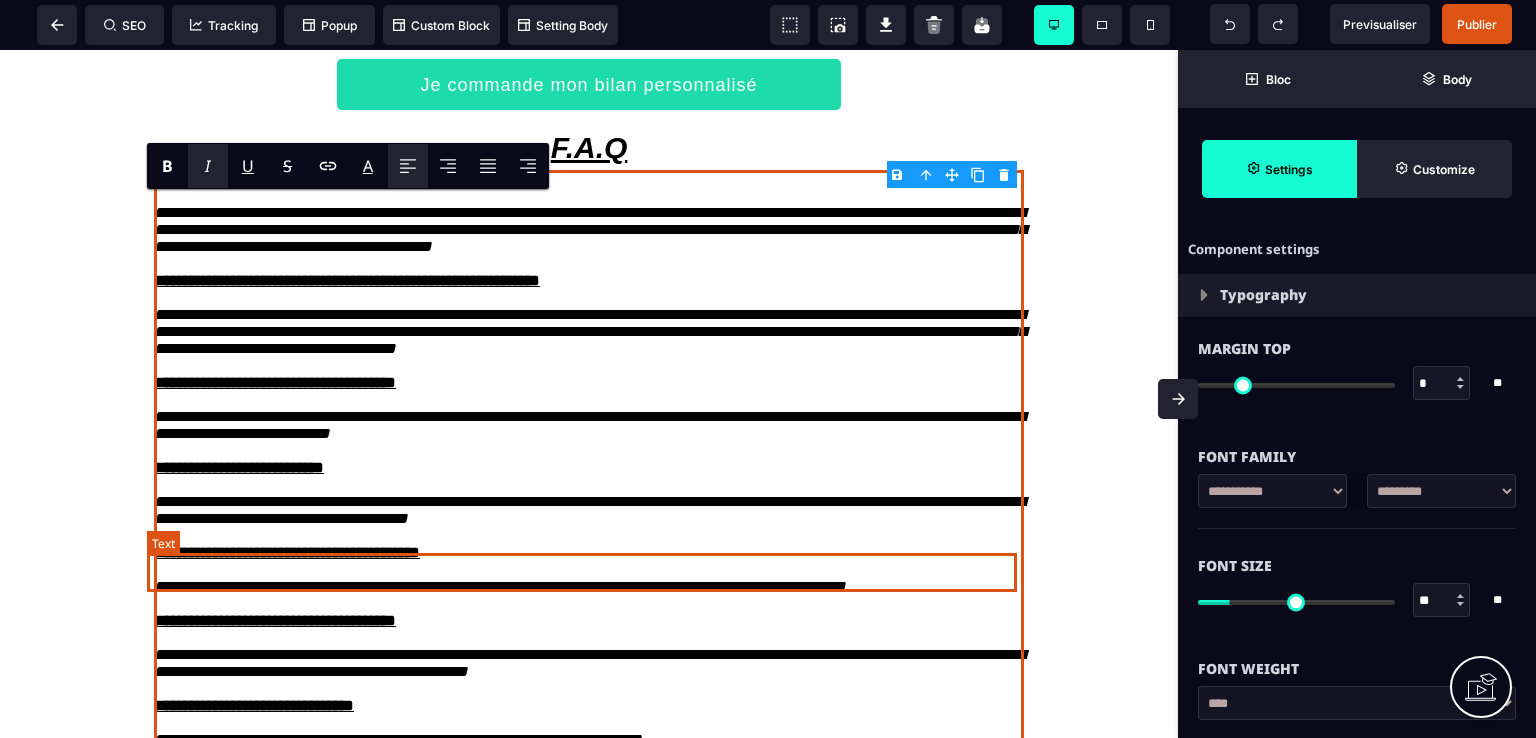 click on "**********" at bounding box center (589, 510) 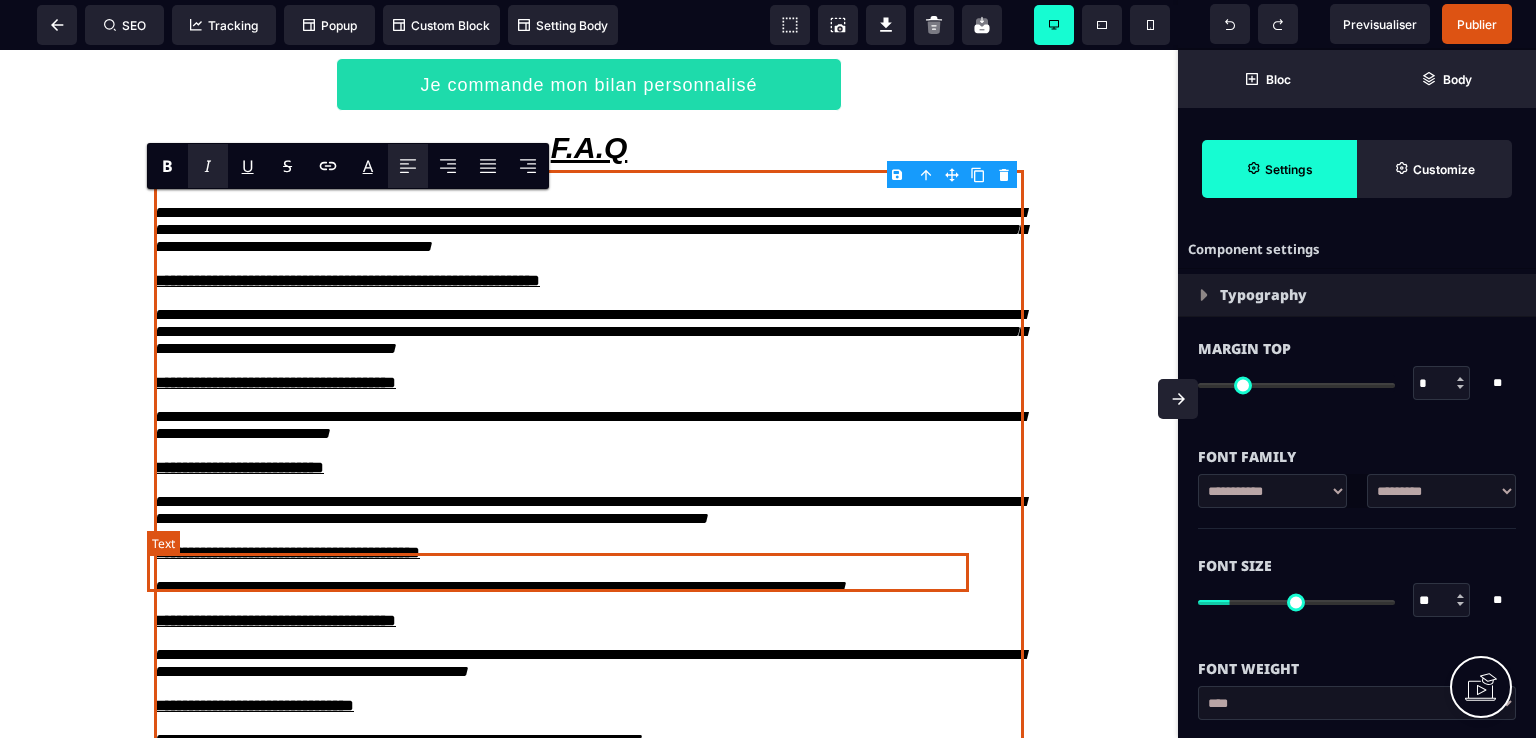 click on "**********" at bounding box center (589, 510) 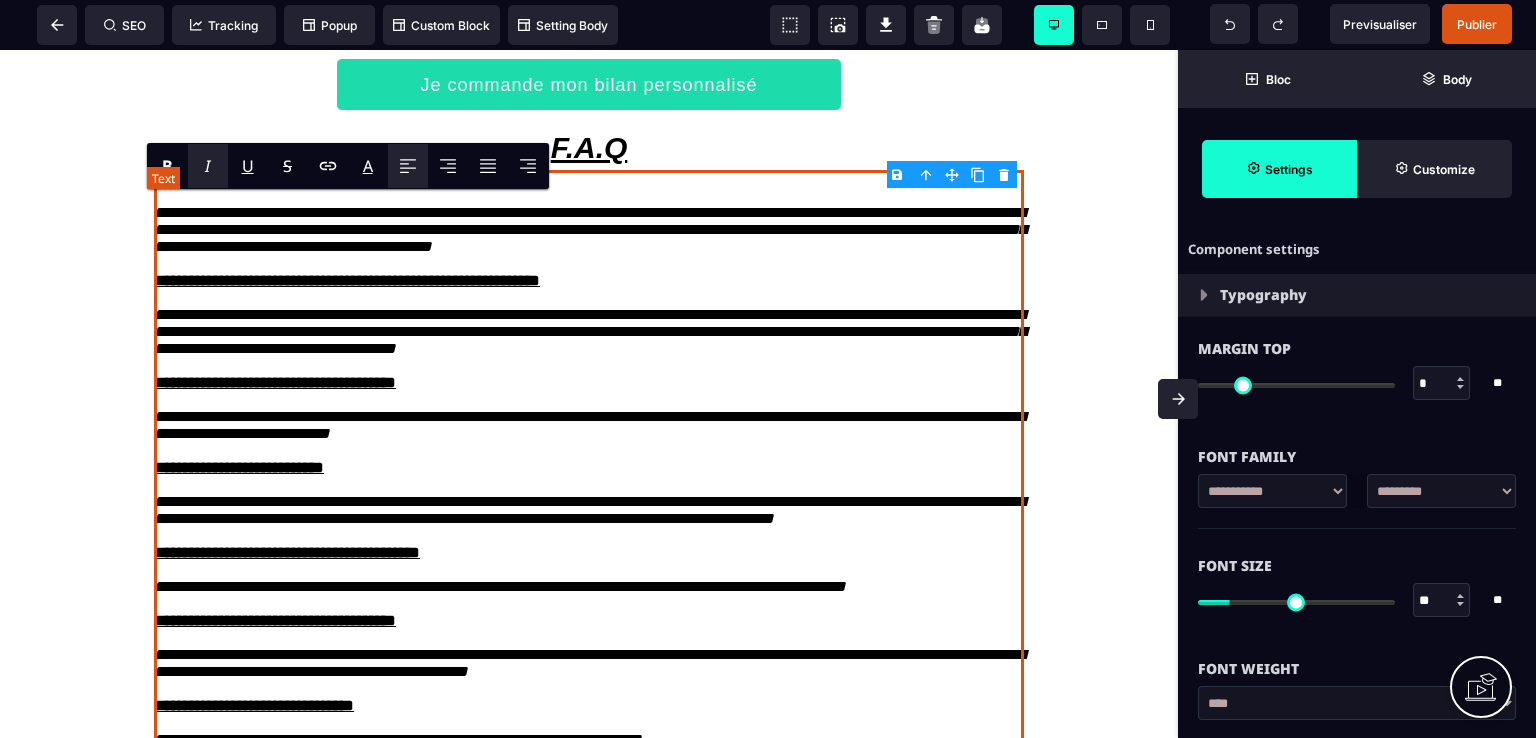click on "**********" at bounding box center (589, 510) 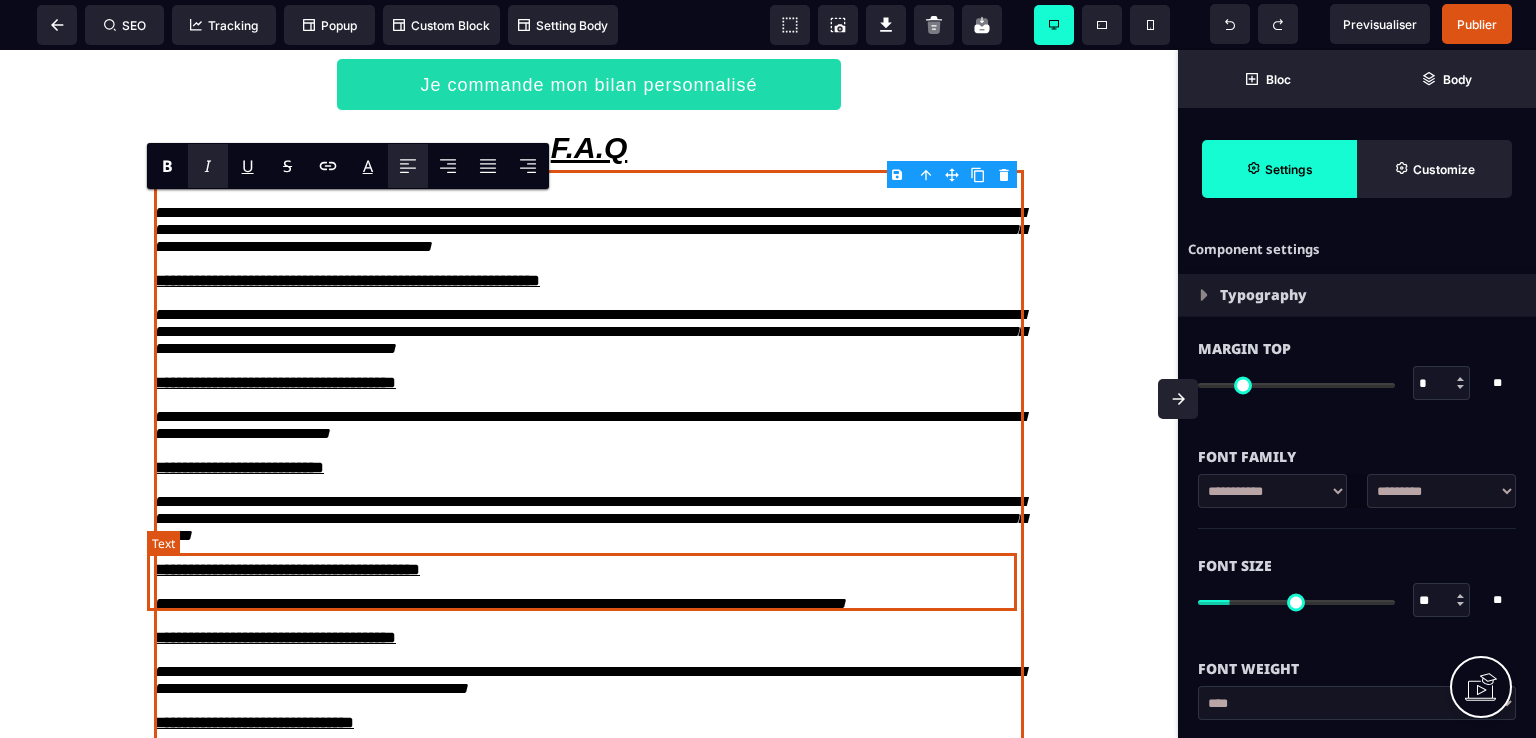 click on "**********" at bounding box center [590, 518] 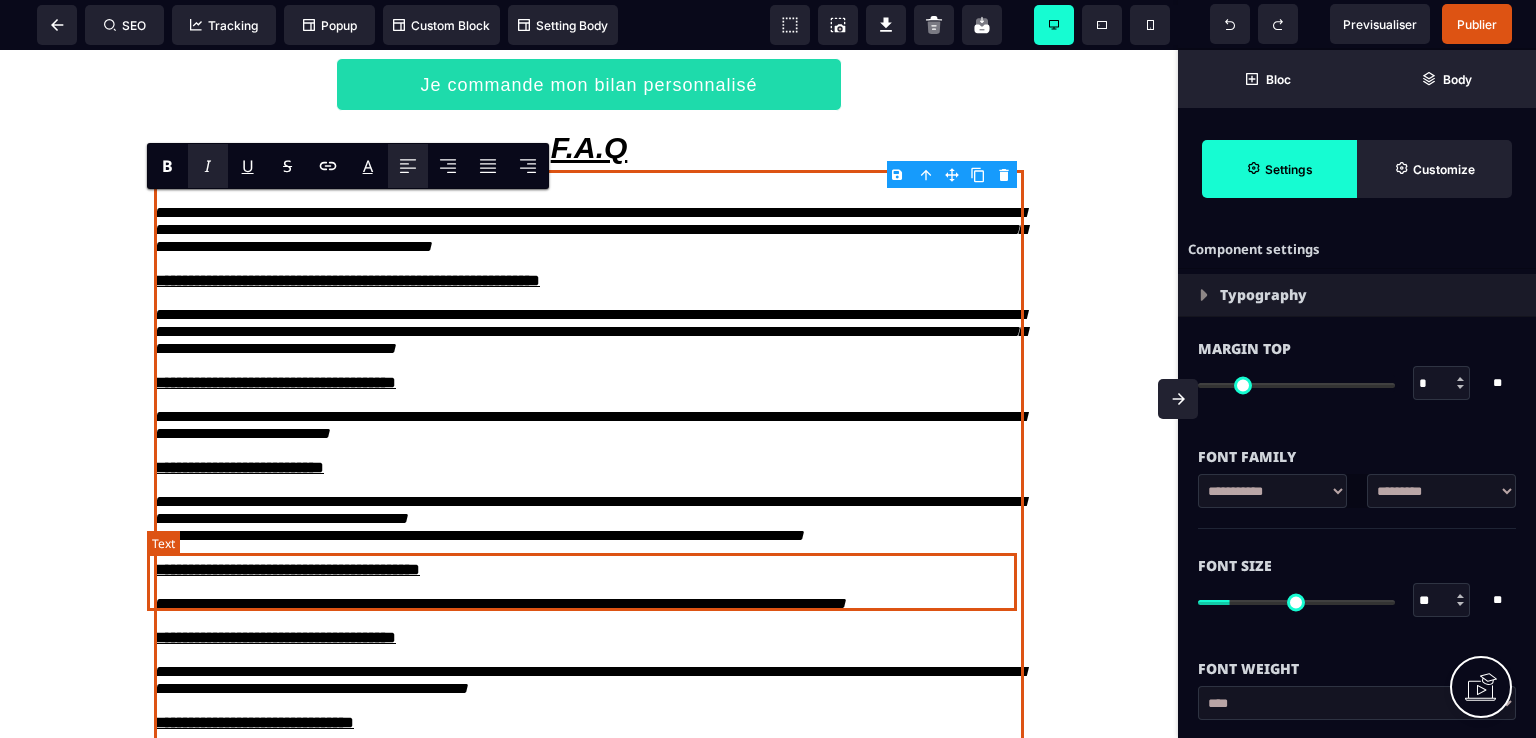 click on "**********" at bounding box center (589, 518) 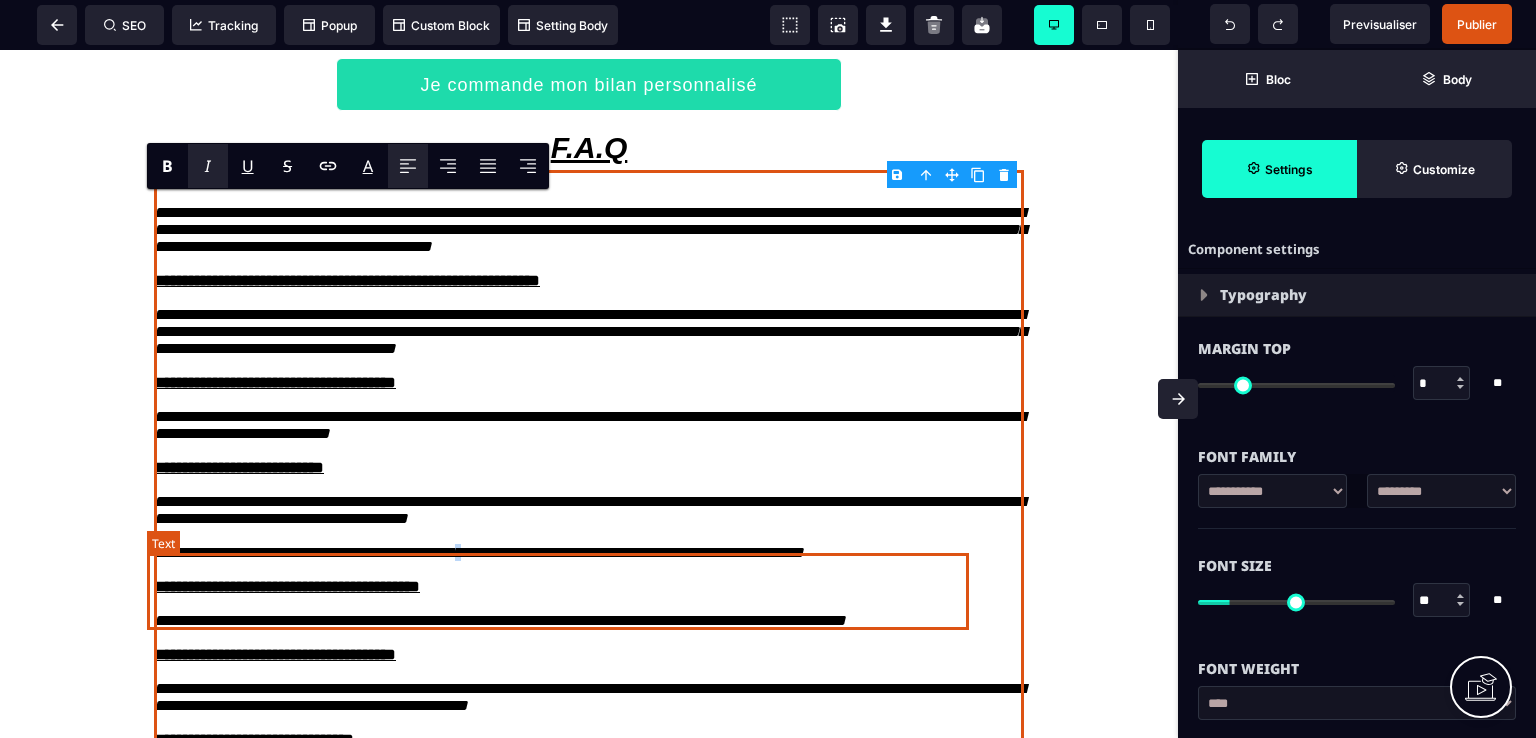 click on "**********" at bounding box center [589, 527] 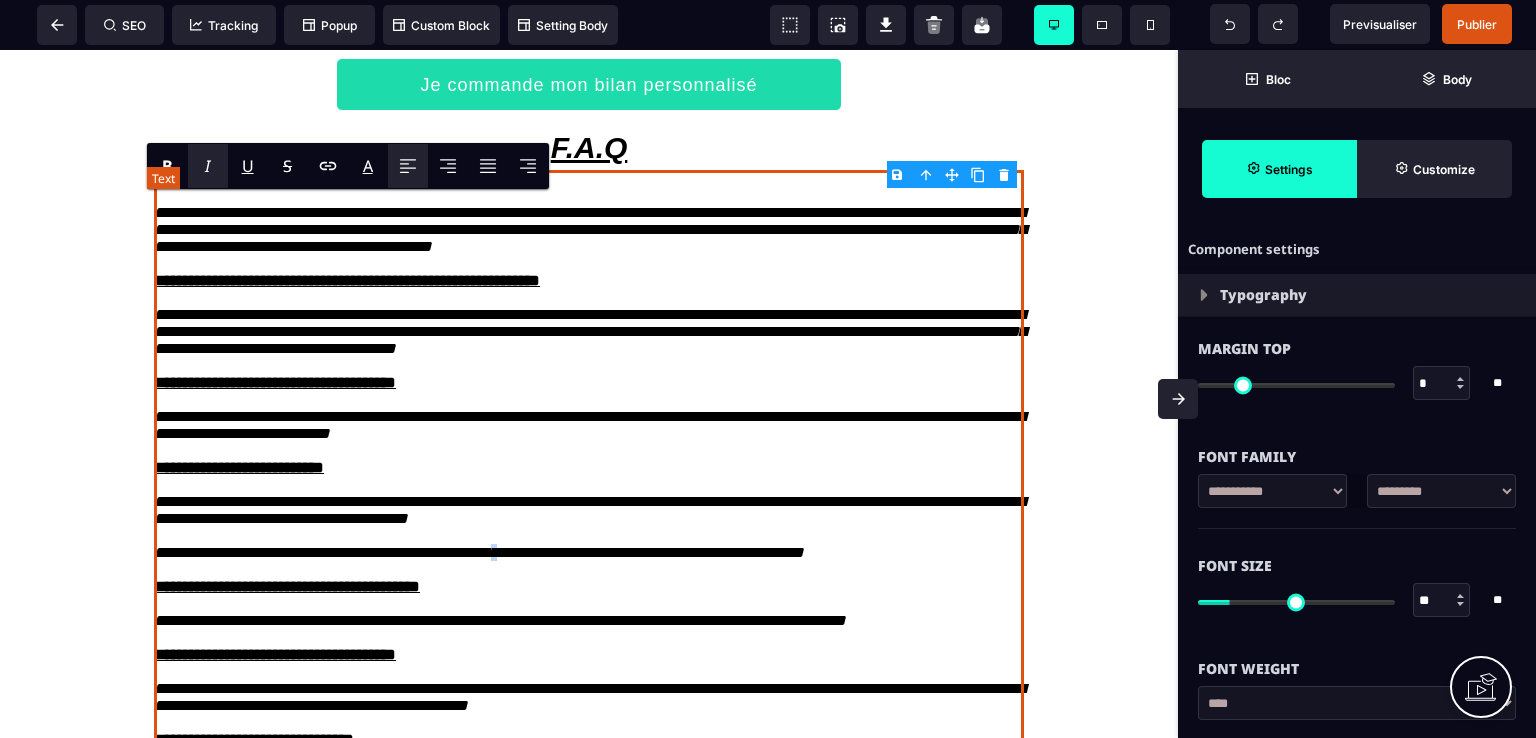 click on "**********" at bounding box center [589, 527] 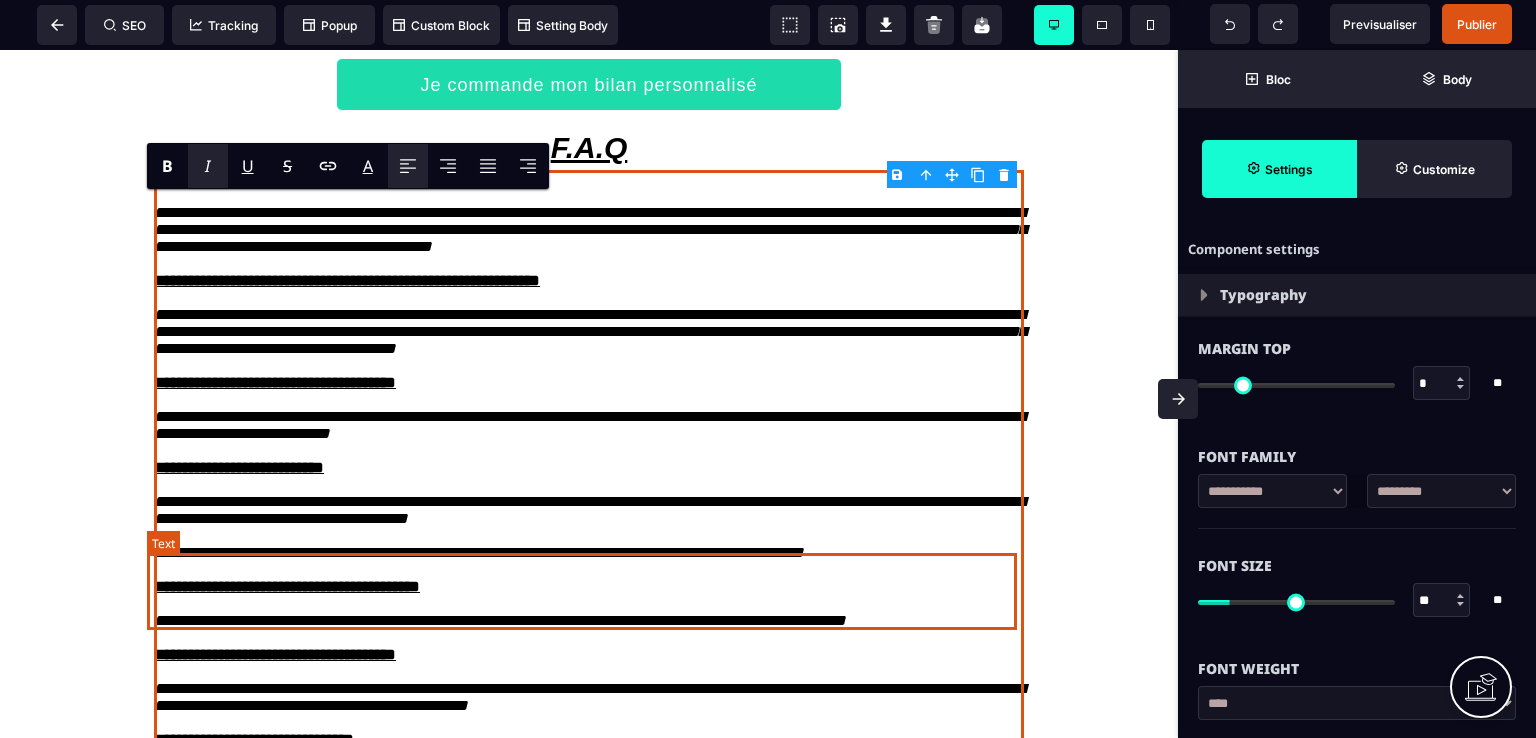 click on "**********" at bounding box center (589, 527) 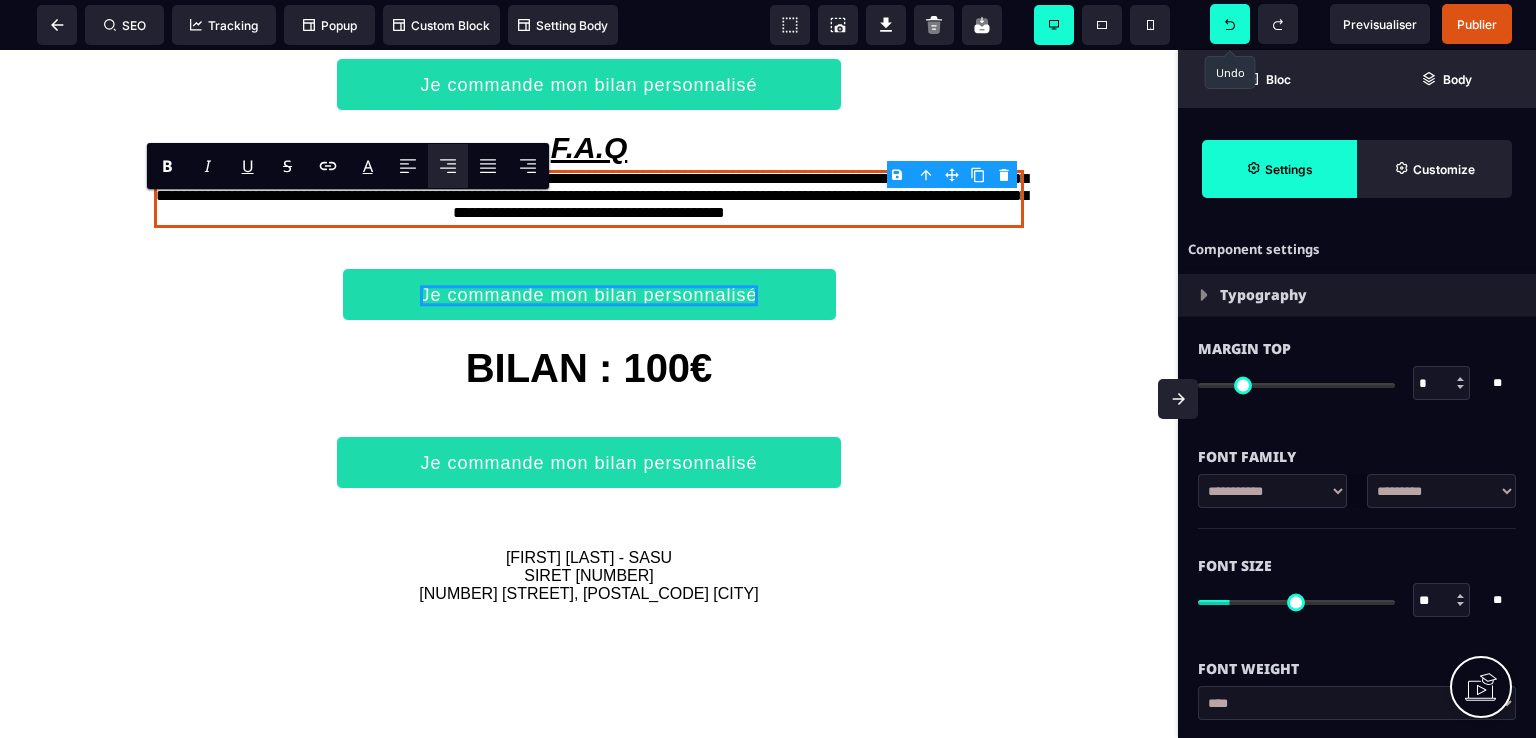 click at bounding box center (1230, 24) 